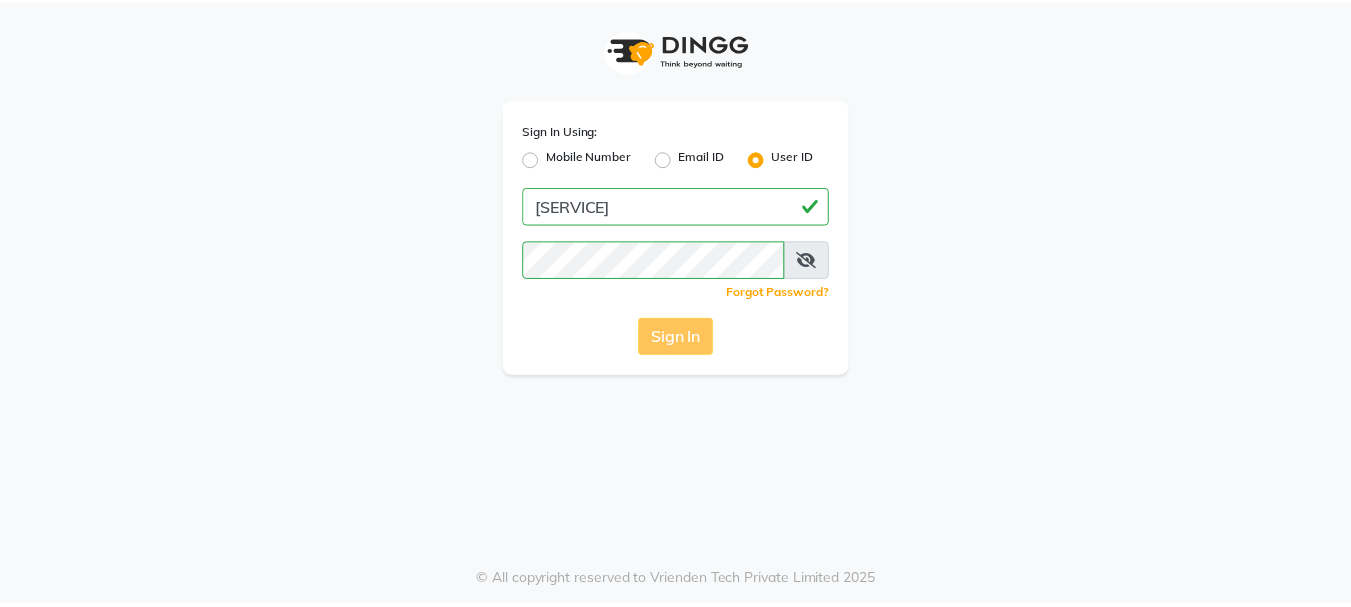 scroll, scrollTop: 0, scrollLeft: 0, axis: both 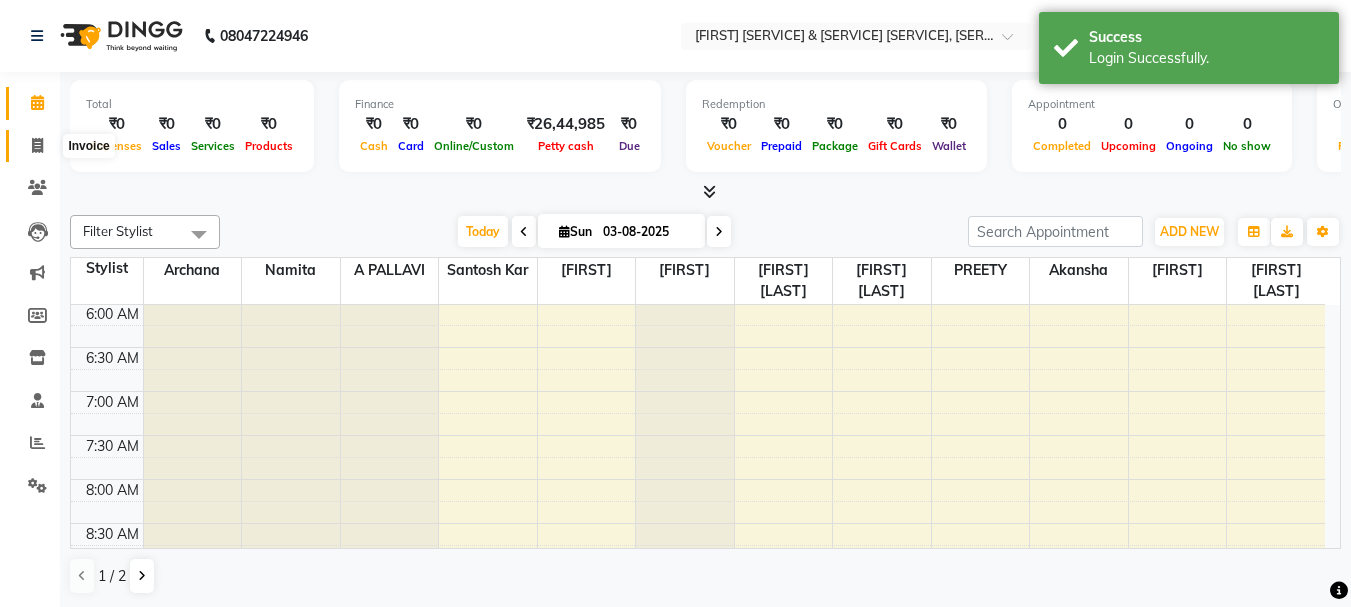 click 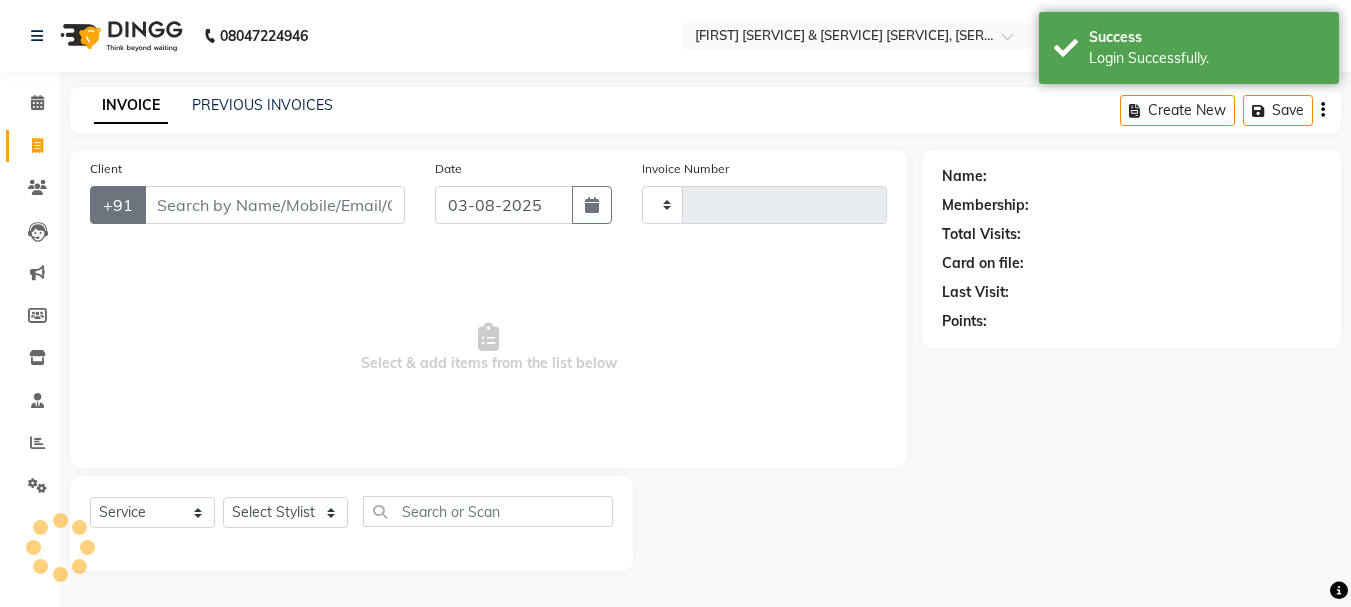 type on "1207" 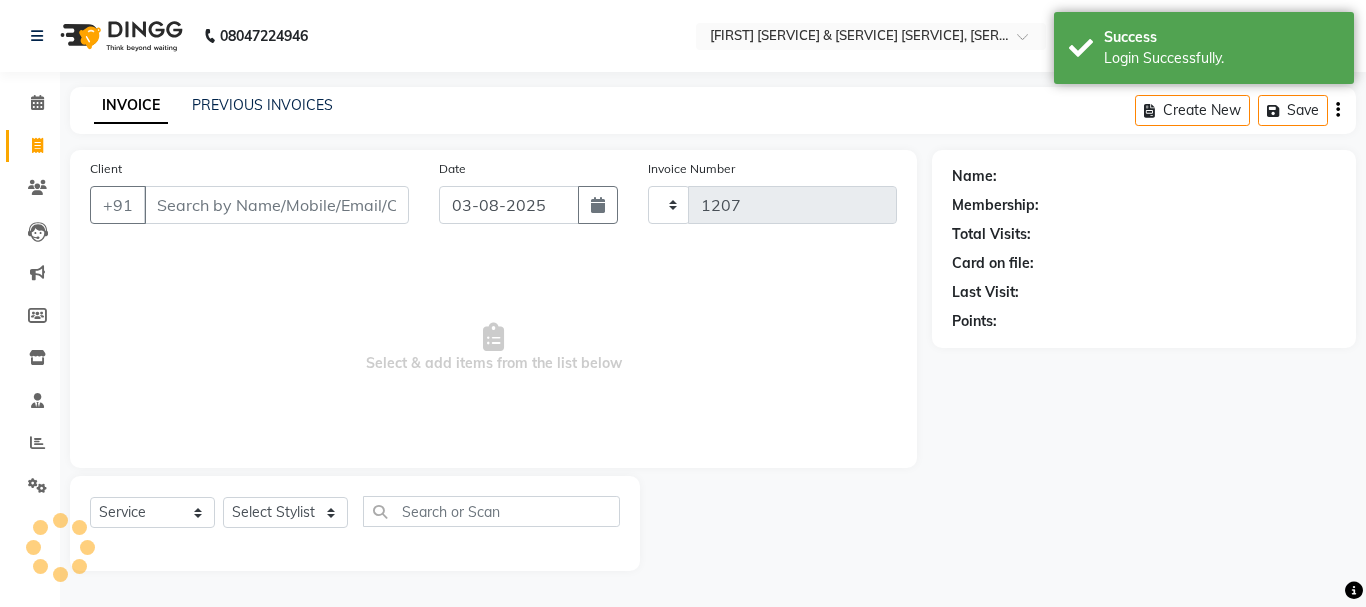 select on "3573" 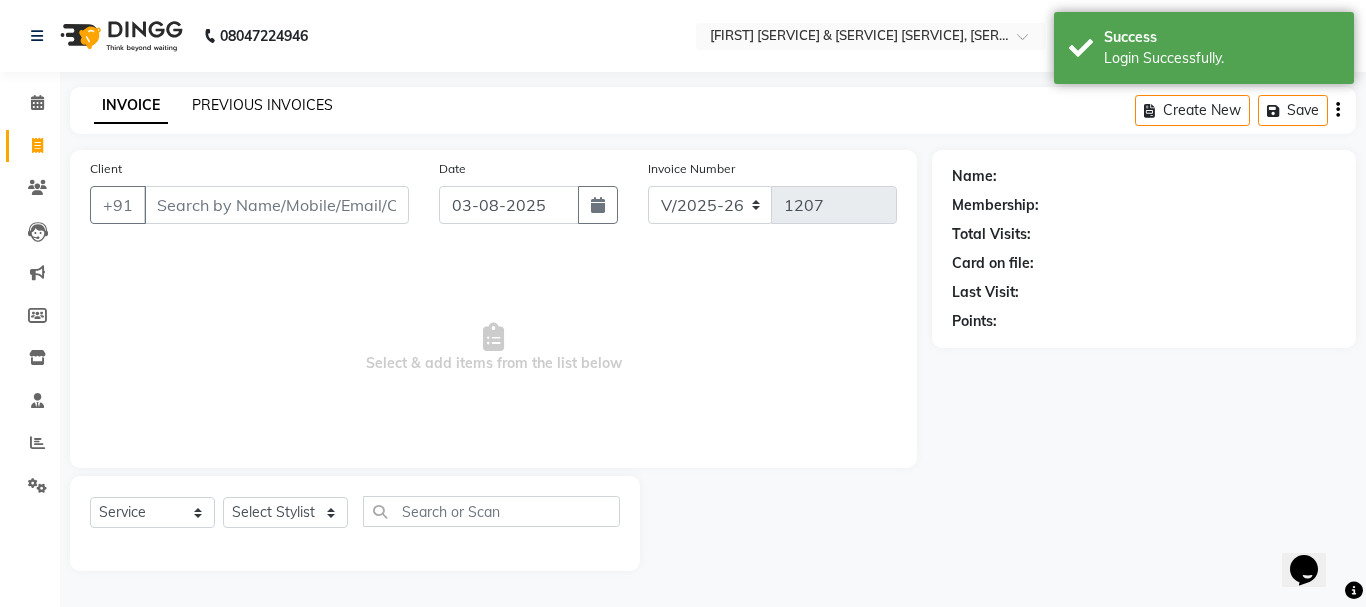 scroll, scrollTop: 0, scrollLeft: 0, axis: both 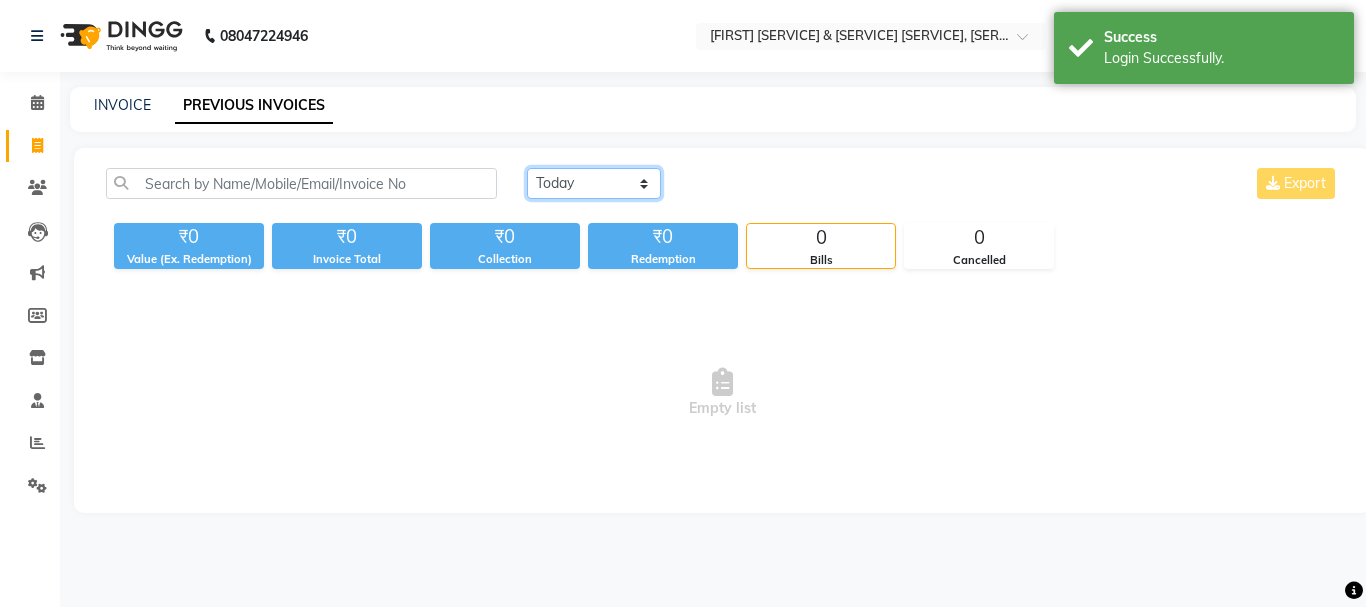 click on "Today Yesterday Custom Range" 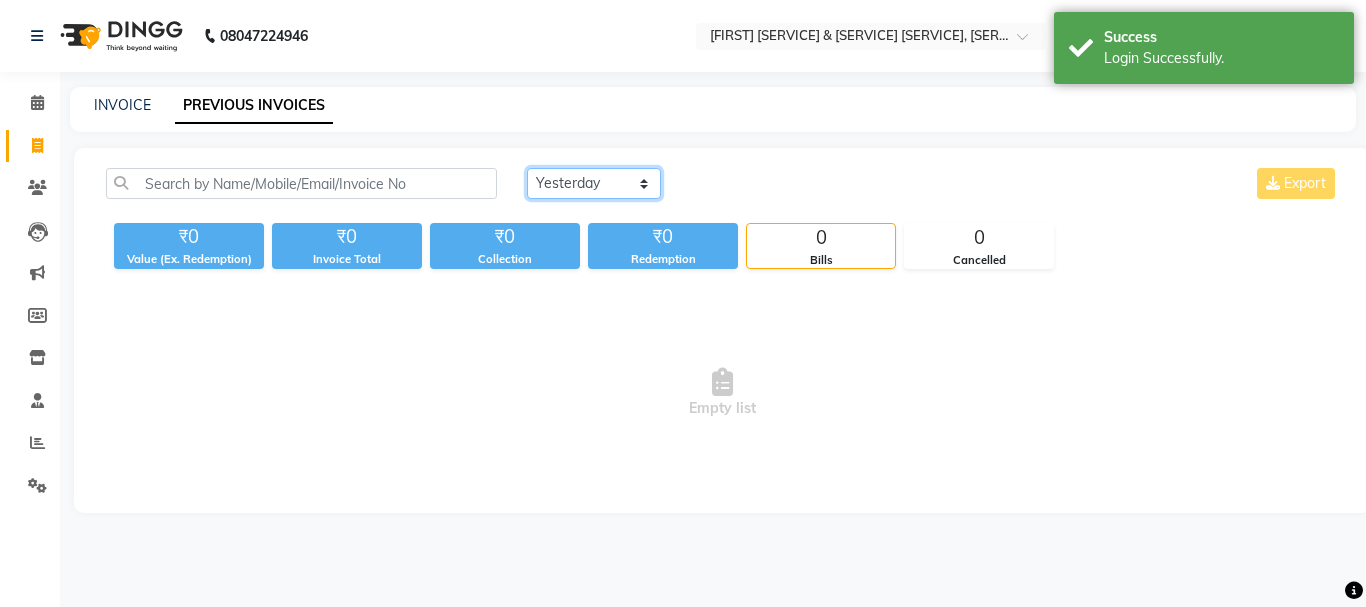 click on "Today Yesterday Custom Range" 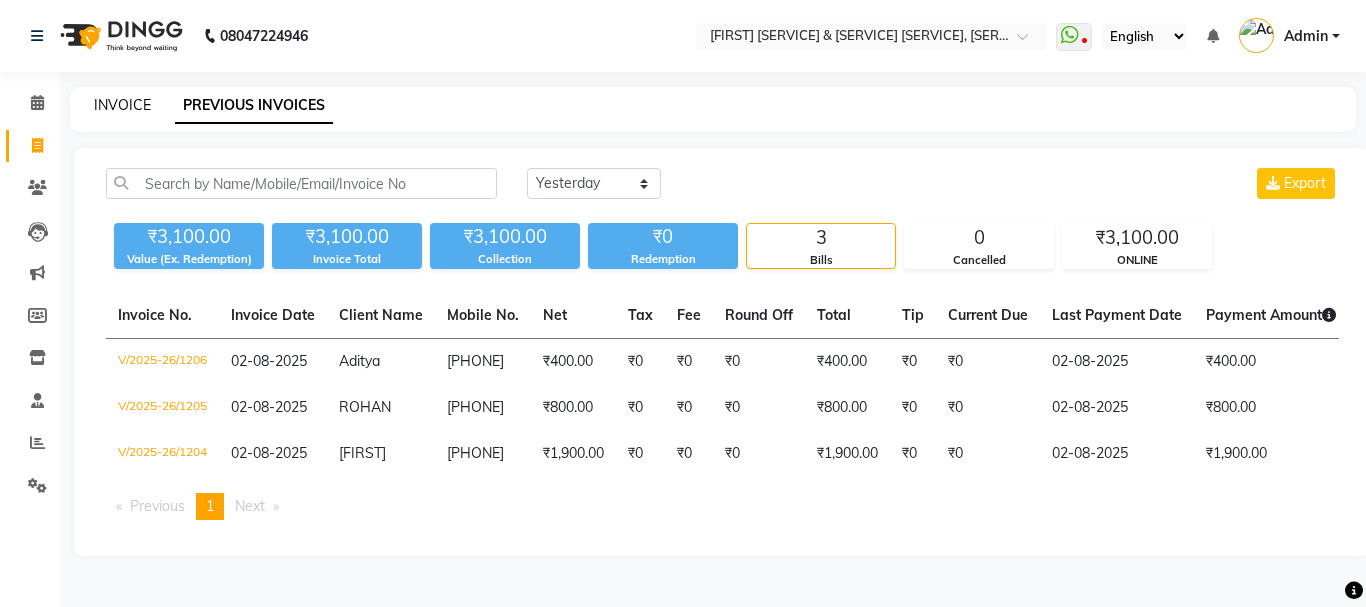 click on "INVOICE" 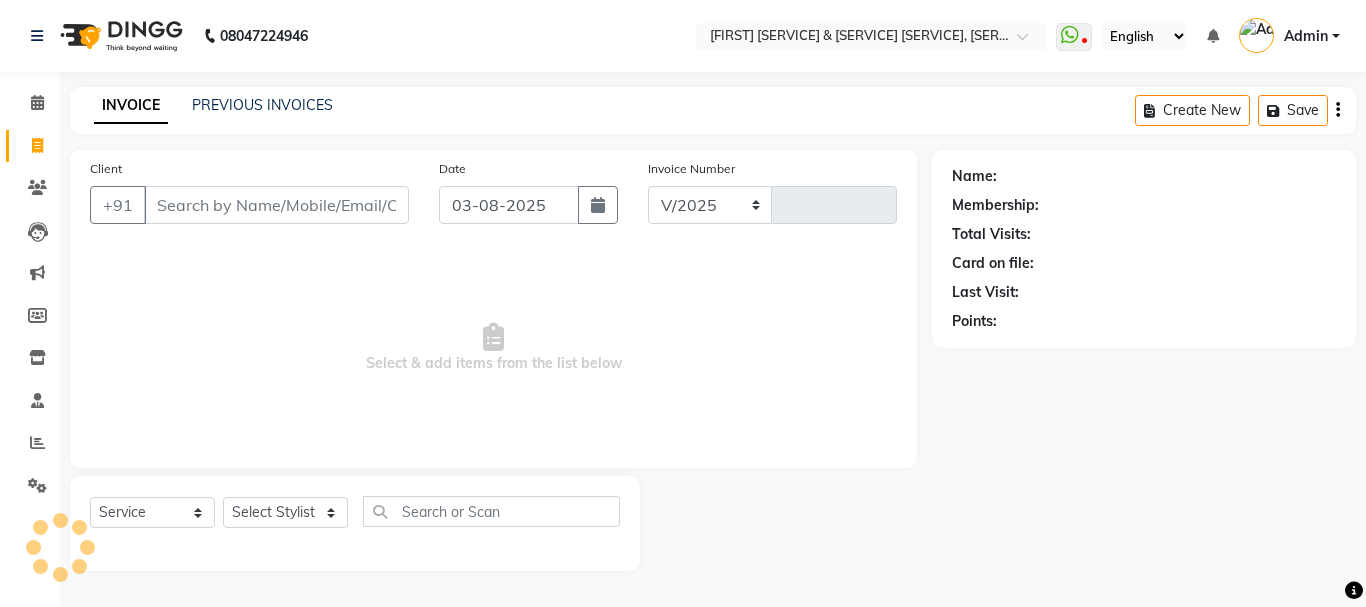 select on "3573" 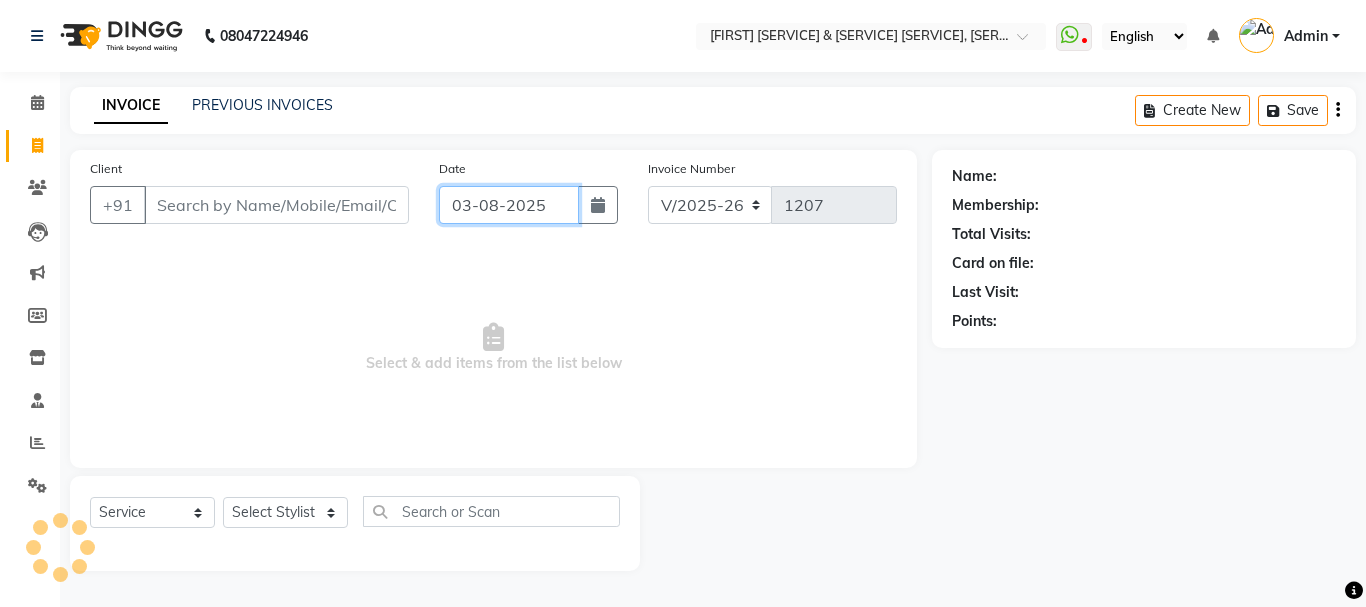 click on "03-08-2025" 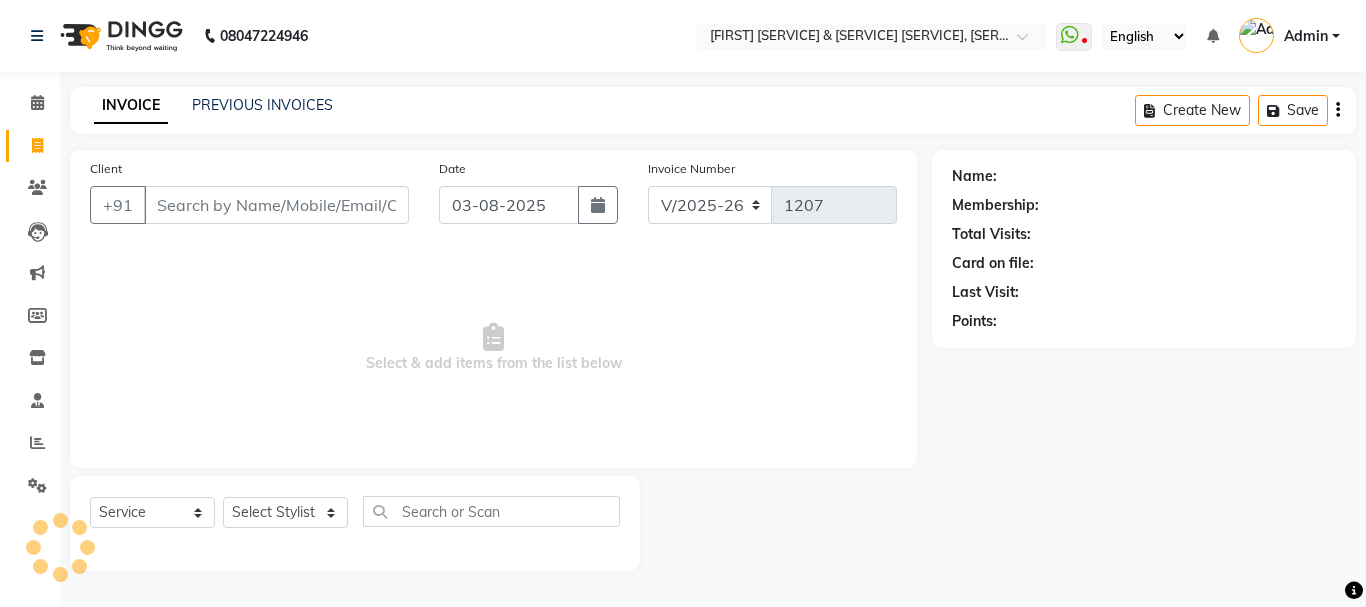 select on "8" 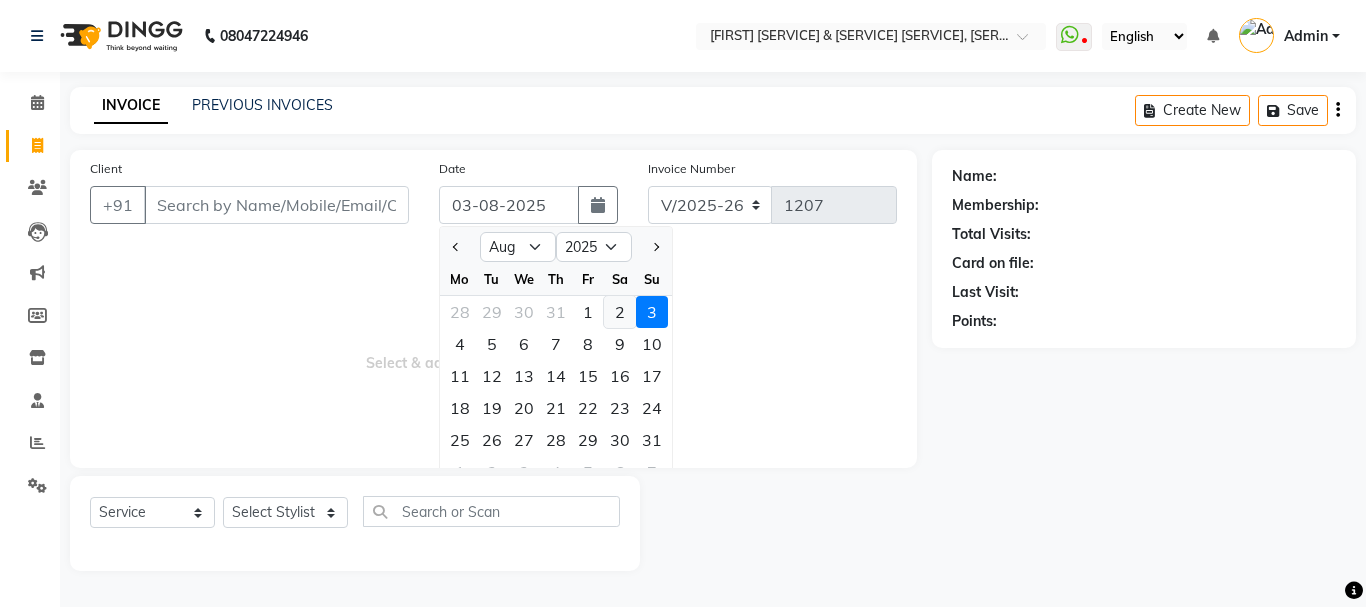 click on "2" 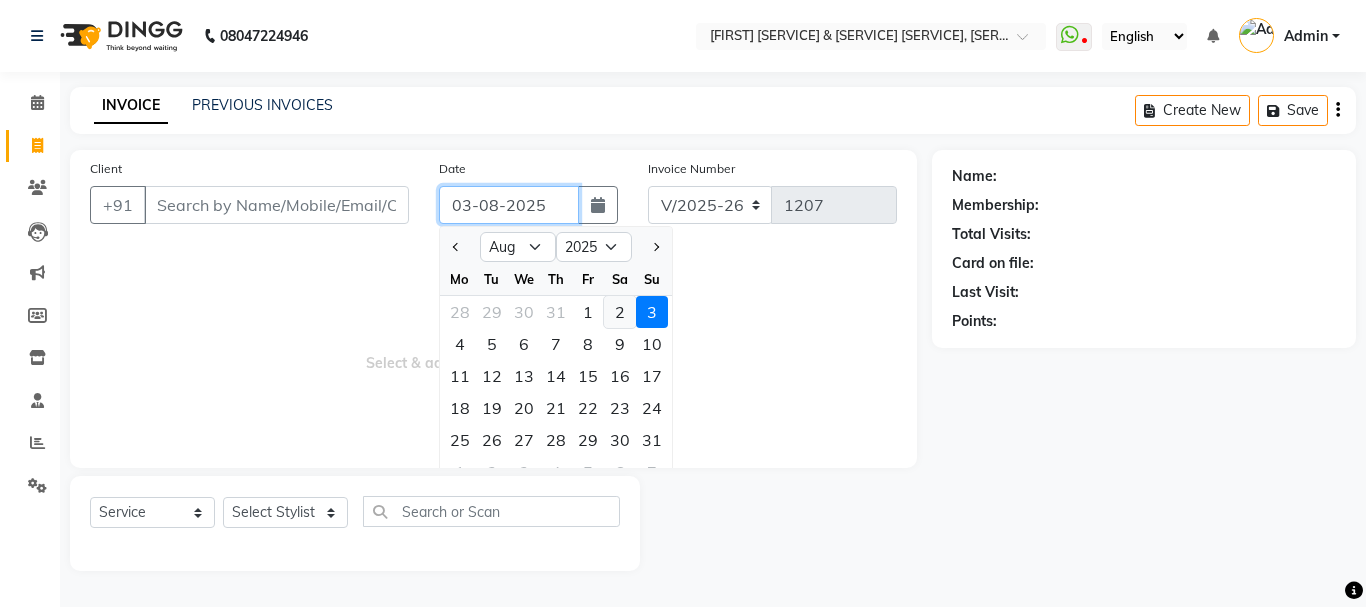 type on "02-08-2025" 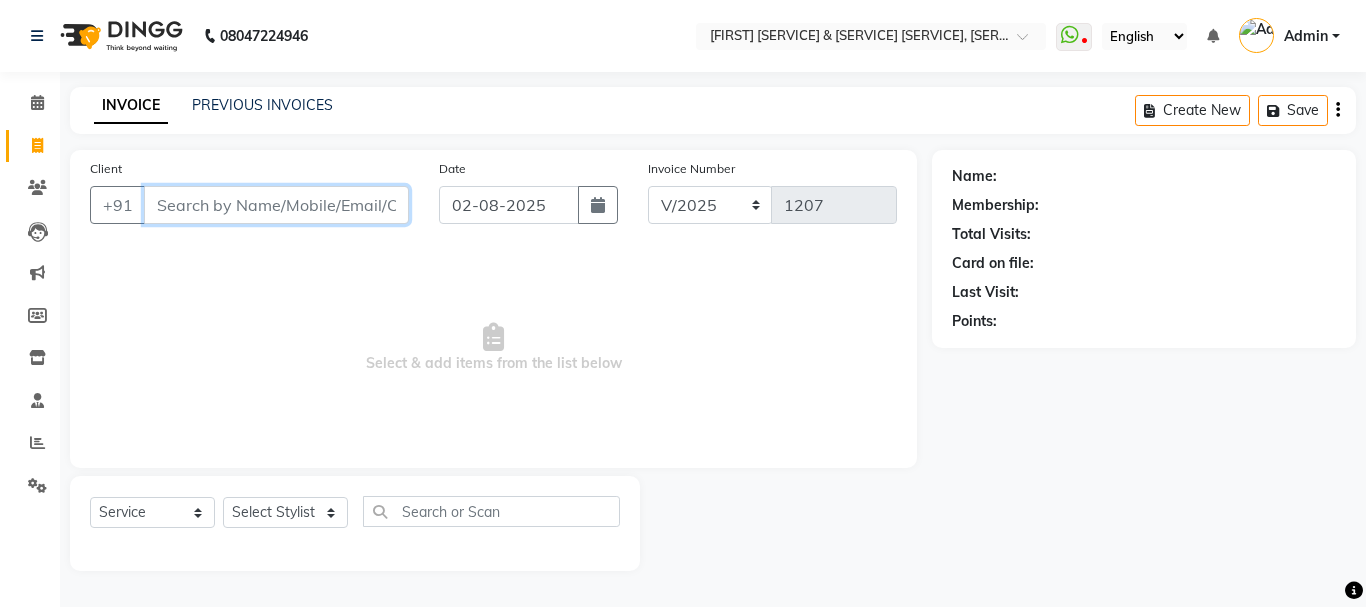 click on "Client" at bounding box center [276, 205] 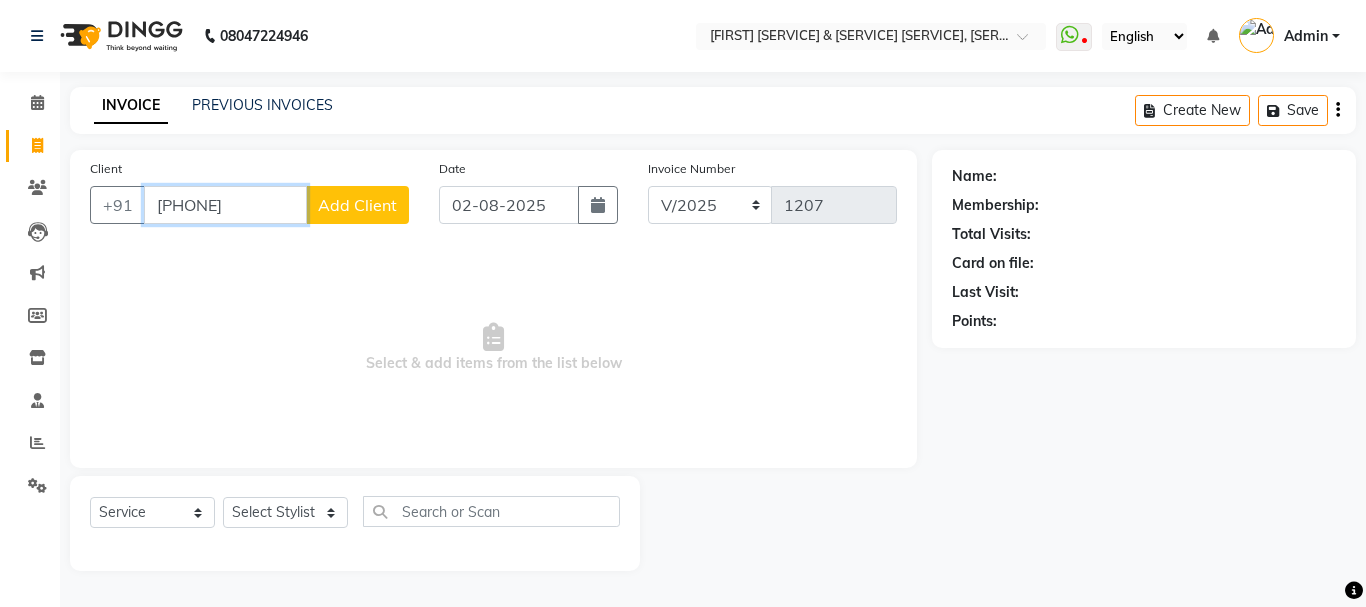 click on "[PHONE]" at bounding box center [225, 205] 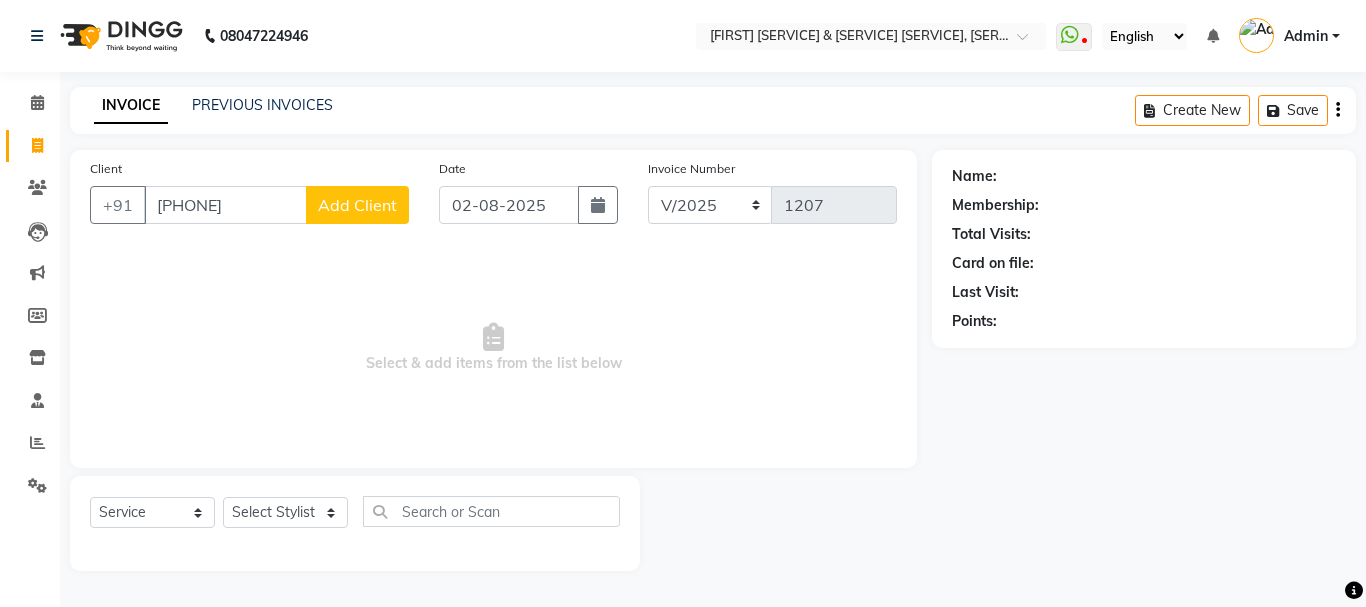 click on "Add Client" 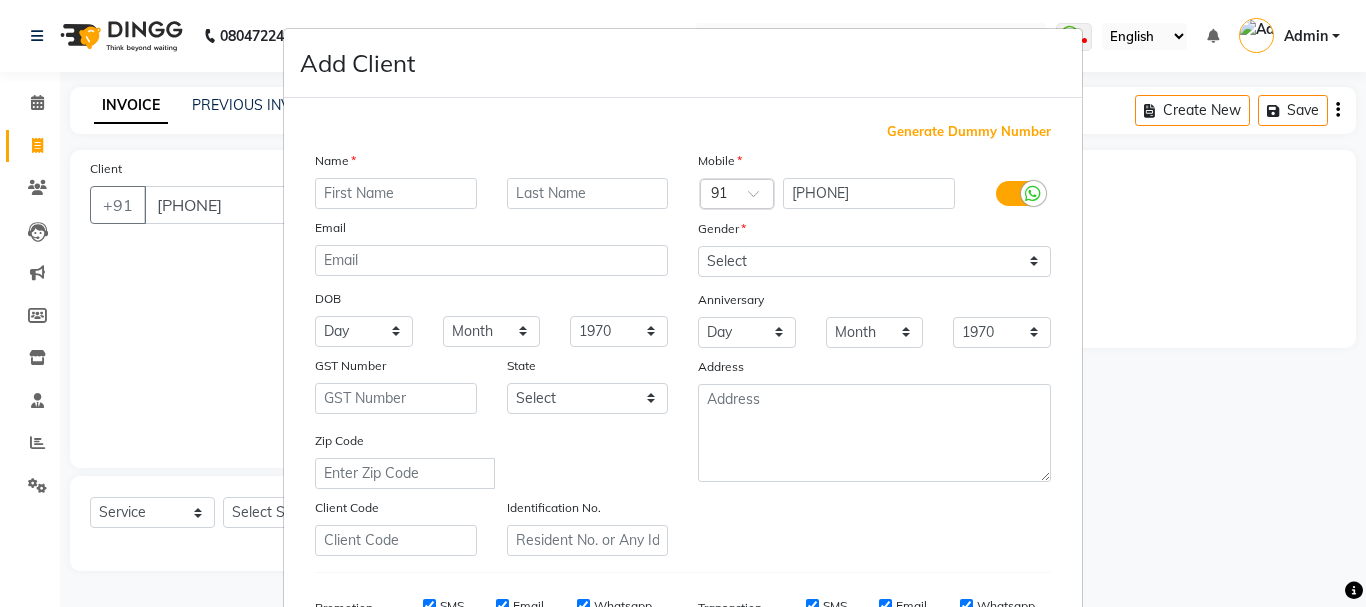 click at bounding box center [396, 193] 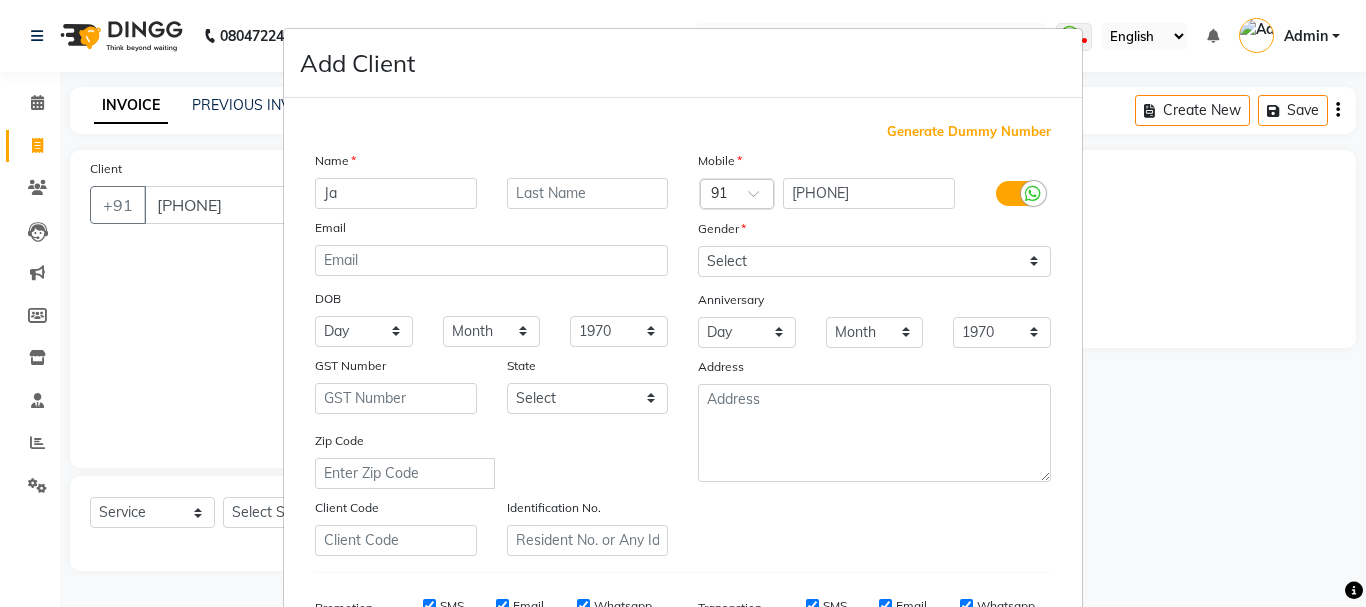 type on "J" 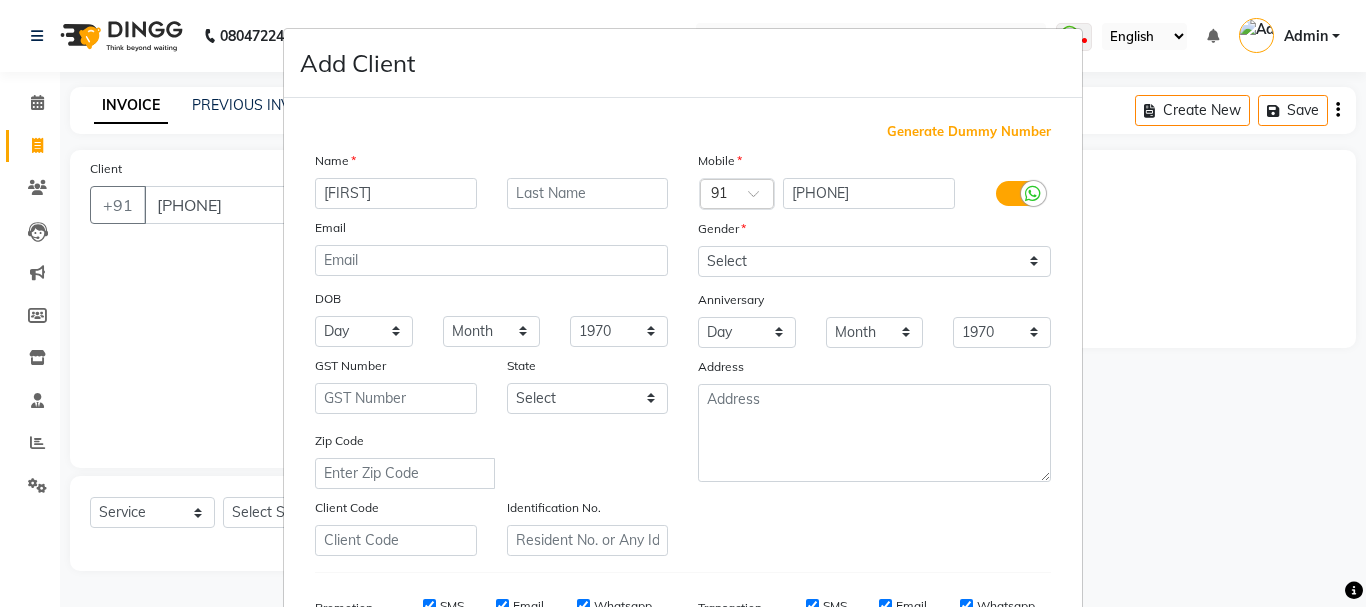 type on "[FIRST]" 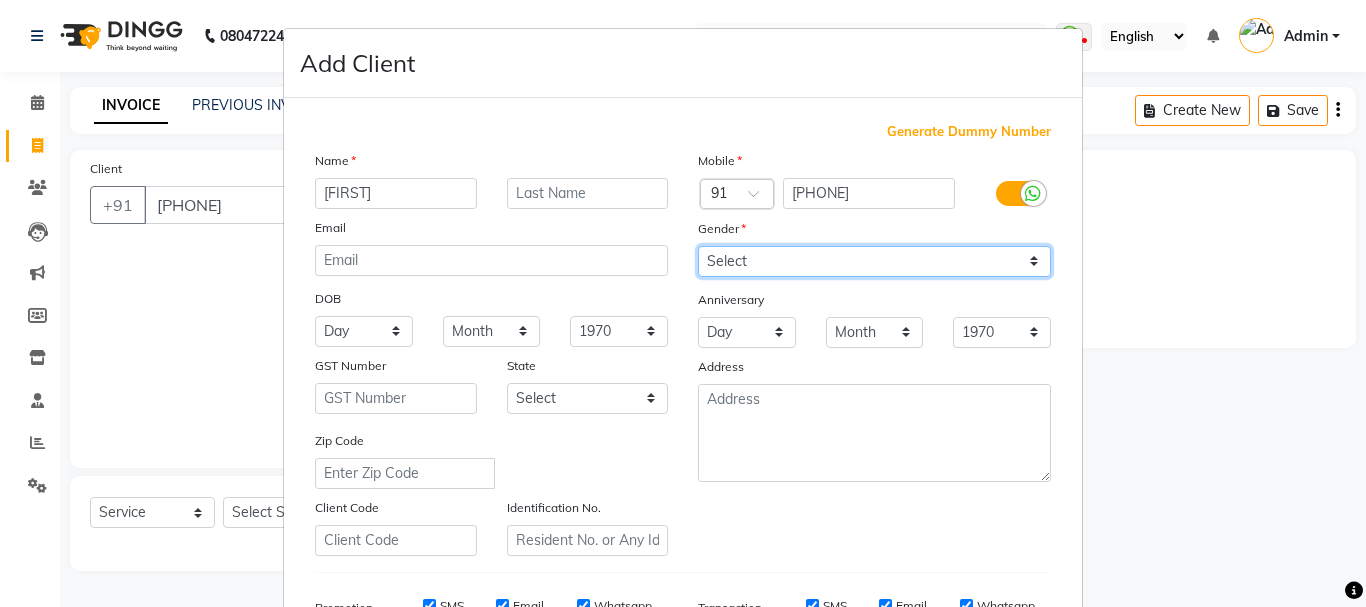 click on "Select Male Female Other Prefer Not To Say" at bounding box center [874, 261] 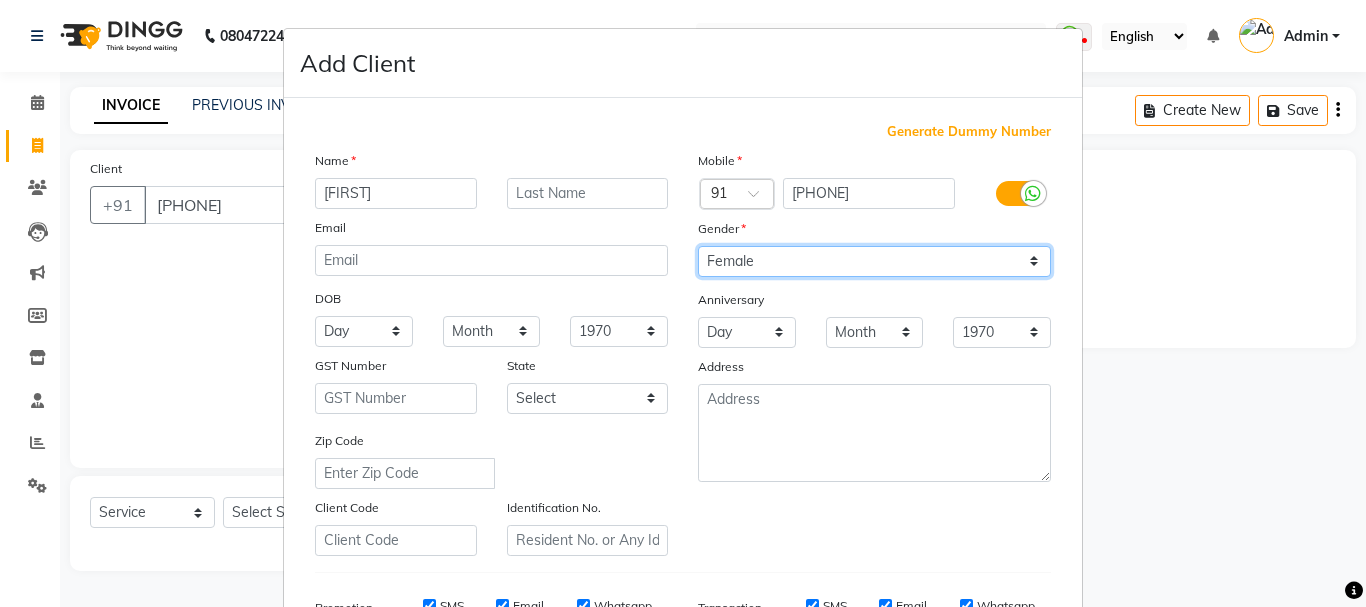 click on "Select Male Female Other Prefer Not To Say" at bounding box center [874, 261] 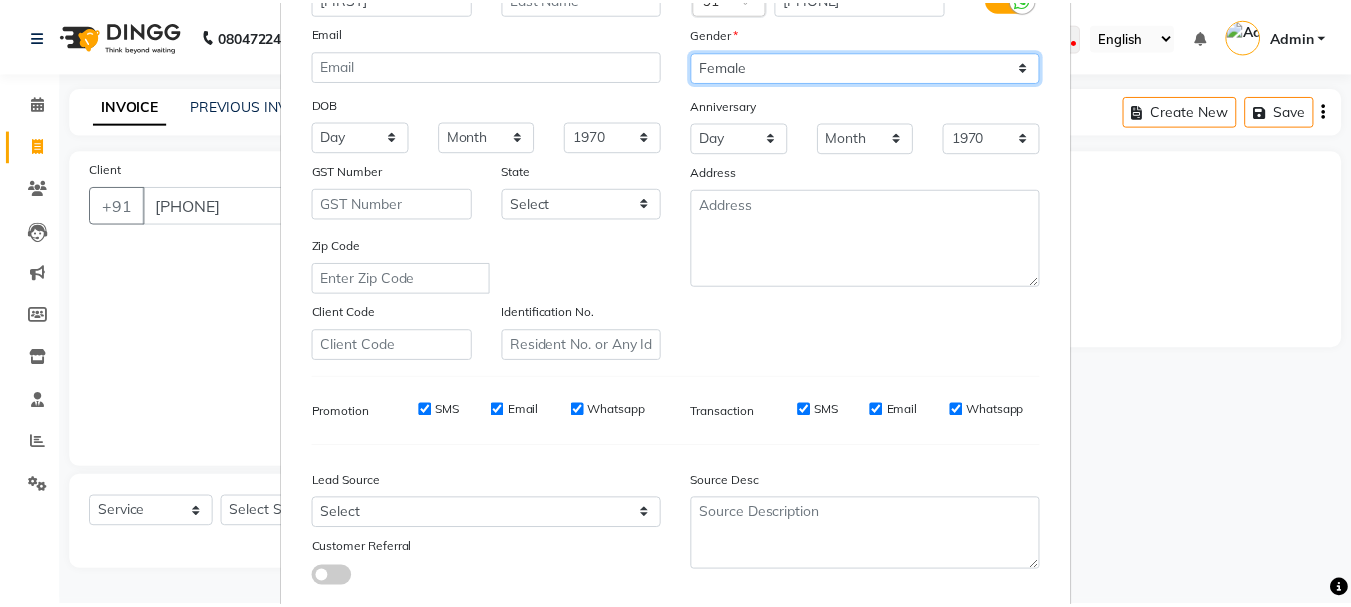 scroll, scrollTop: 316, scrollLeft: 0, axis: vertical 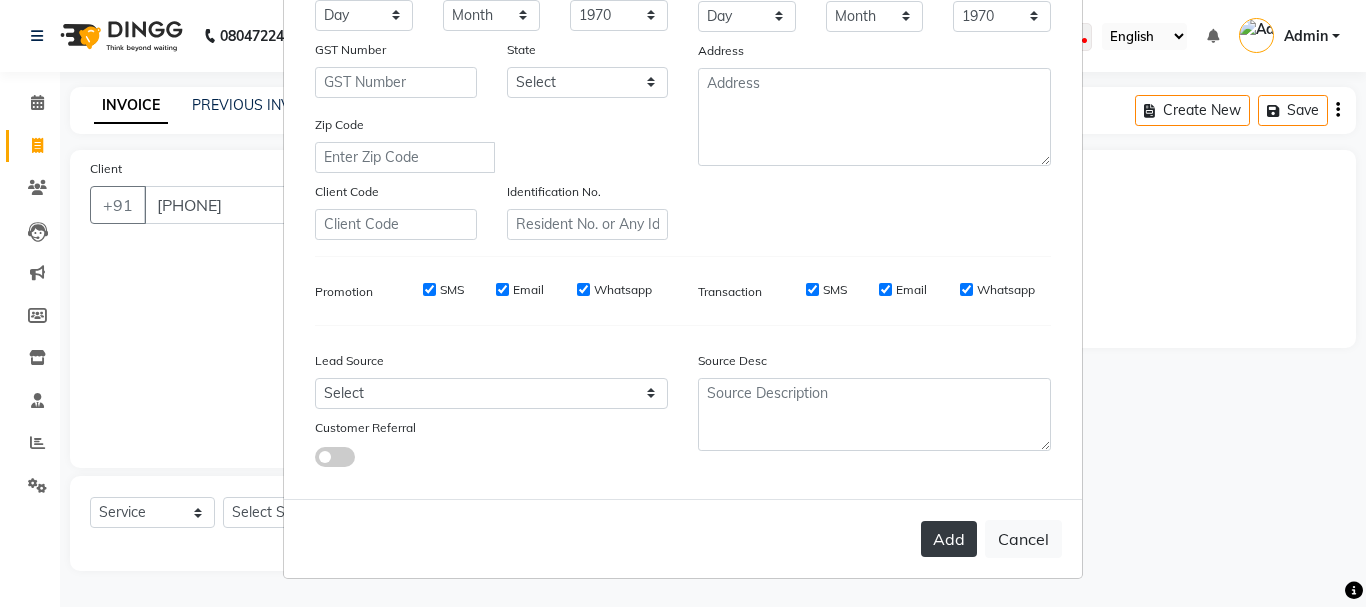 click on "Add" at bounding box center (949, 539) 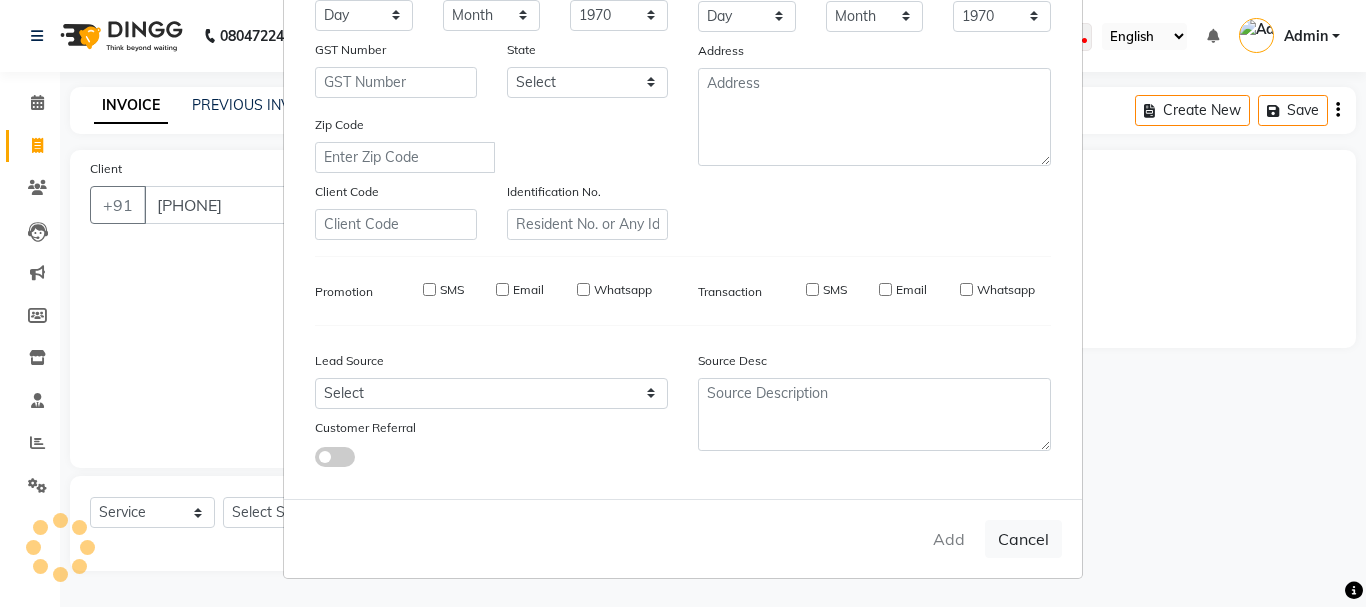 type 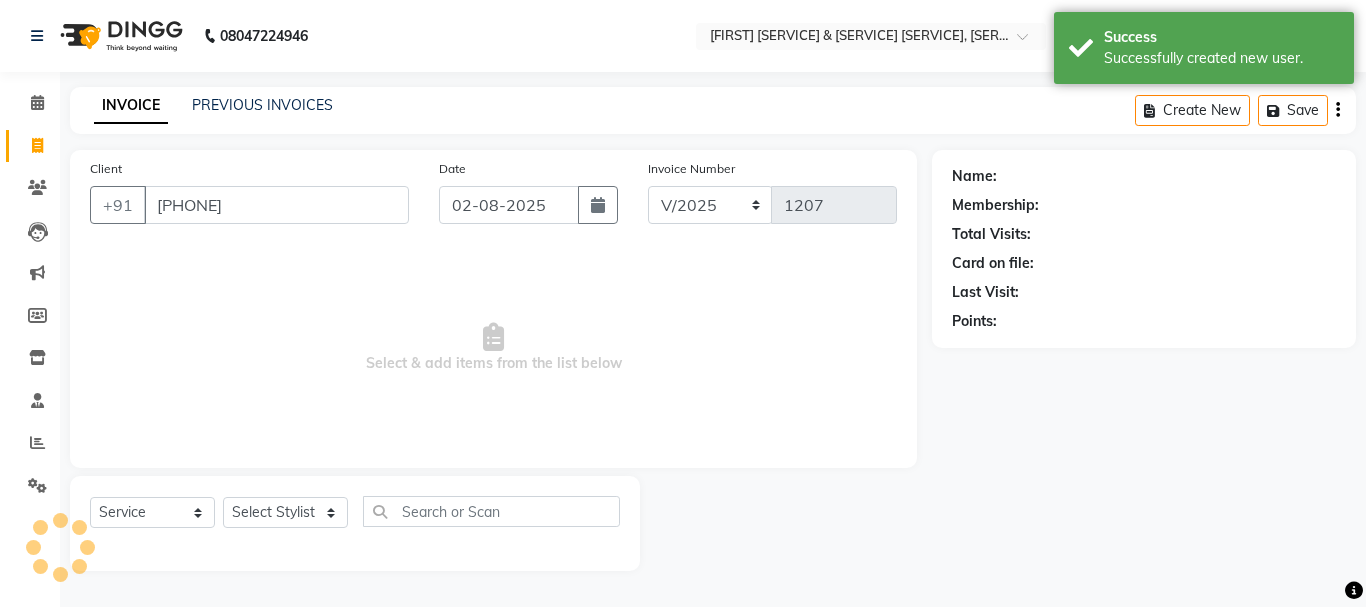 select on "1: Object" 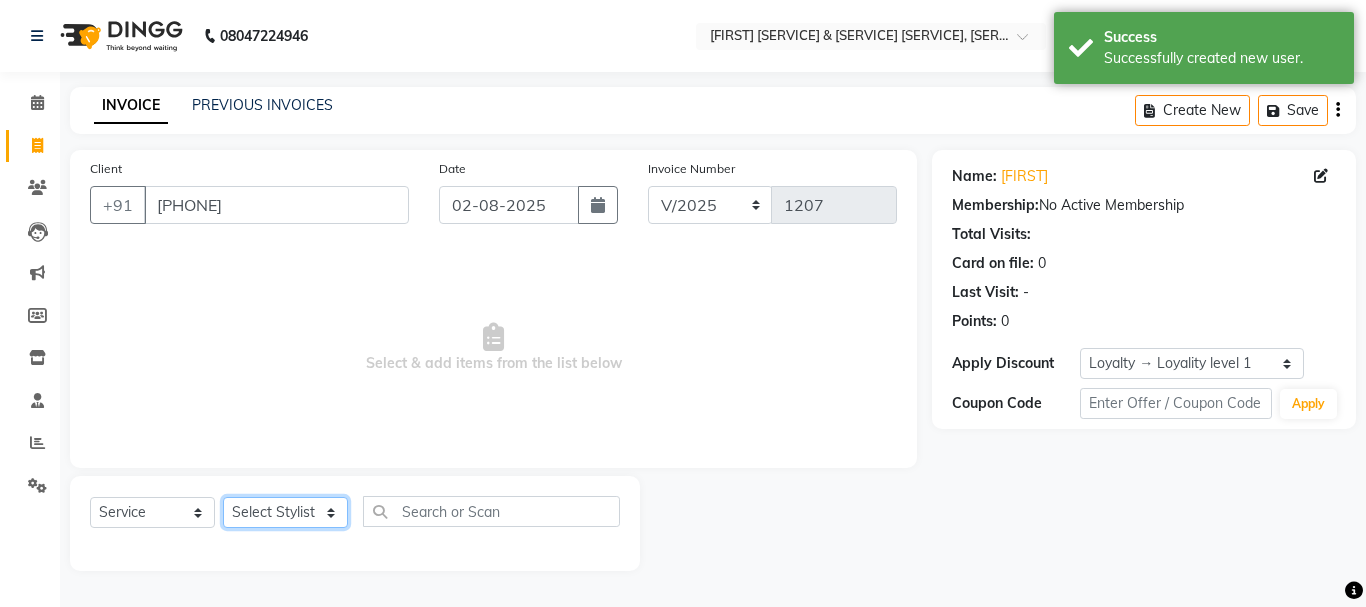 click on "Select Stylist [FIRST] A PALLAVI [FIRST] [FIRST] [FIRST]    [FIRST]   [FIRST] [LAST]    [FIRST] [LAST]   [FIRST]    [FIRST] [LAST]   [FIRST]   [FIRST] [LAST]   [FIRST] [LAST]  [FIRST]" 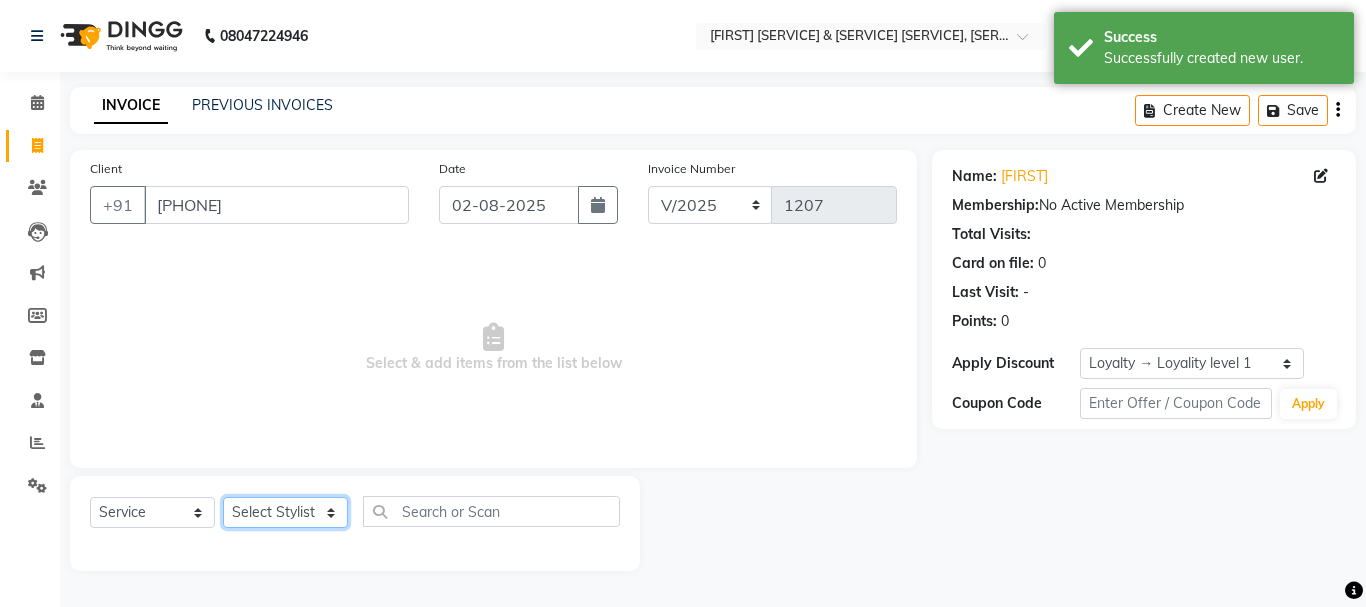 select on "64341" 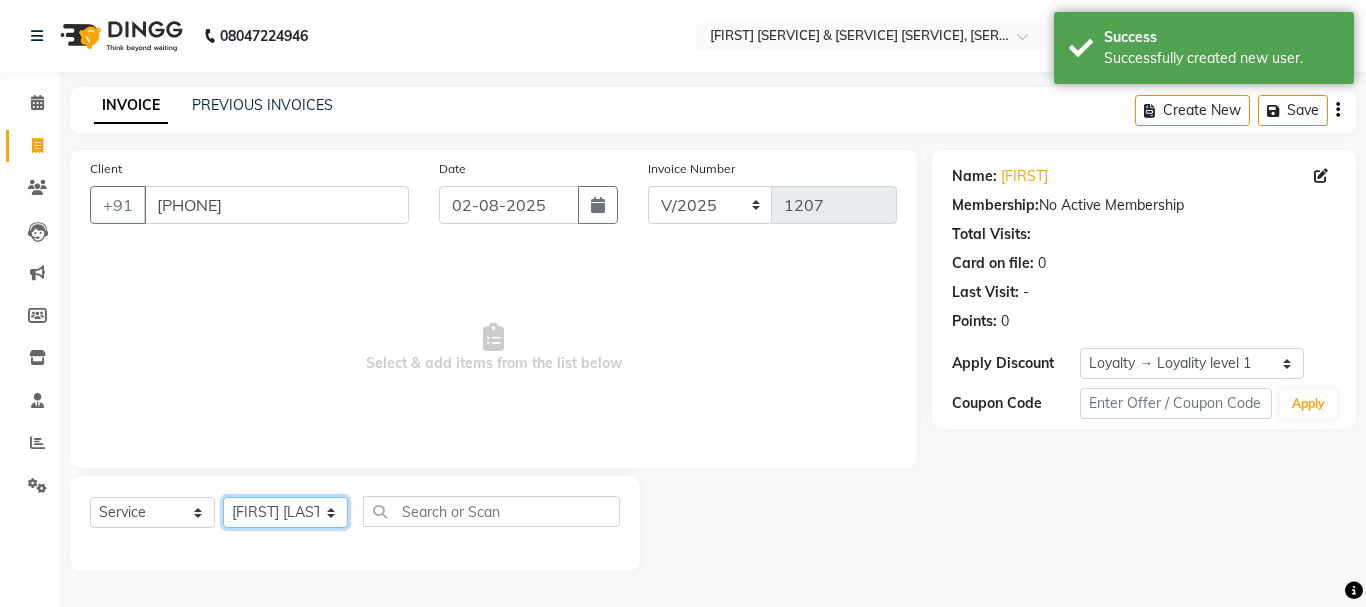 click on "Select Stylist [FIRST] A PALLAVI [FIRST] [FIRST] [FIRST]    [FIRST]   [FIRST] [LAST]    [FIRST] [LAST]   [FIRST]    [FIRST] [LAST]   [FIRST]   [FIRST] [LAST]   [FIRST] [LAST]  [FIRST]" 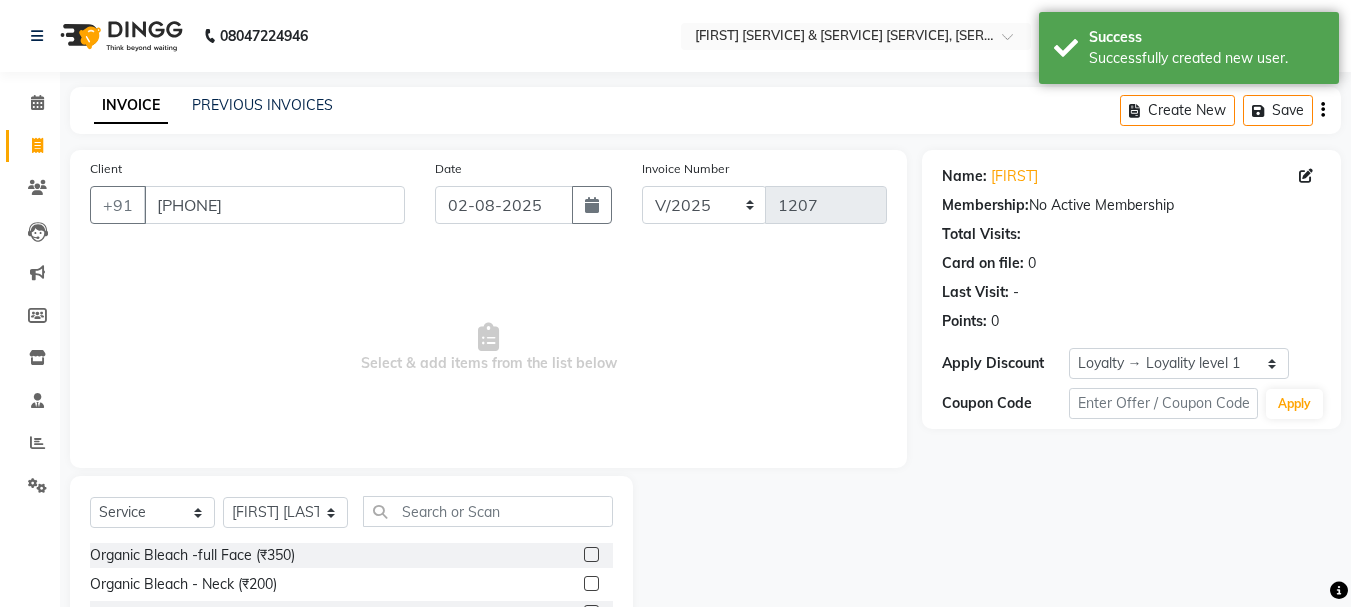 click on "Select  Service  Product  Membership  Package Voucher Prepaid Gift Card  Select Stylist [FIRST] A PALLAVI [FIRST] [FIRST] [FIRST]    [FIRST]   [FIRST] [LAST]    [FIRST] [LAST]   [FIRST]    [FIRST] [LAST]   [FIRST]   [FIRST] [LAST]   [FIRST] [LAST]  [FIRST]" 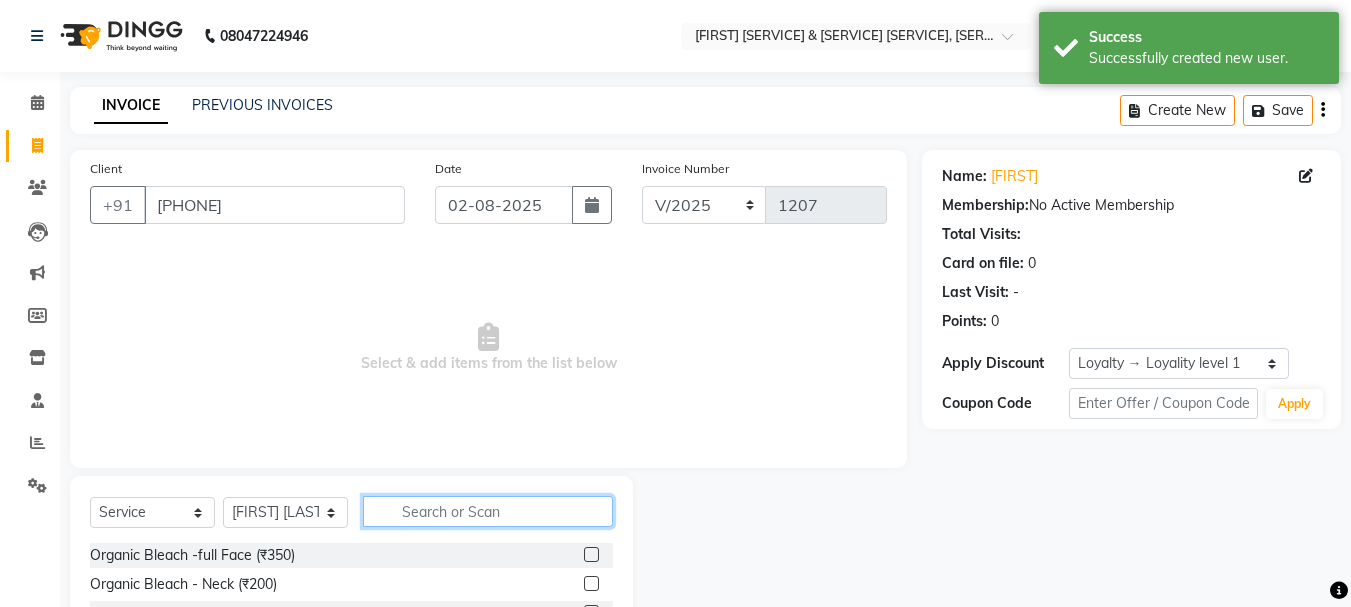 click 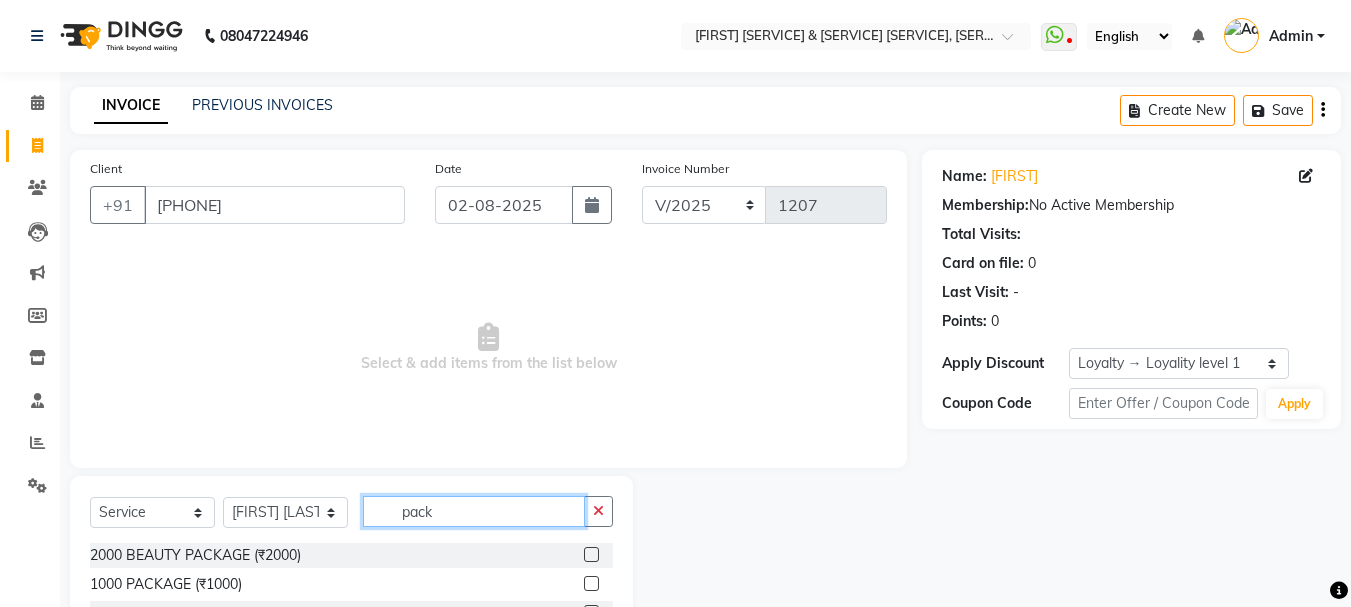 type on "pack" 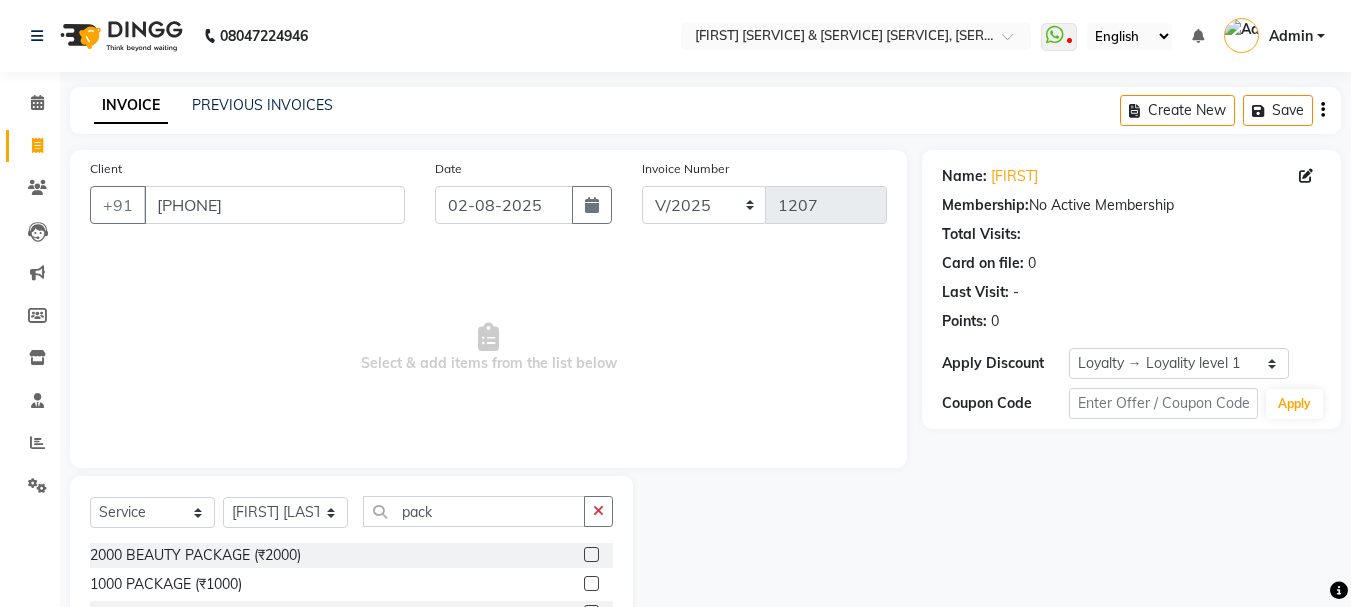 click 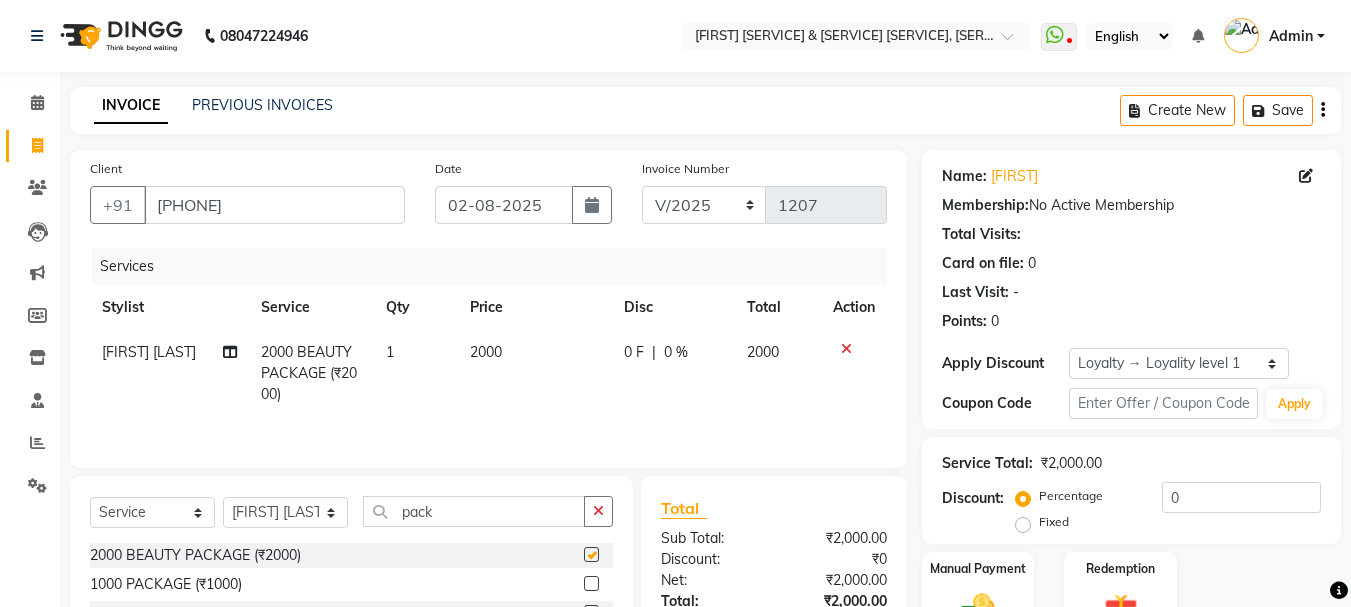 checkbox on "false" 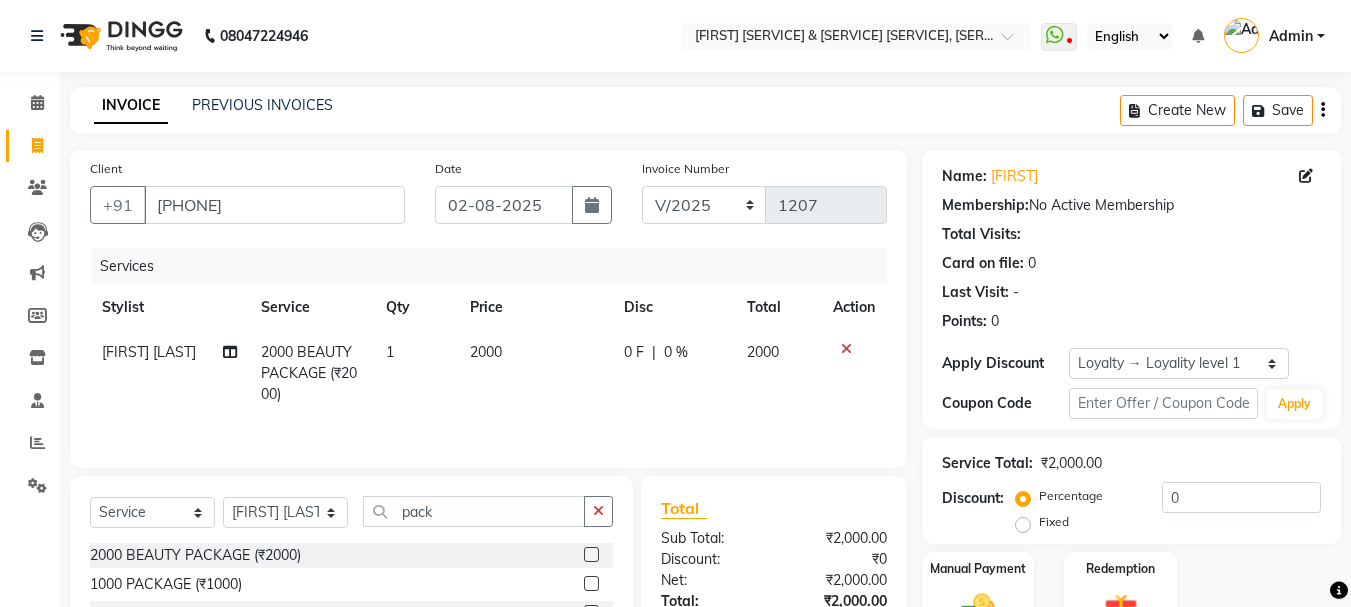 click on "Price" 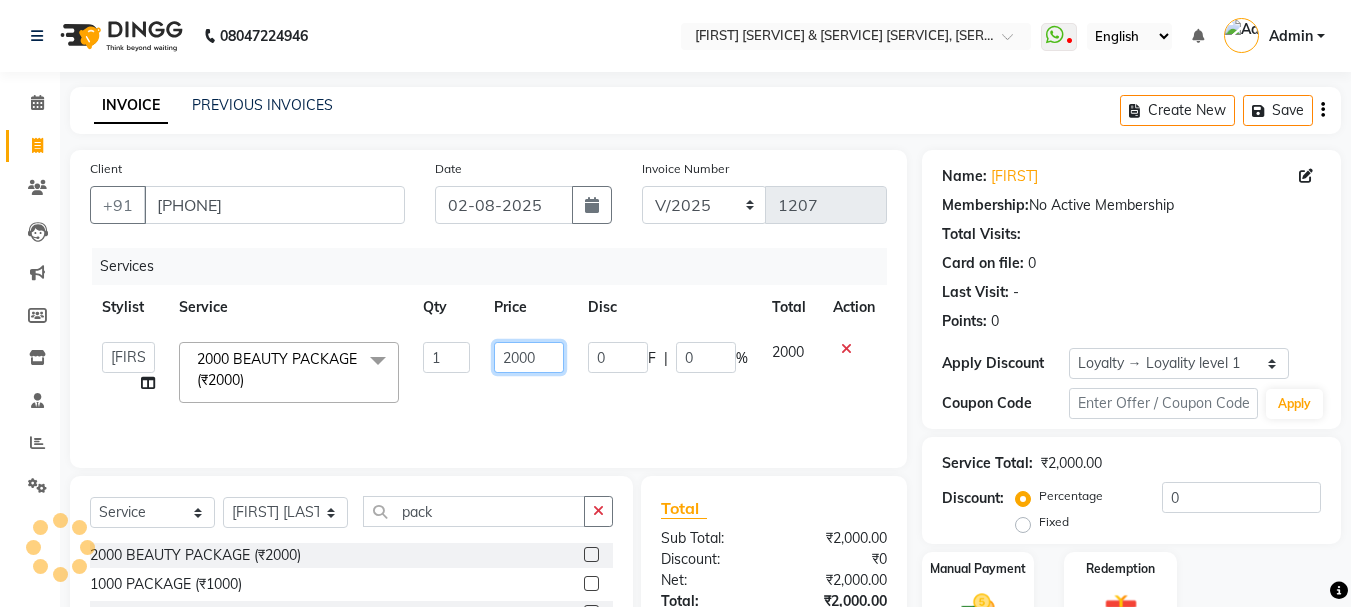 click on "2000" 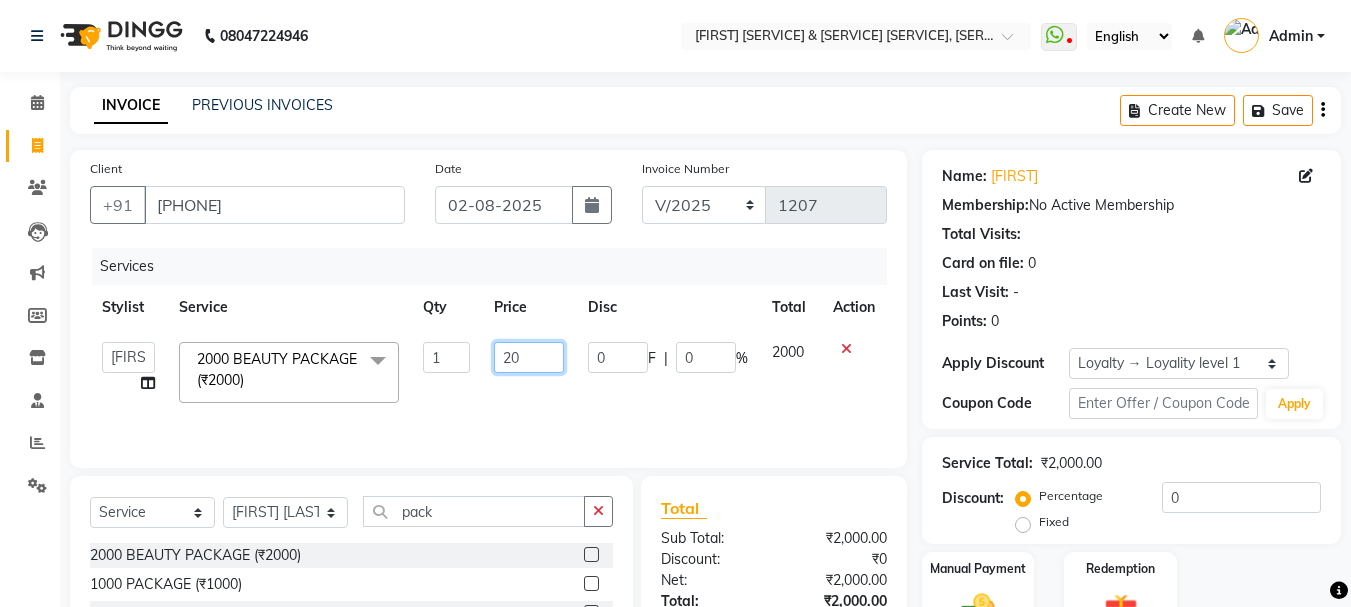 type on "2" 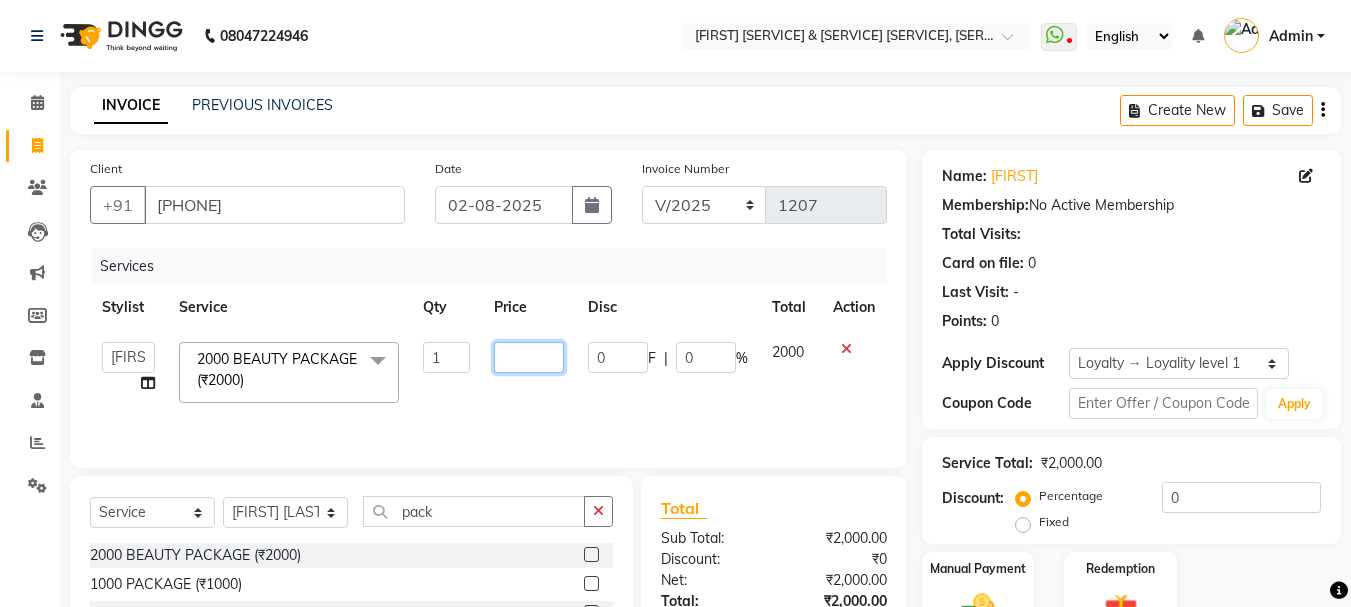 type on "9" 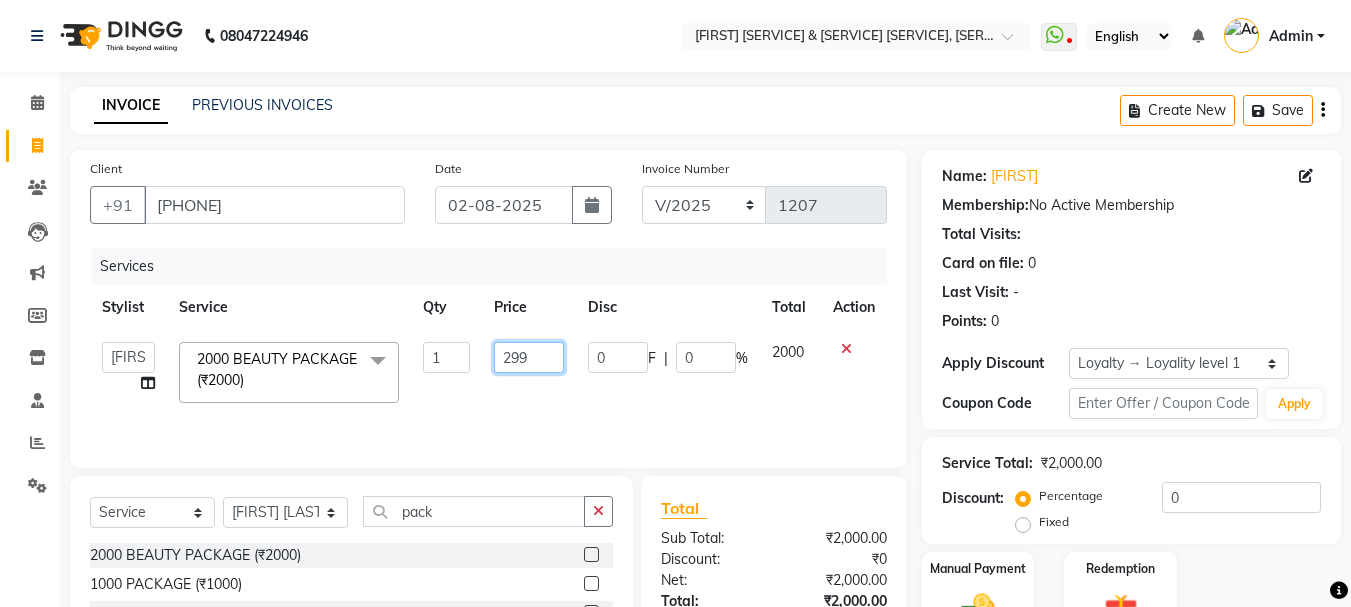 type on "2999" 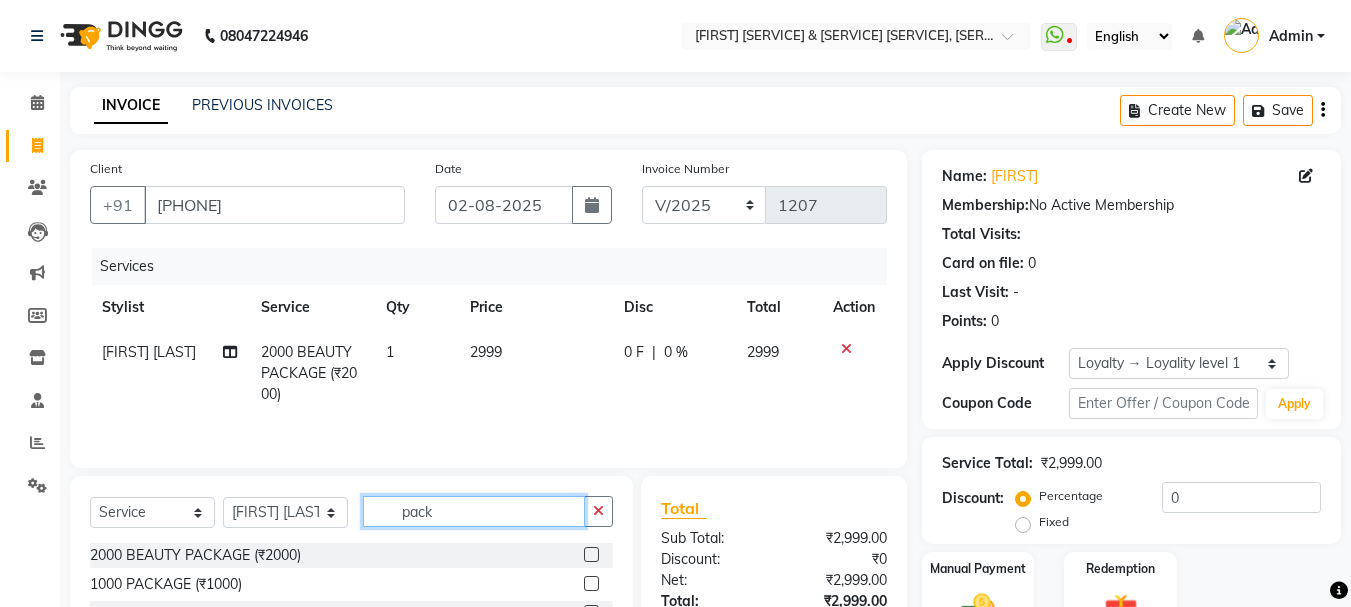 click on "pack" 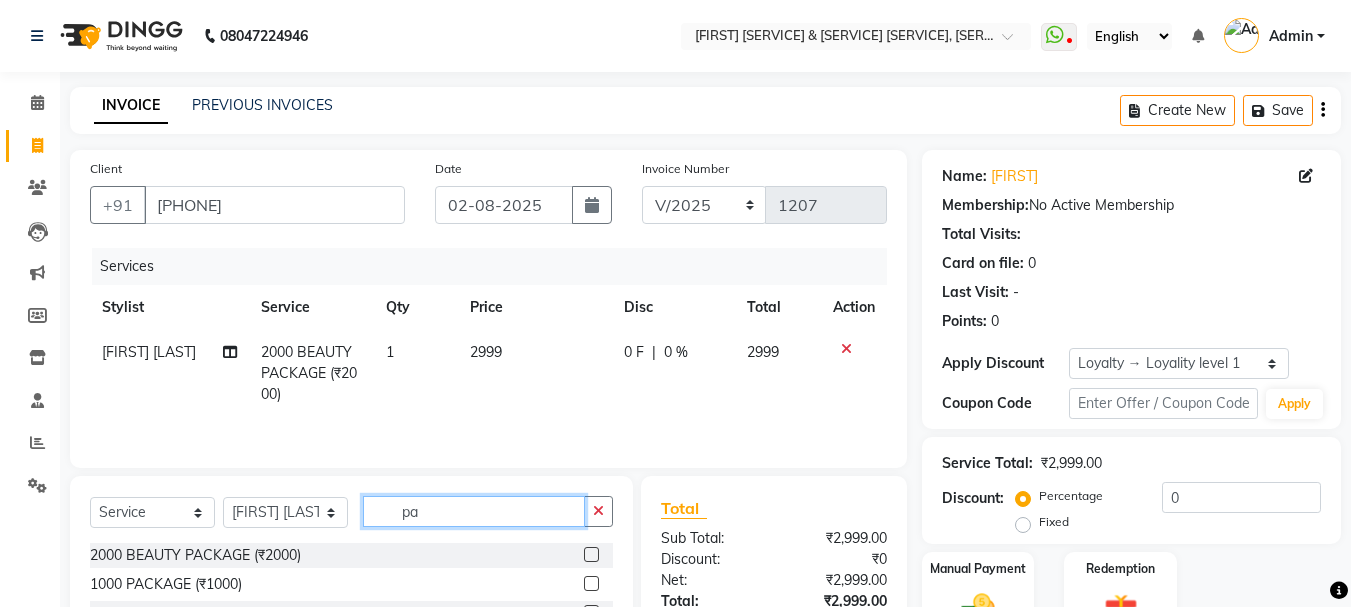 type on "p" 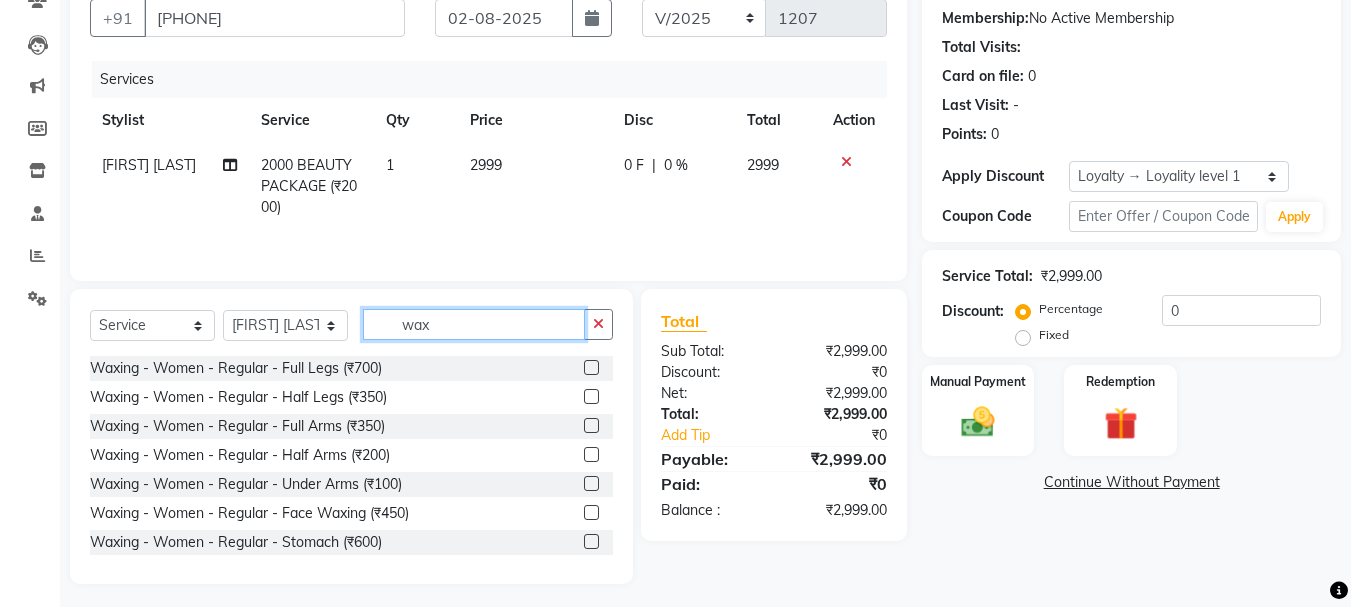 scroll, scrollTop: 194, scrollLeft: 0, axis: vertical 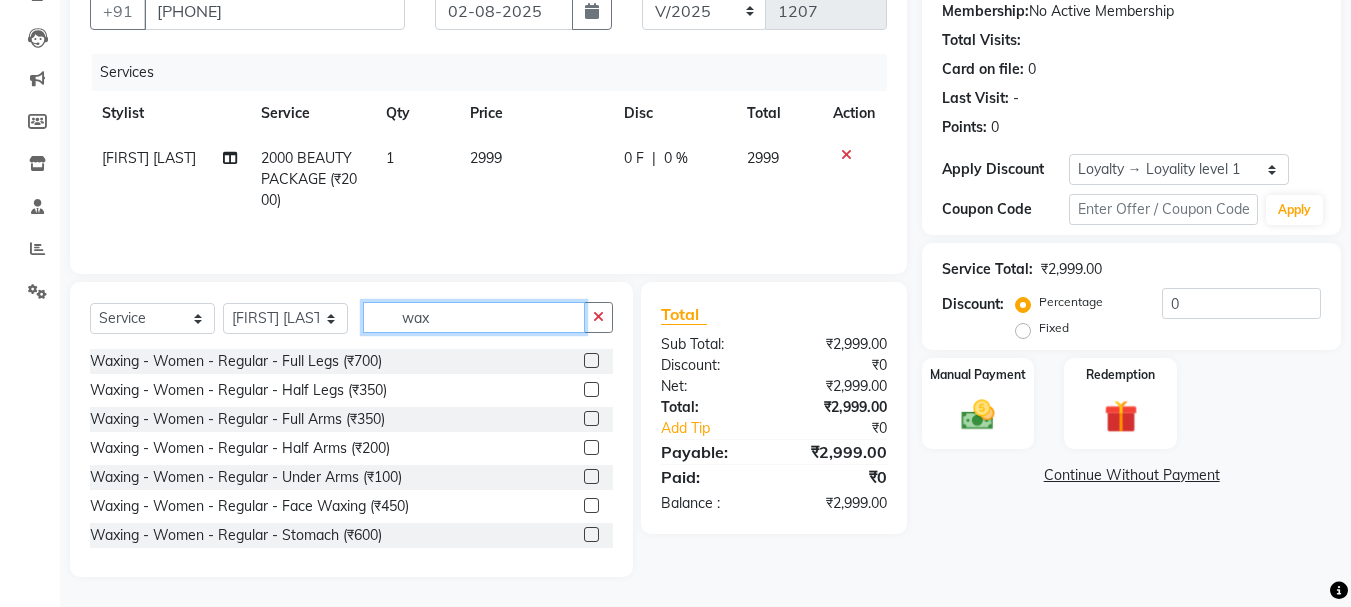 type on "wax" 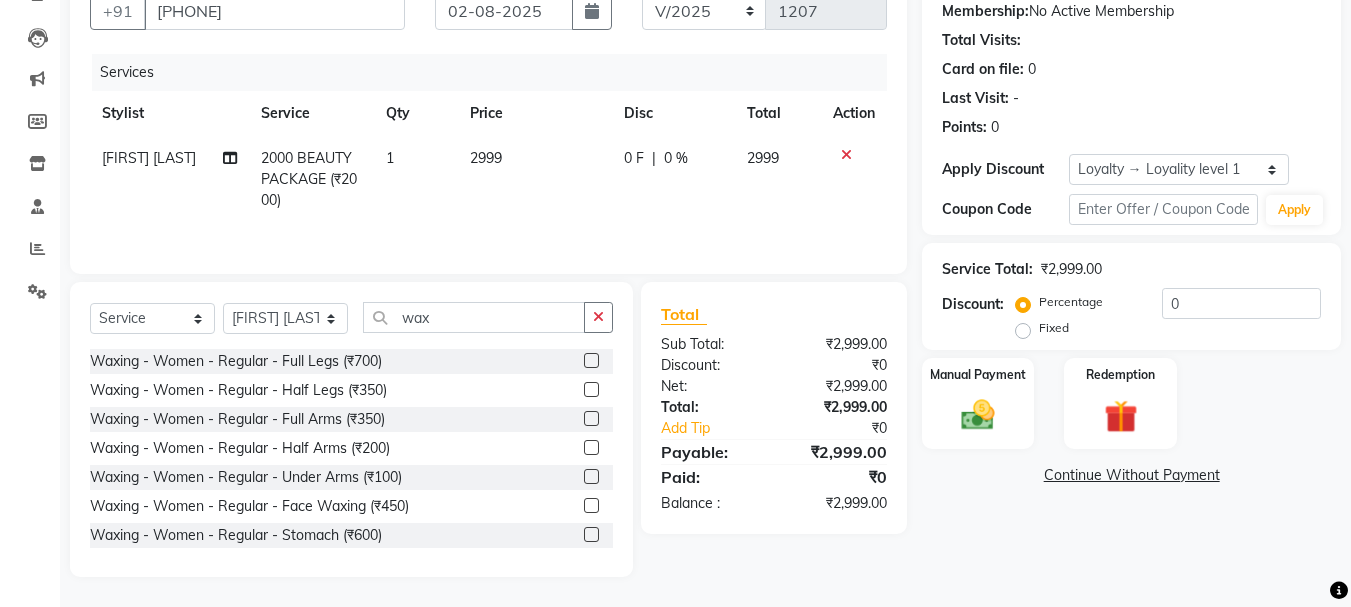 click 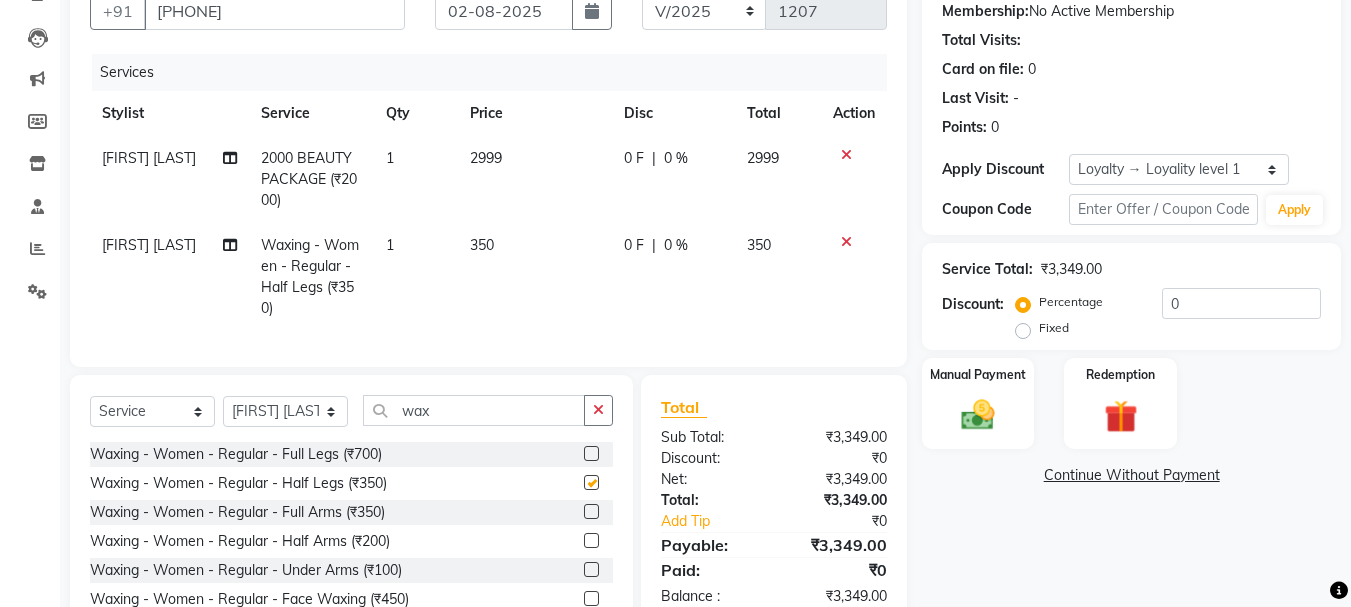 checkbox on "false" 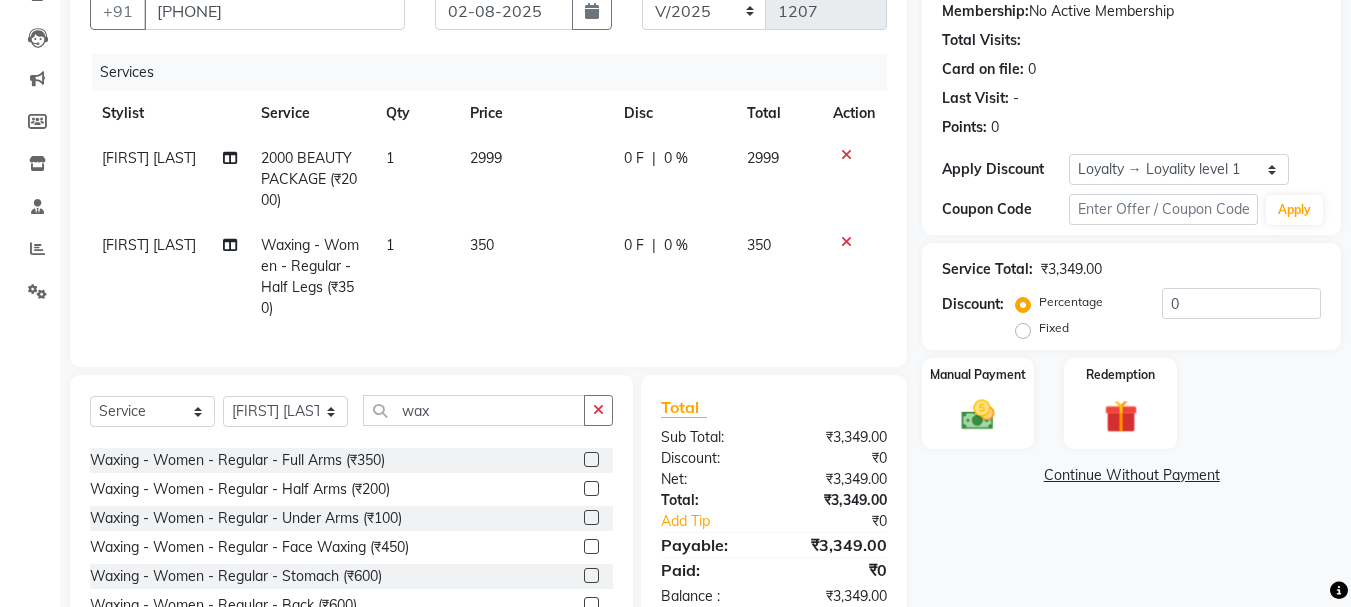 scroll, scrollTop: 100, scrollLeft: 0, axis: vertical 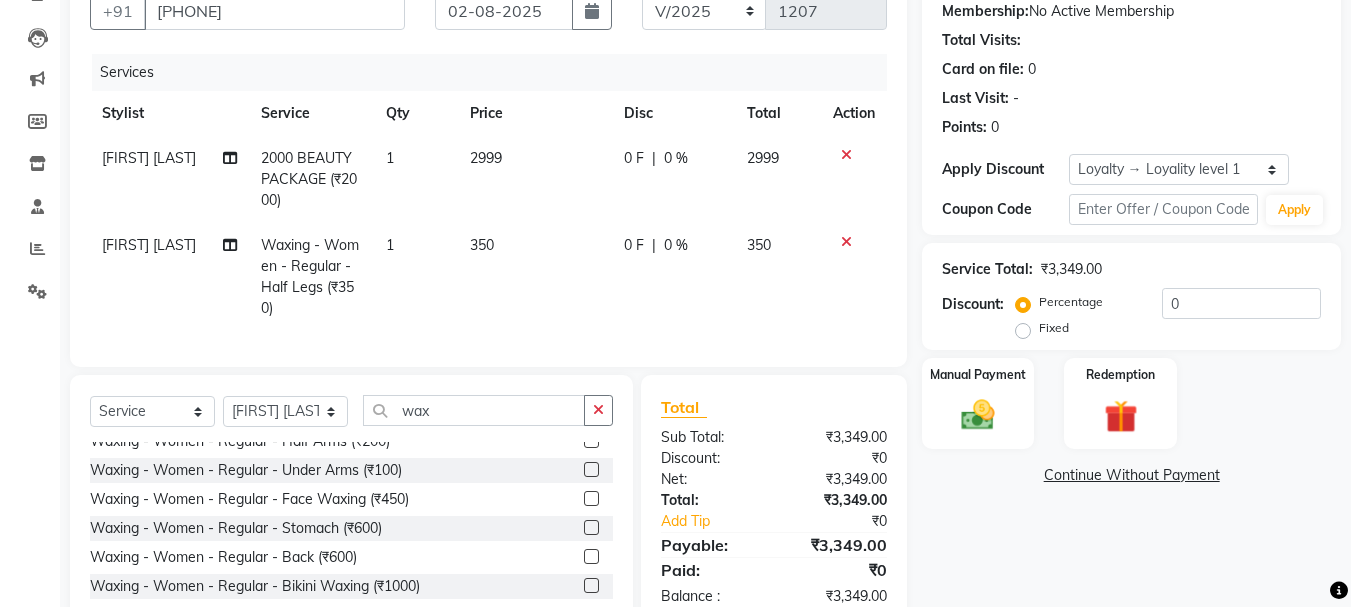 click 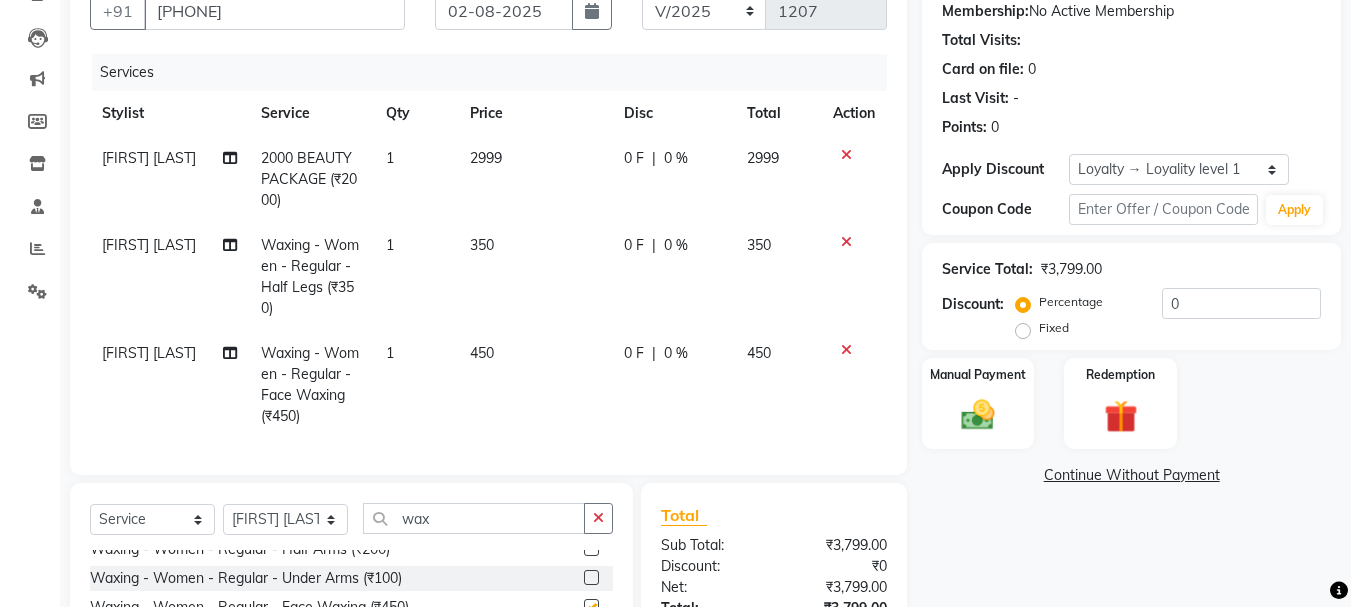 checkbox on "false" 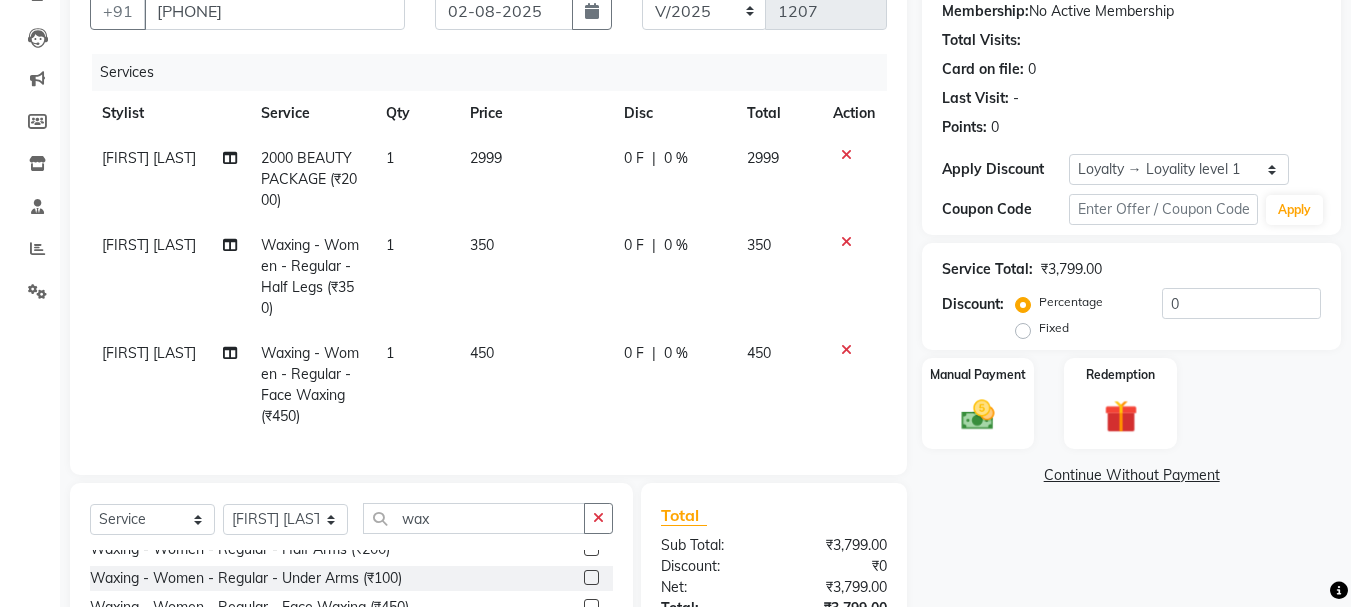 click on "350" 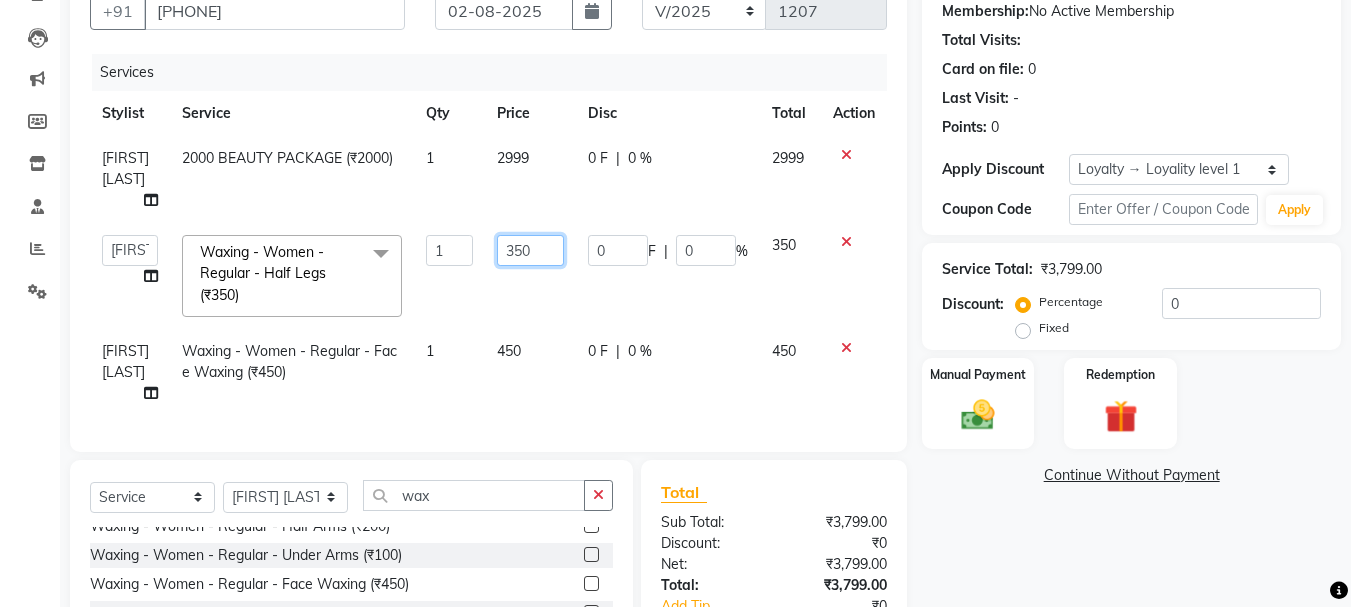 click on "350" 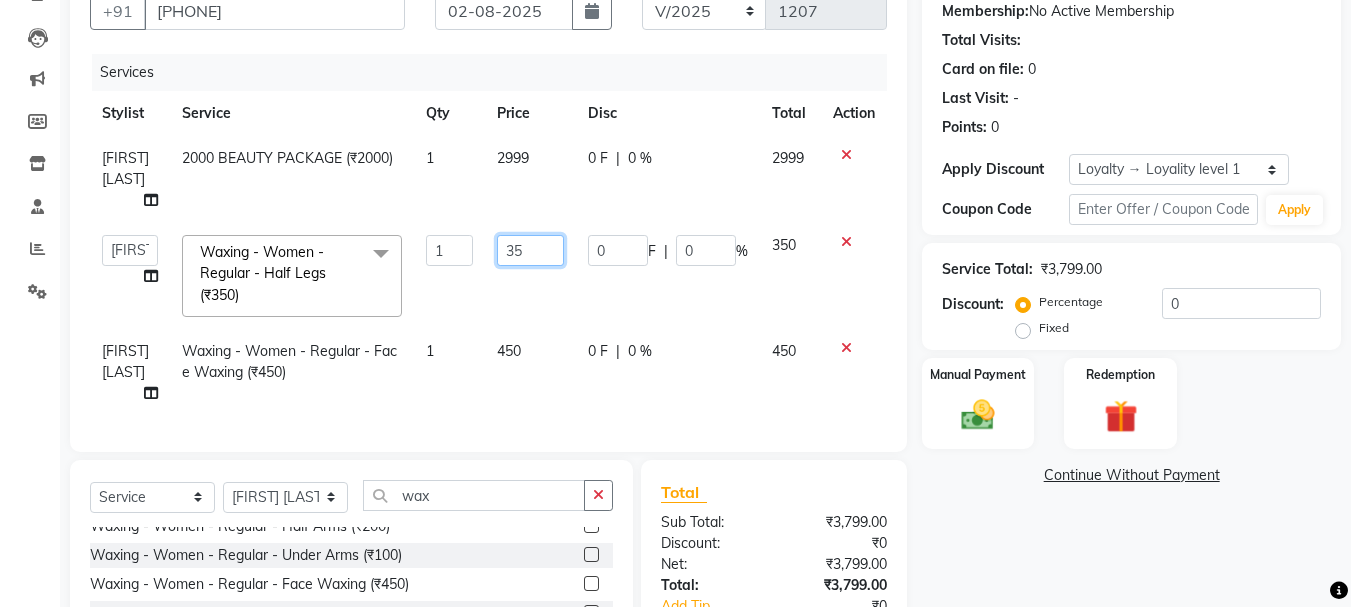 type on "3" 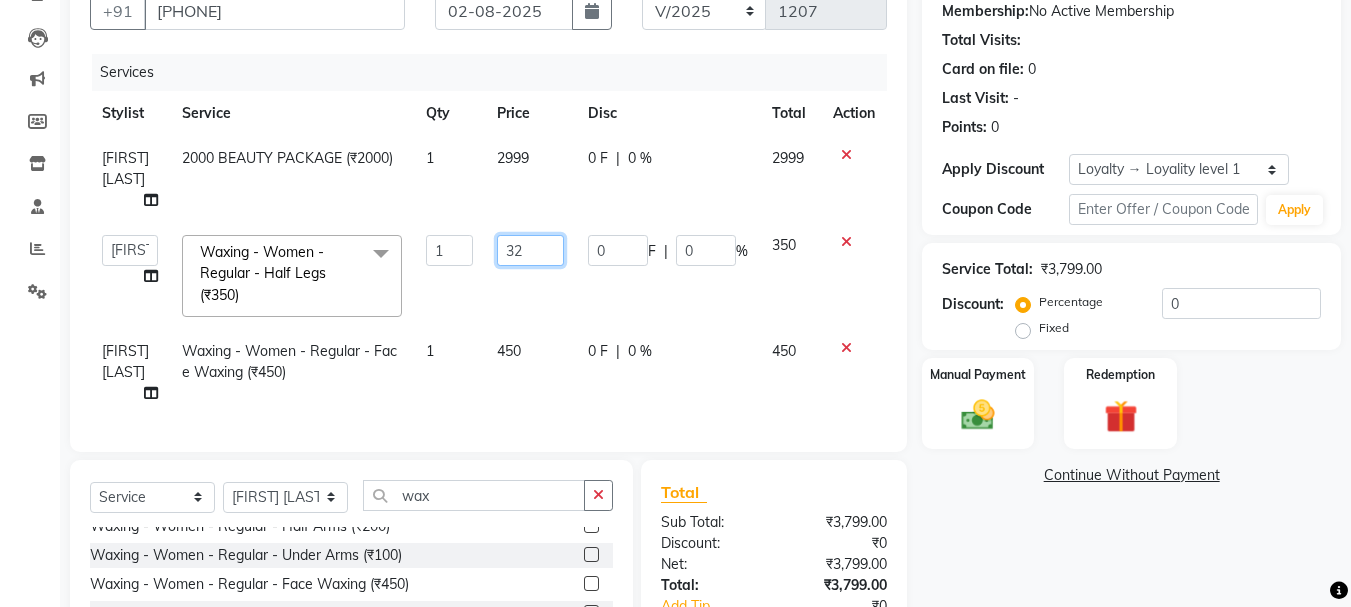 type on "325" 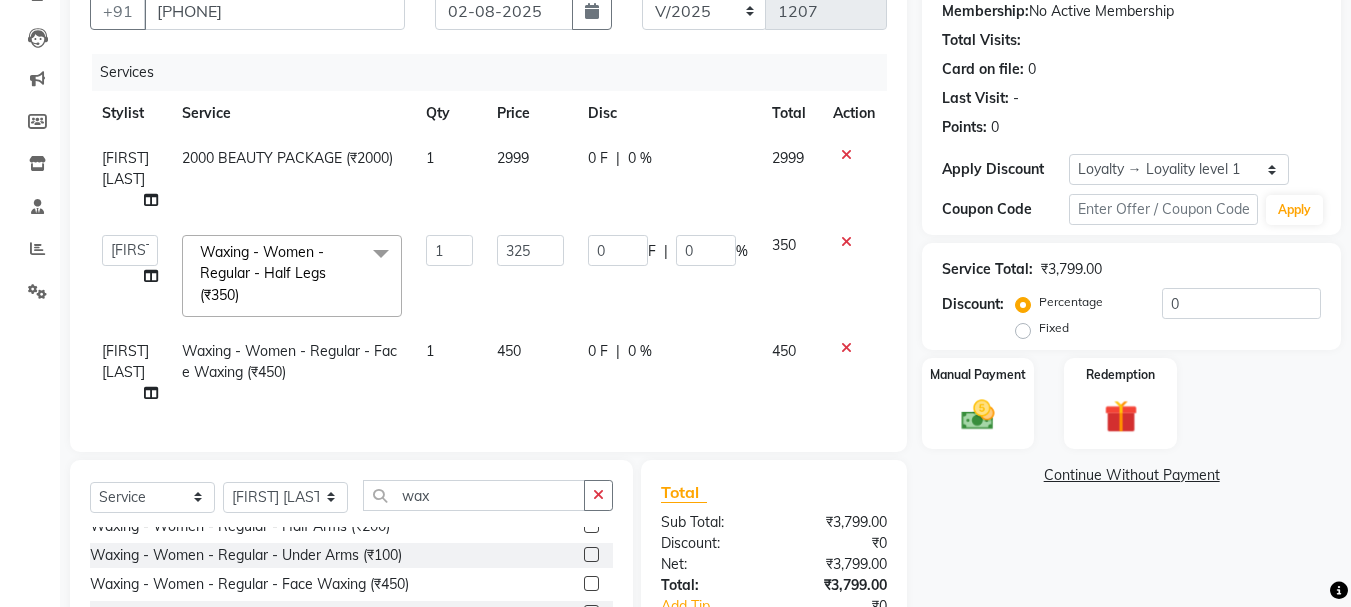 click on "450" 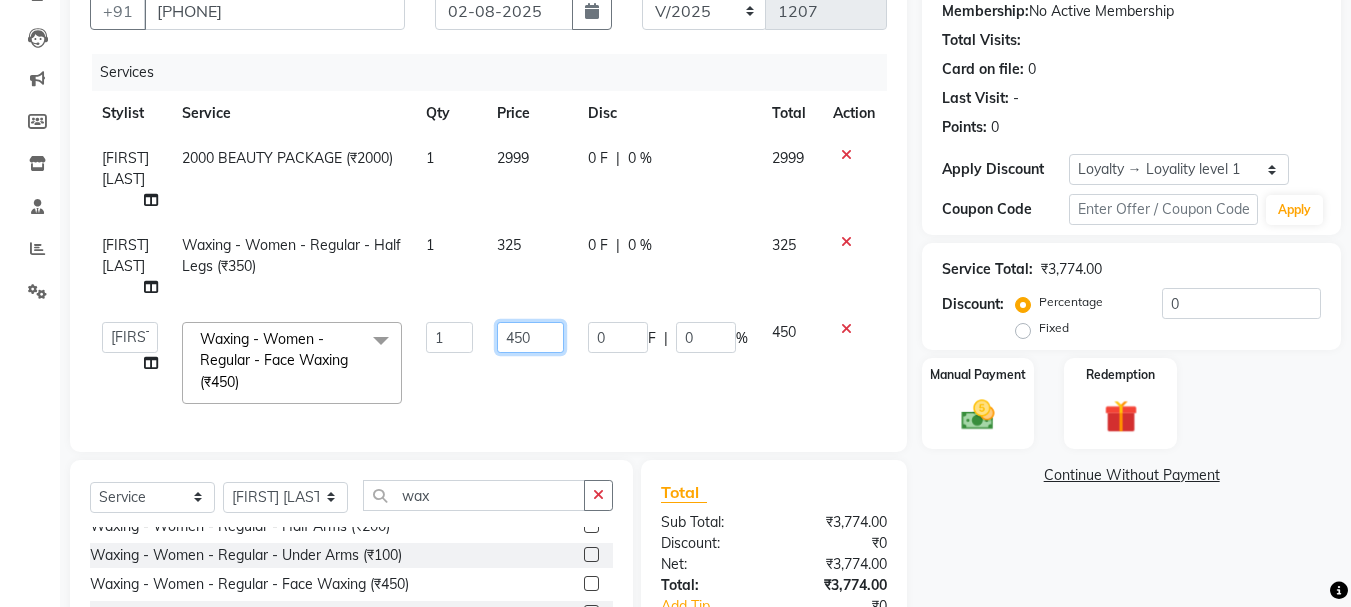 click on "450" 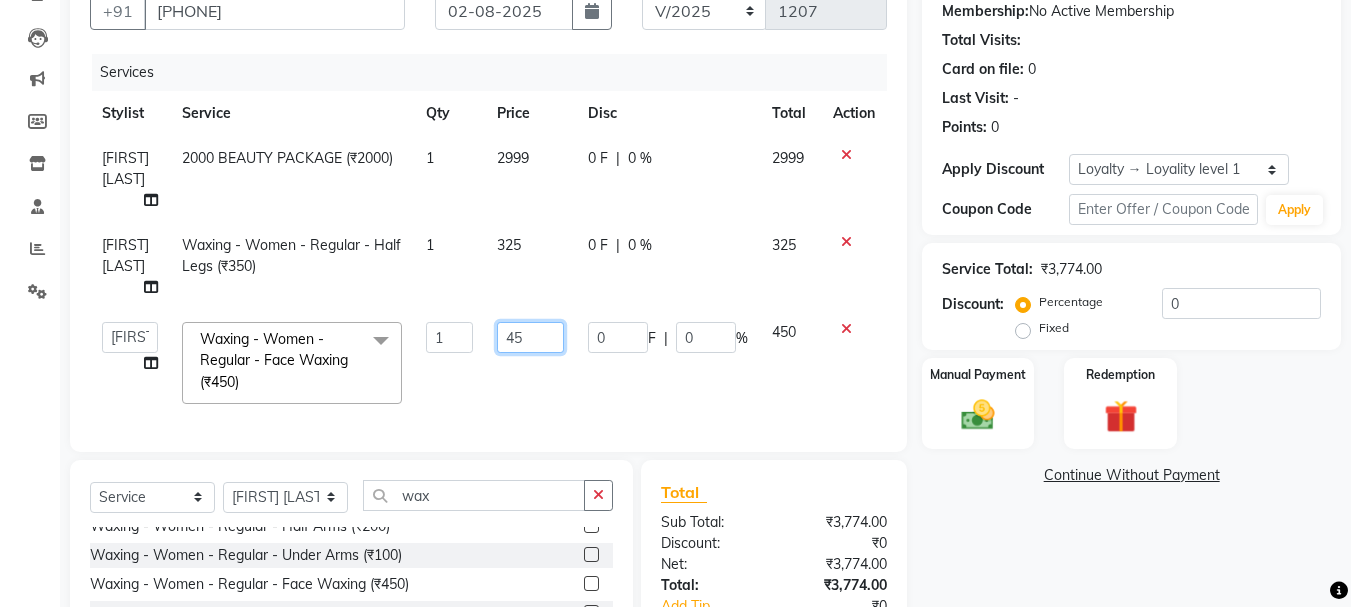 type on "4" 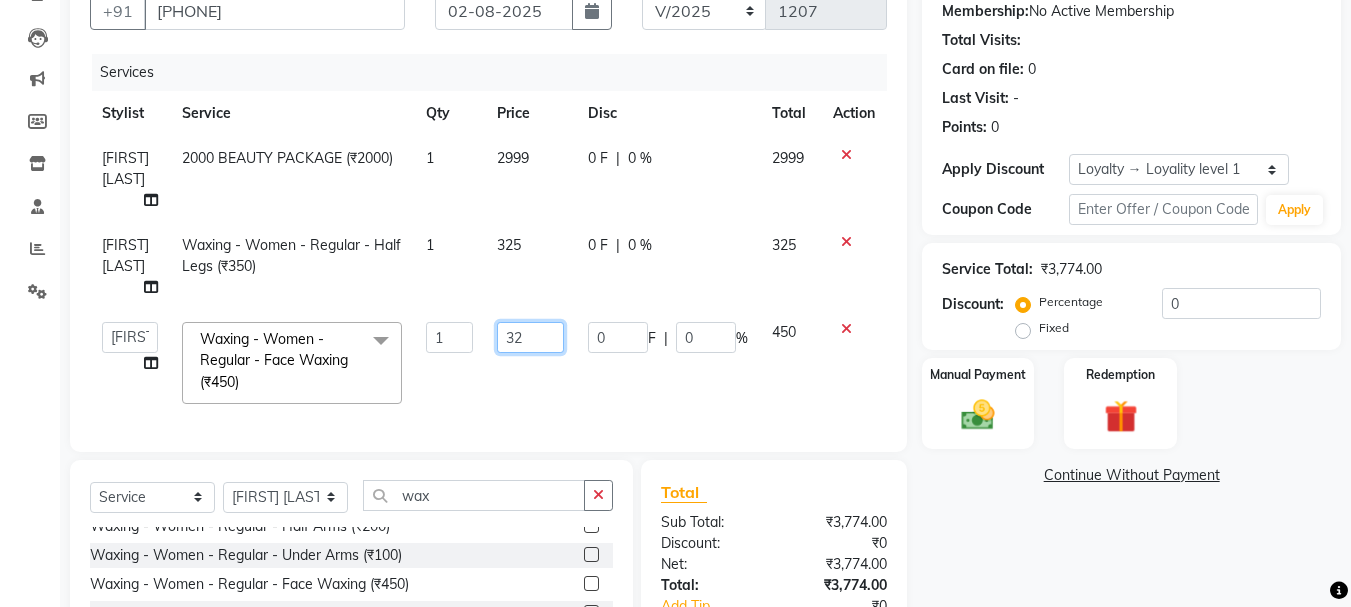 type on "325" 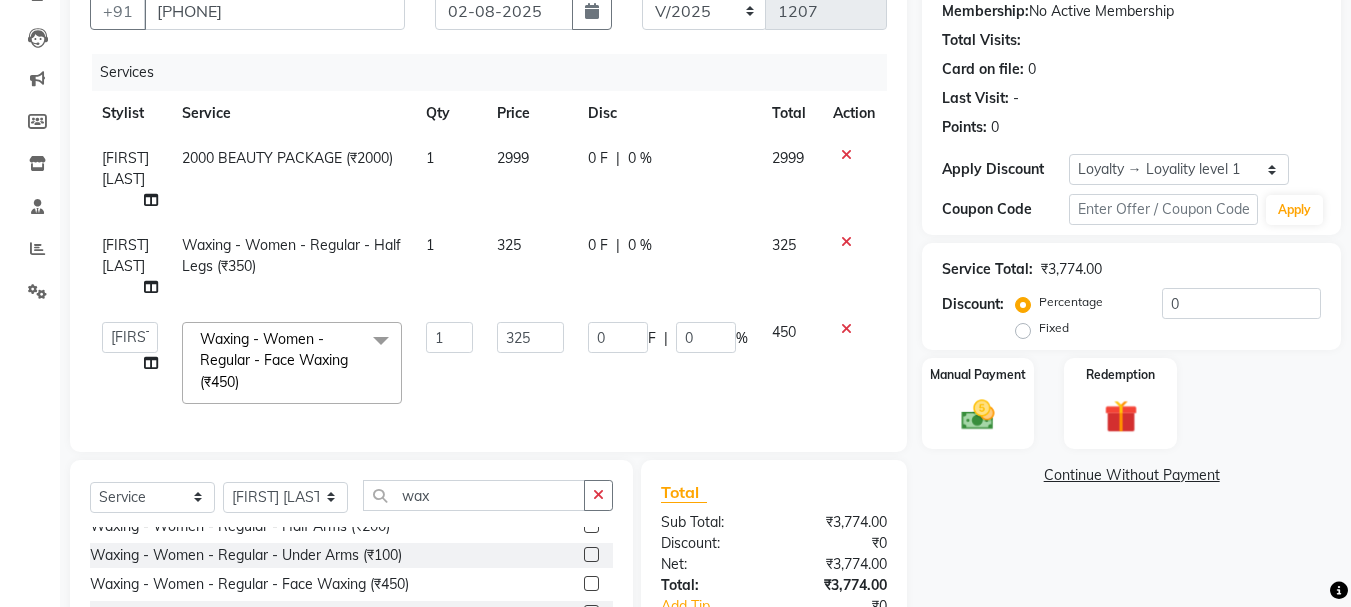 click on "325" 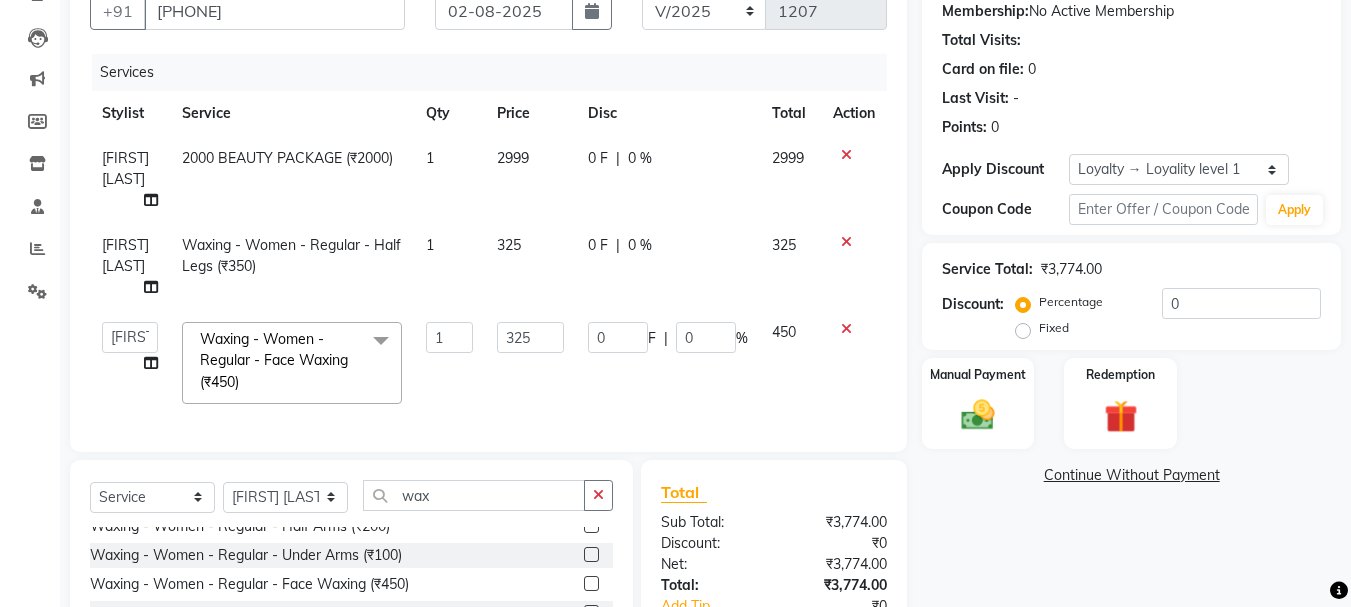 select on "64341" 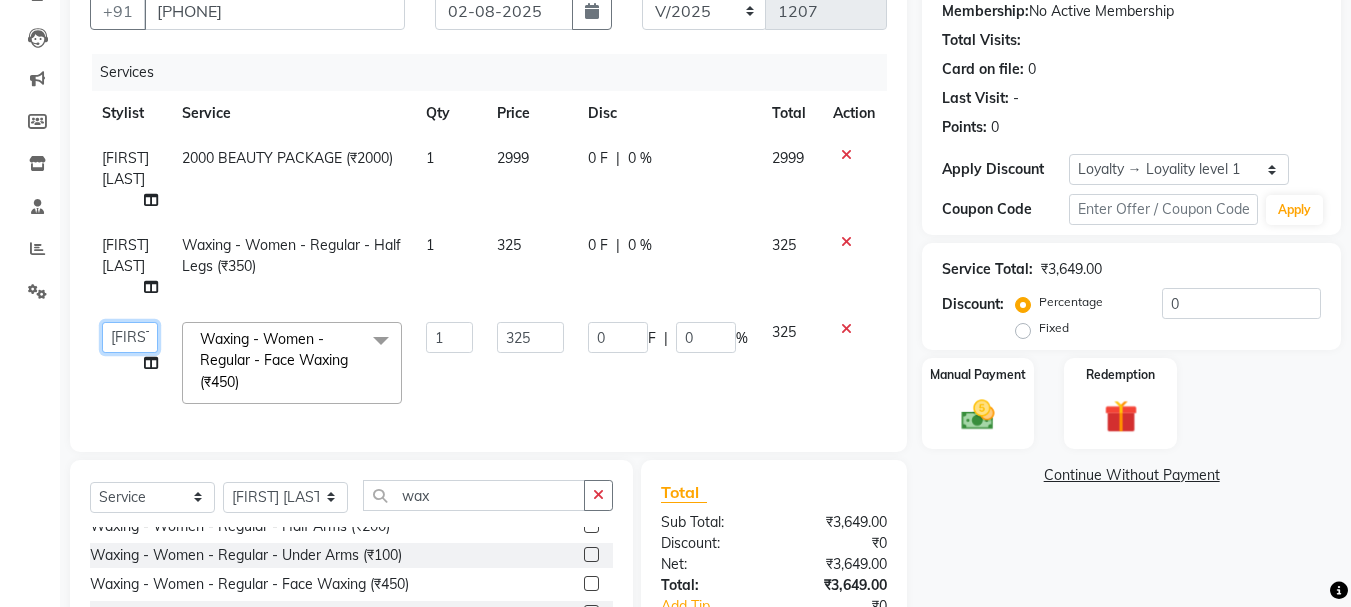 click on "Services Stylist Service Qty Price Disc Total Action  [FIRST]   A PALLAVI   [FIRST]   [FIRST]   [FIRST]    [FIRST]   [FIRST] [LAST]    [FIRST] [LAST]   [FIRST]    [FIRST] [LAST]   [FIRST]   [FIRST] [LAST]   [FIRST] [LAST]  [FIRST]" 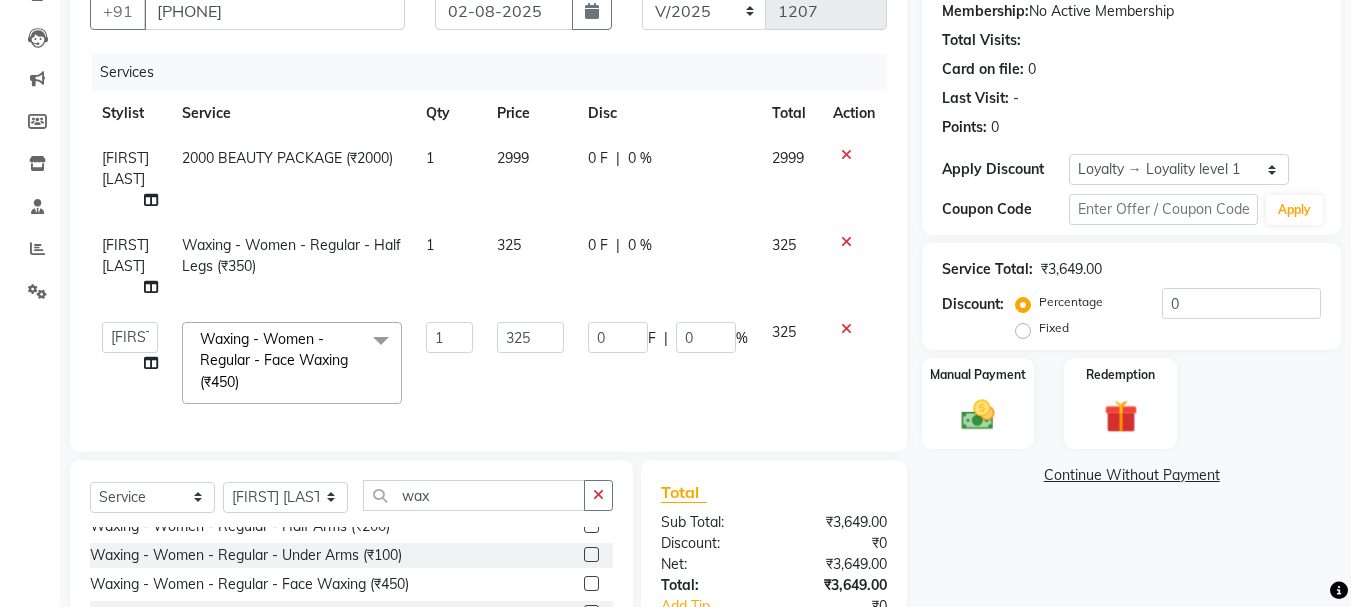 select on "[NUMBER]" 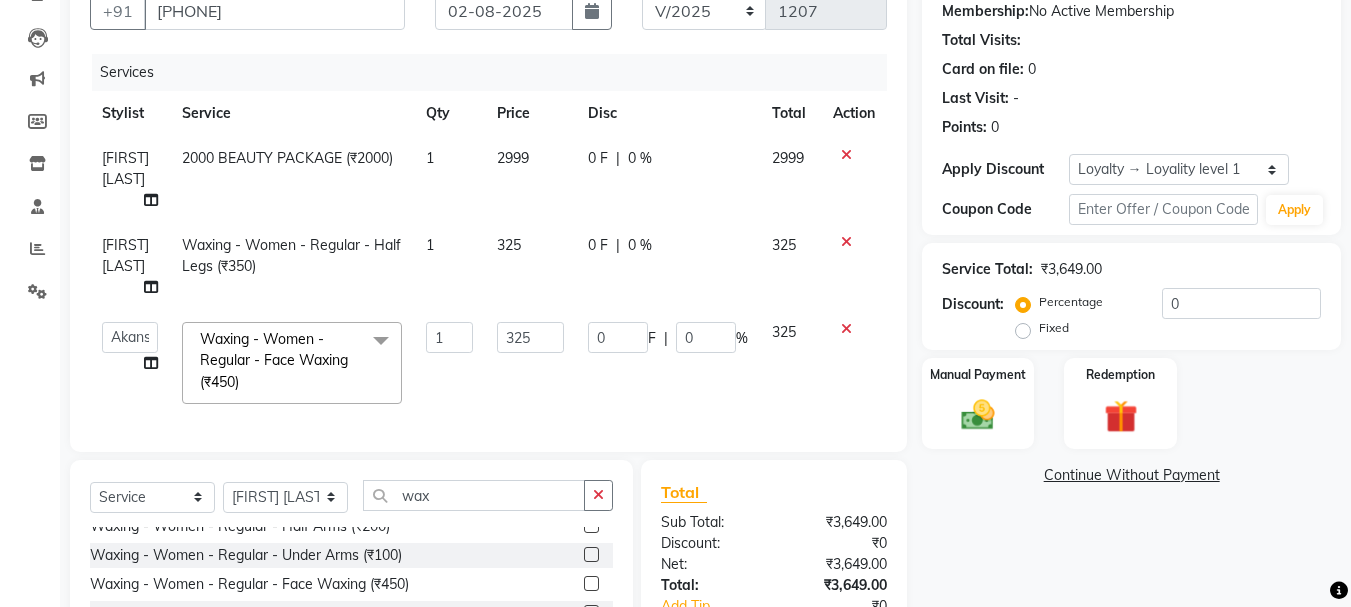 click on "[FIRST] [LAST]" 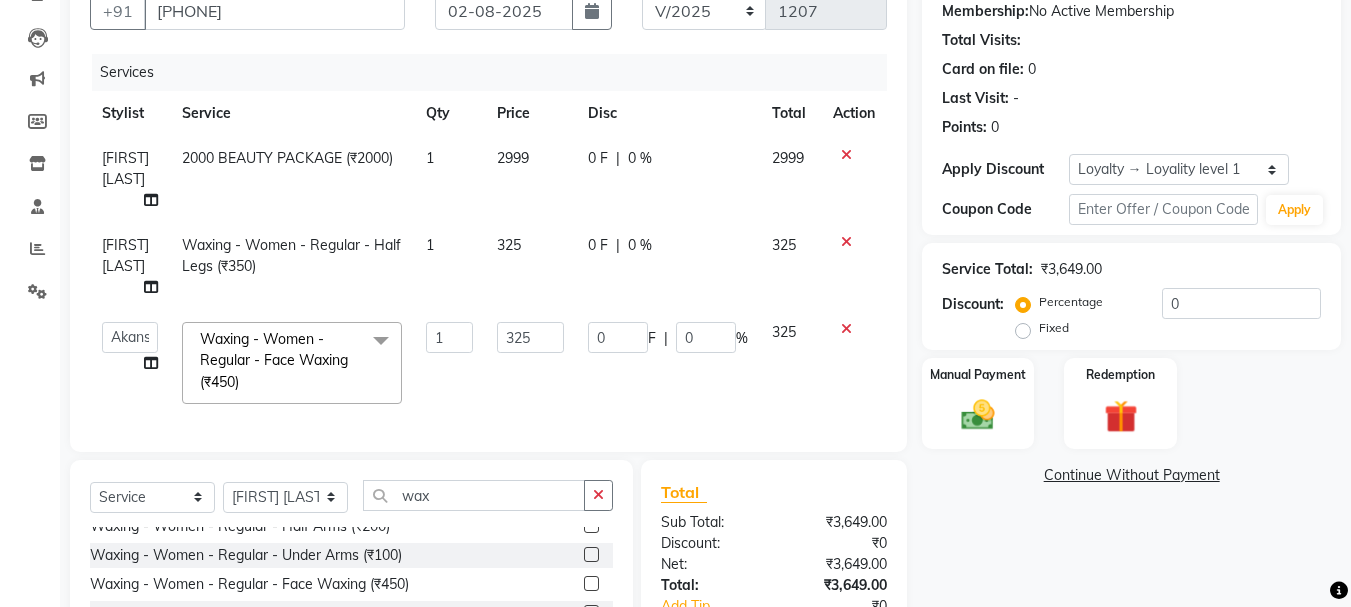 select on "64341" 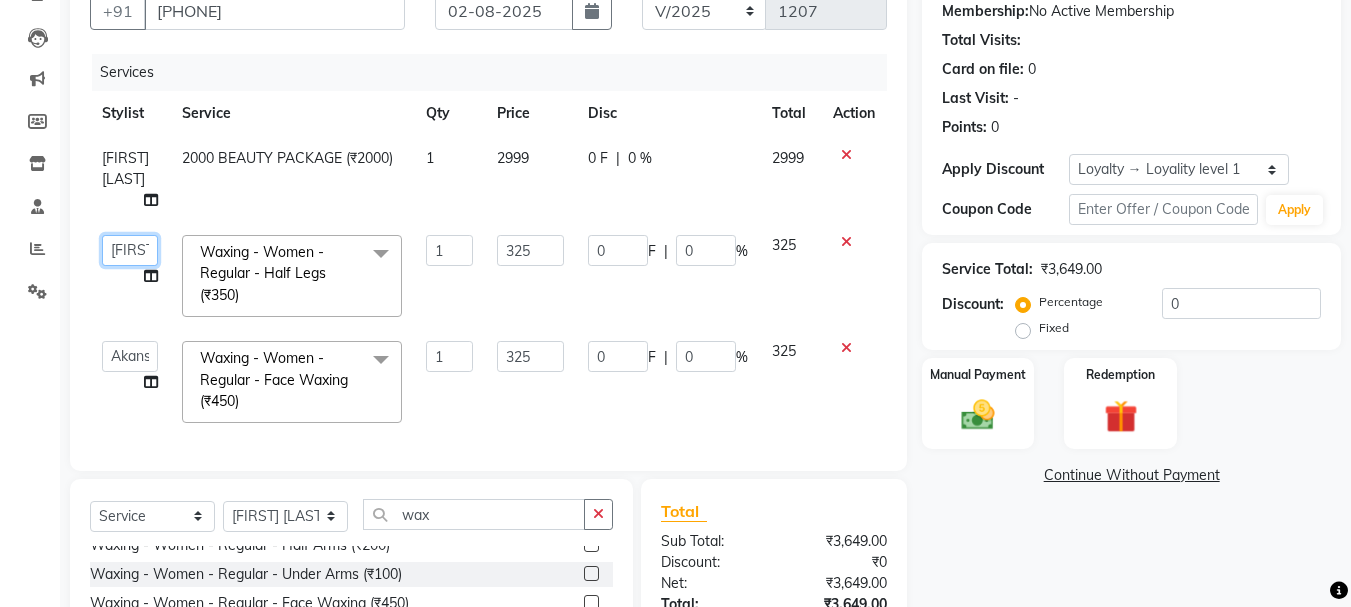 click on "Services Stylist Service Qty Price Disc Total Action  [FIRST]   A PALLAVI   [FIRST]   [FIRST]   [FIRST]    [FIRST]   [FIRST] [LAST]    [FIRST] [LAST]   [FIRST]    [FIRST] [LAST]   [FIRST]   [FIRST] [LAST]   [FIRST] [LAST]  [FIRST]" 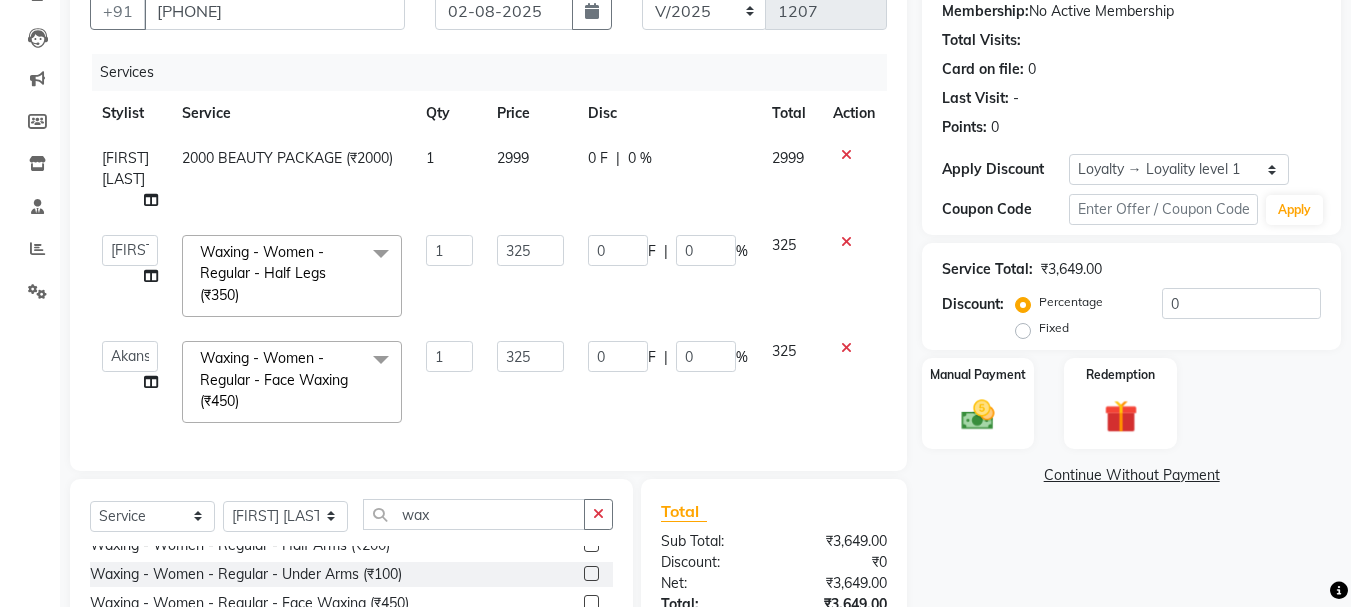 select on "[NUMBER]" 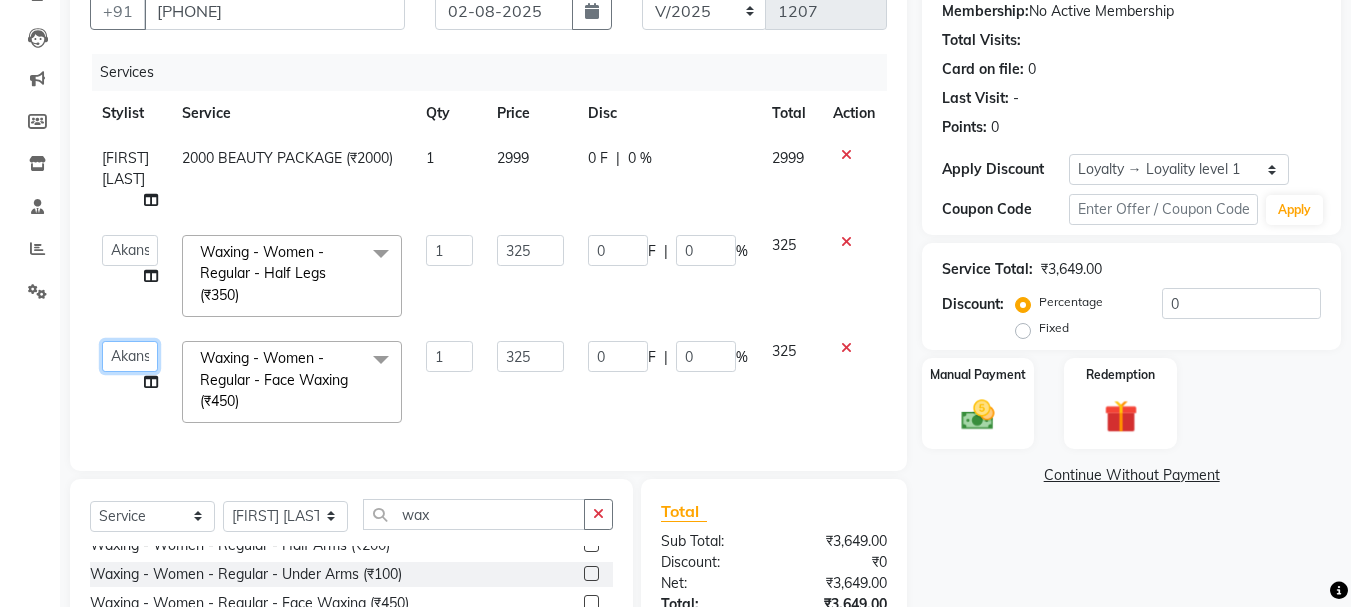 click on "Services Stylist Service Qty Price Disc Total Action  [FIRST]   A PALLAVI   [FIRST]   [FIRST]   [FIRST]    [FIRST]   [FIRST] [LAST]    [FIRST] [LAST]   [FIRST]    [FIRST] [LAST]   [FIRST]   [FIRST] [LAST]   [FIRST] [LAST]  [FIRST]" 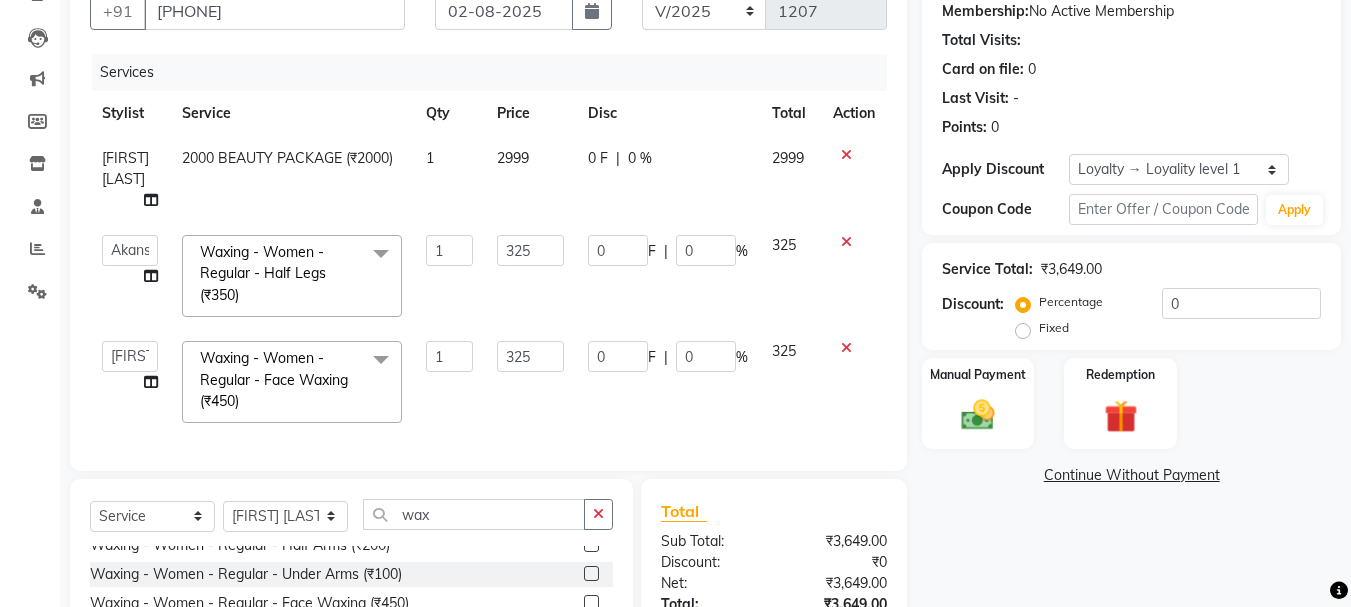 select on "64341" 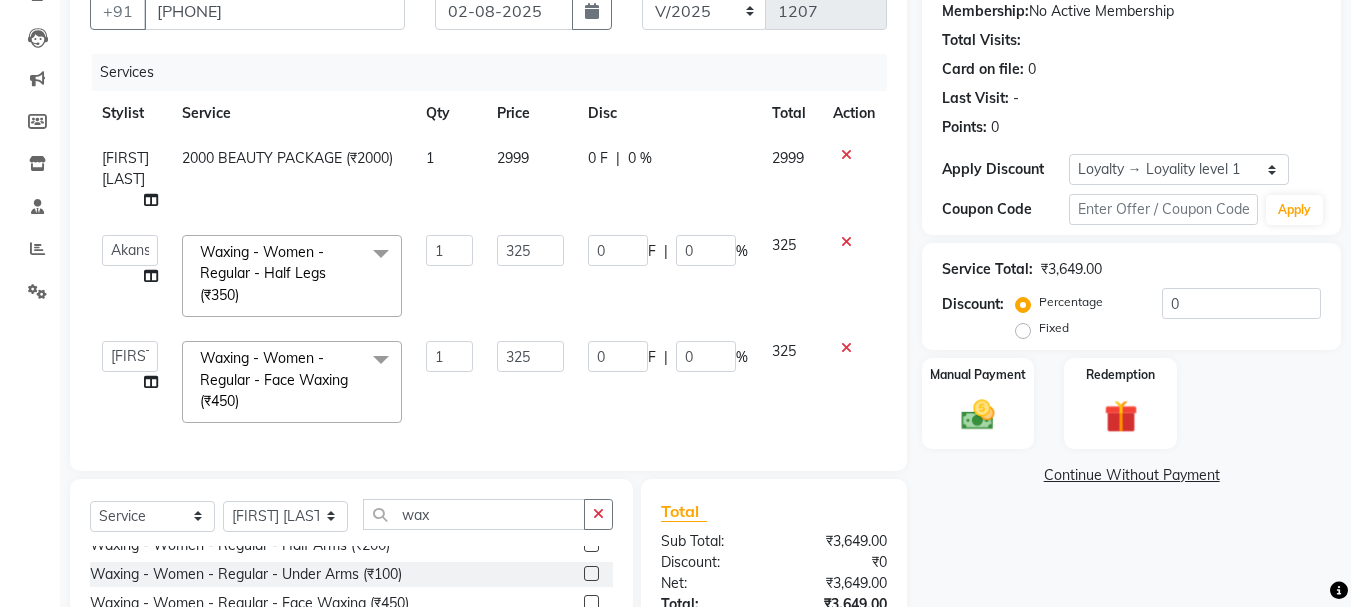 click on "325" 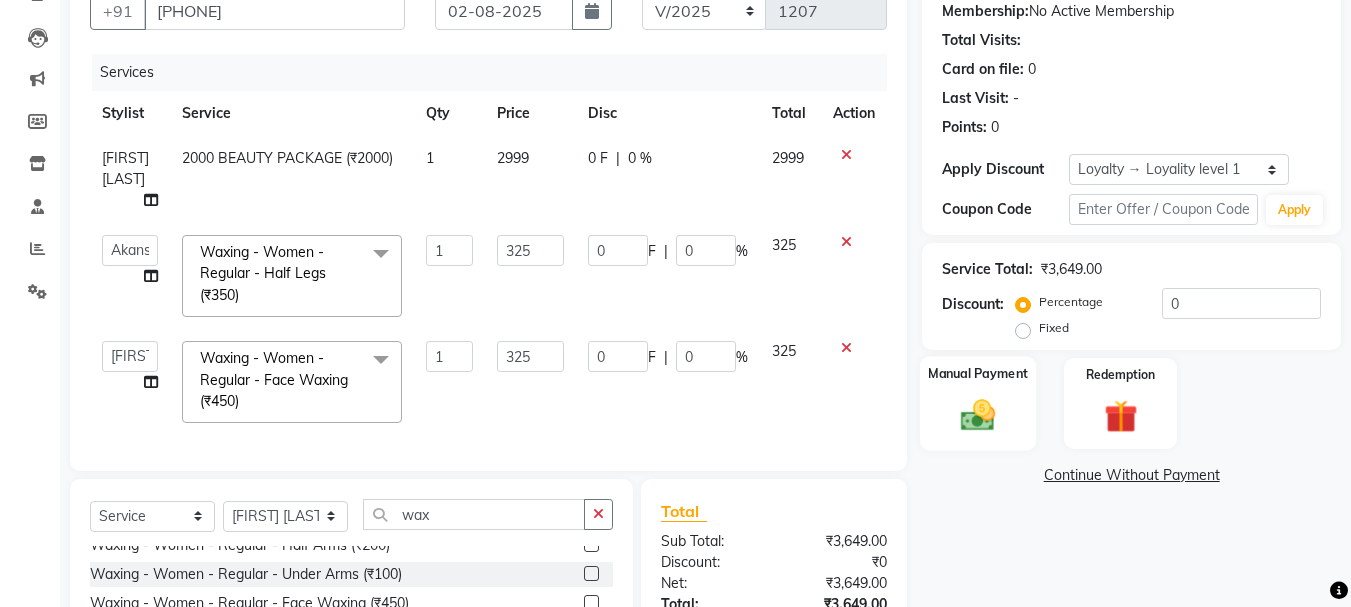 click 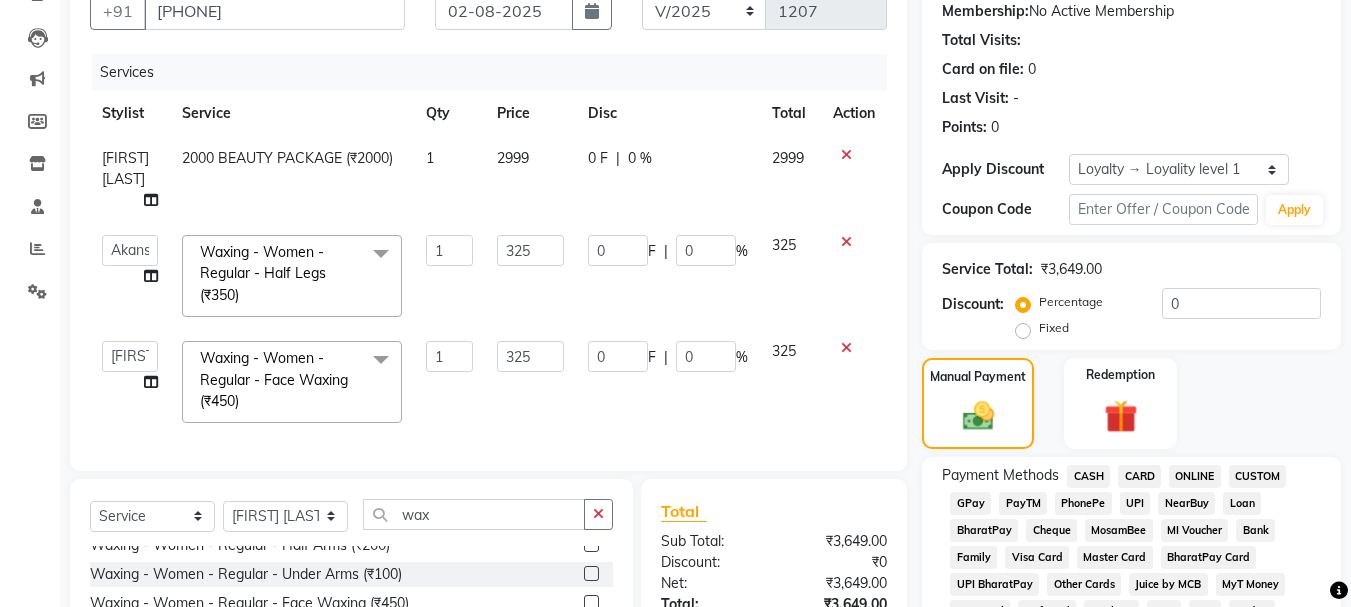 click on "ONLINE" 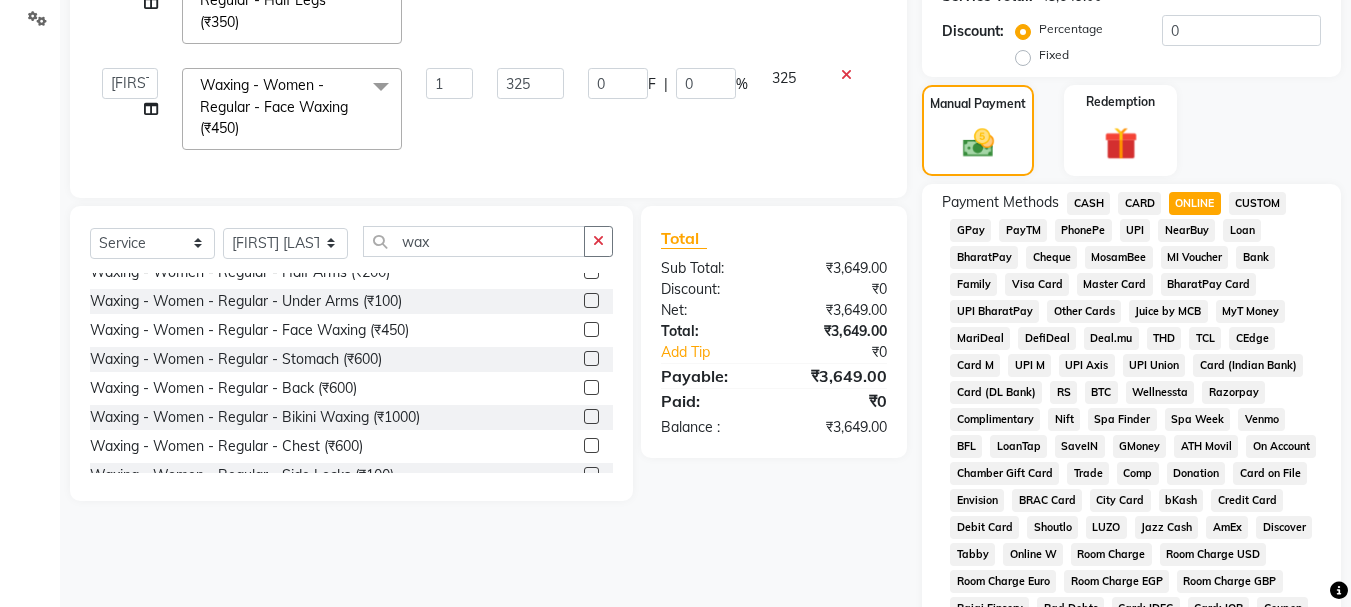 scroll, scrollTop: 794, scrollLeft: 0, axis: vertical 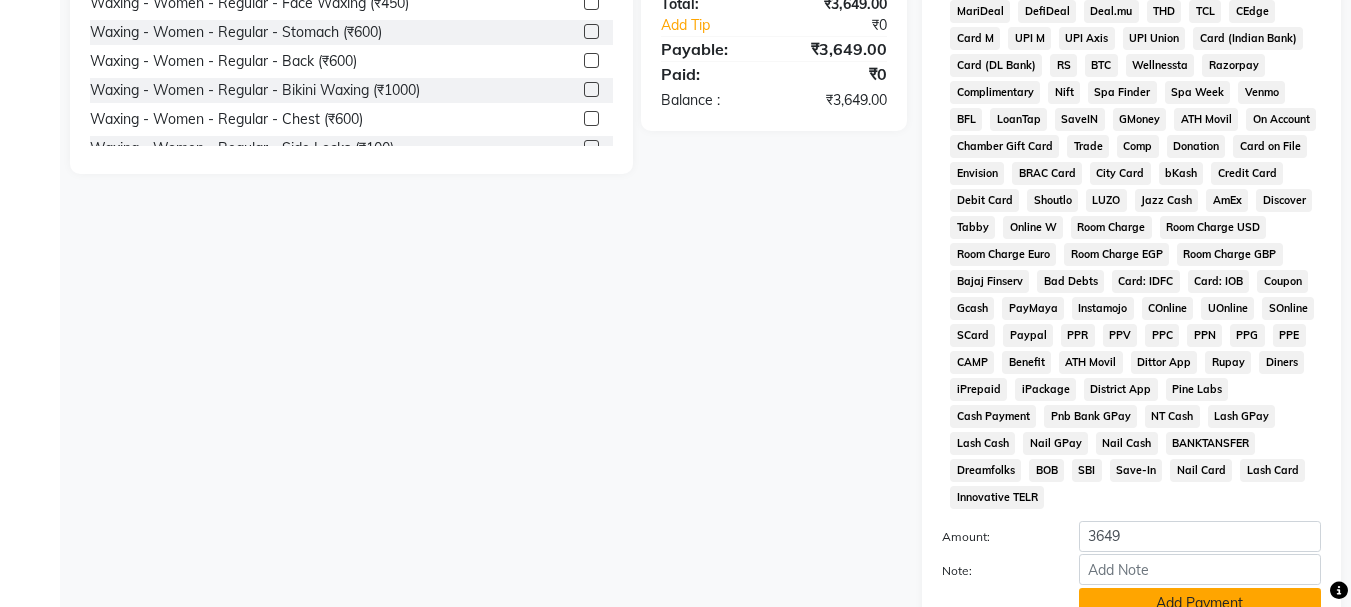 click on "Add Payment" 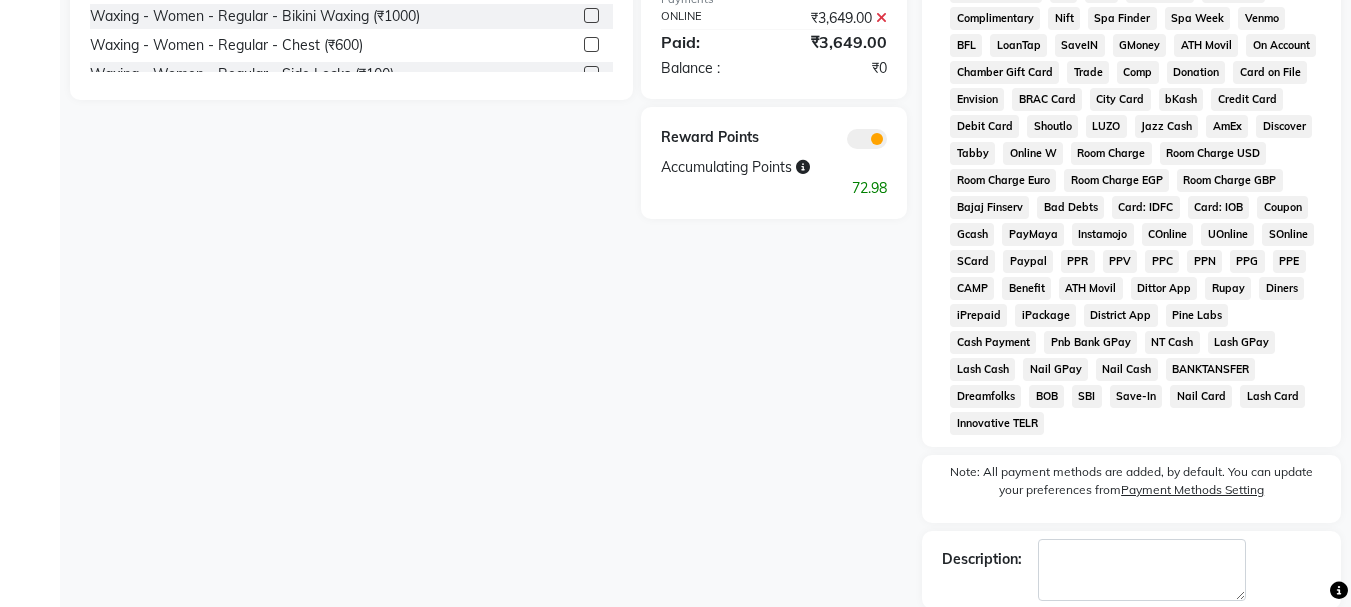 scroll, scrollTop: 941, scrollLeft: 0, axis: vertical 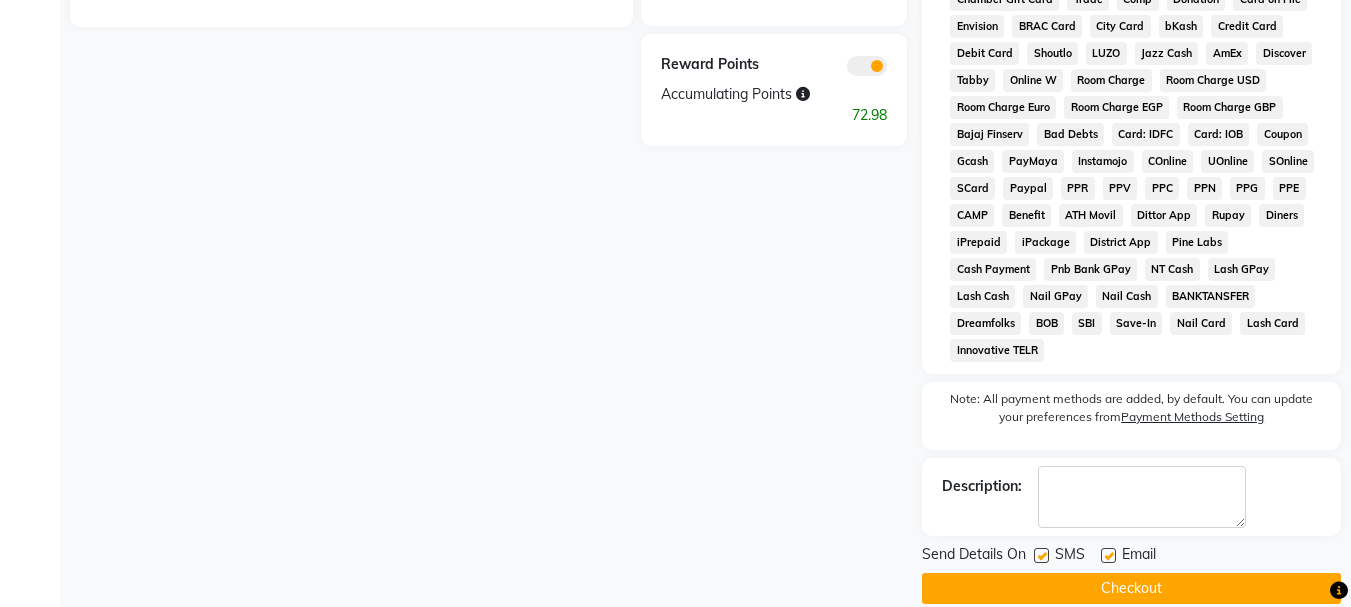 click 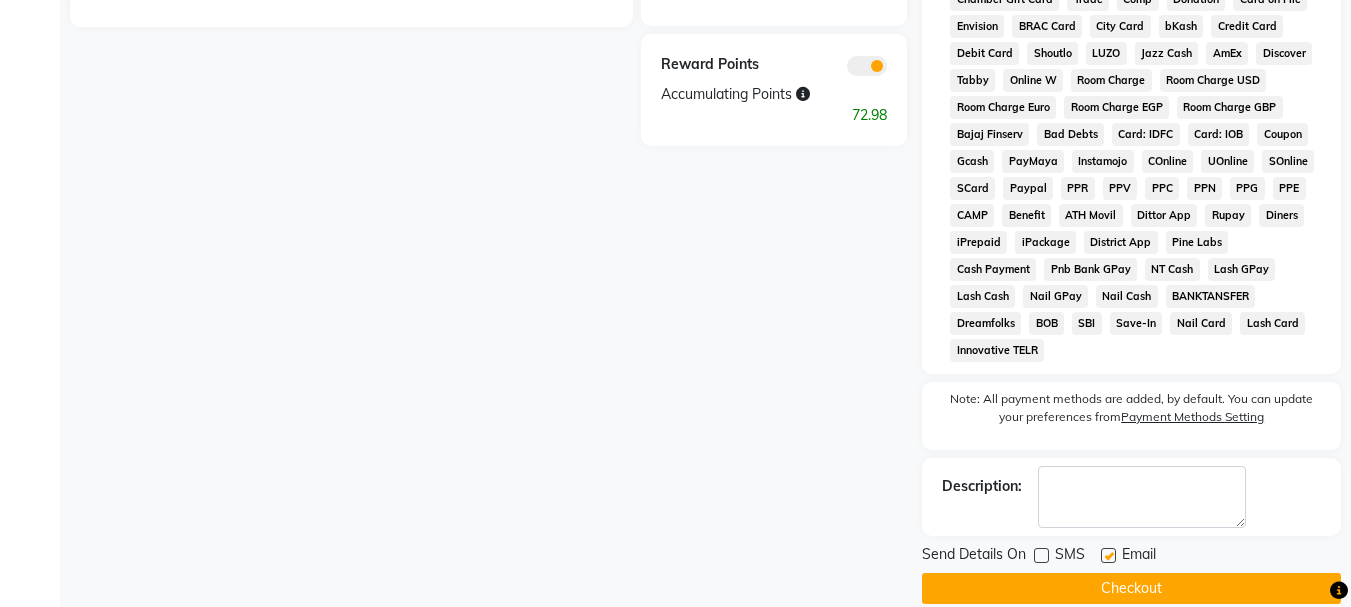 click 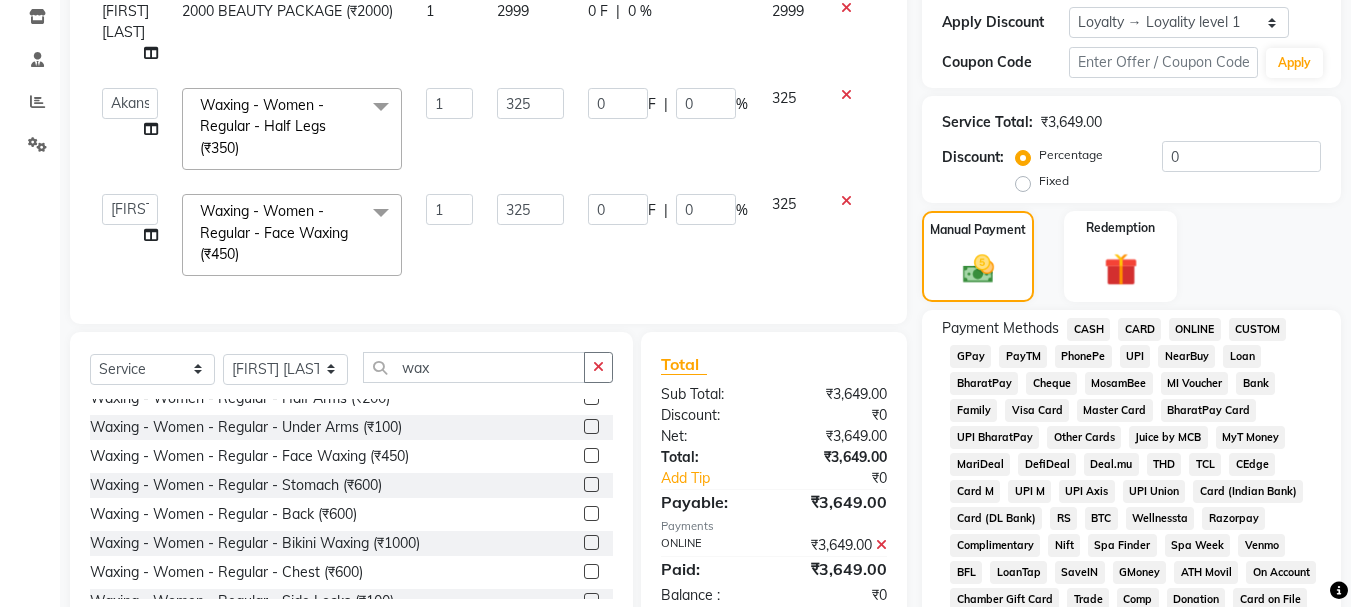 scroll, scrollTop: 941, scrollLeft: 0, axis: vertical 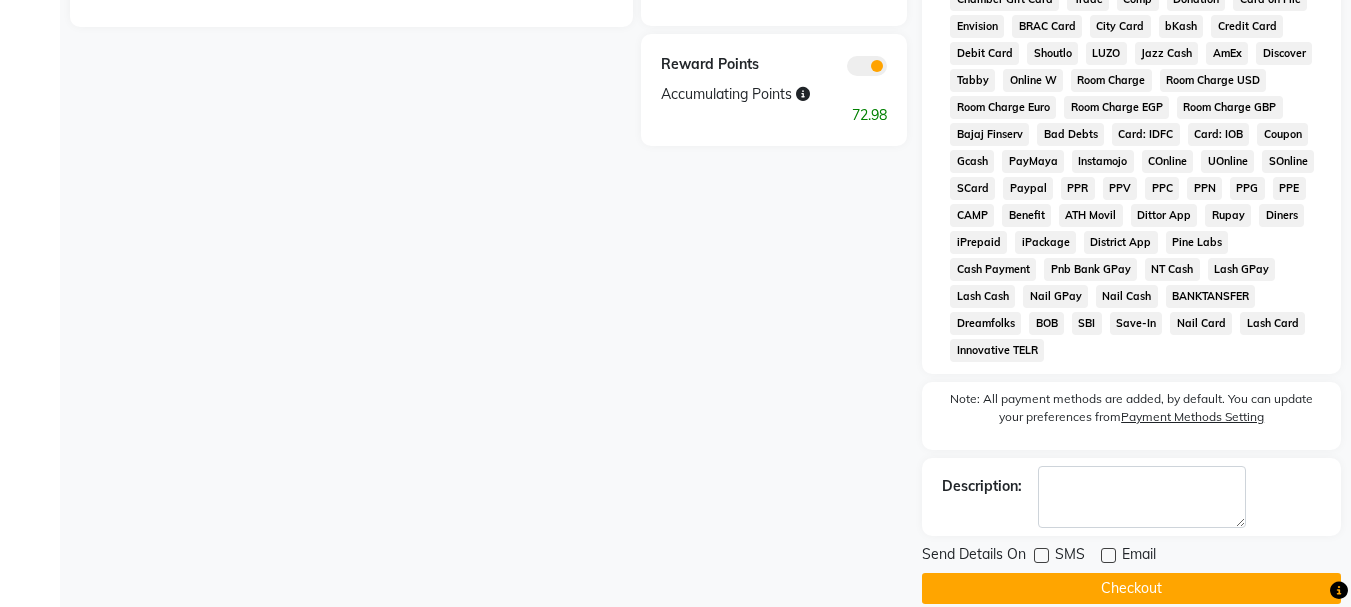 click on "Checkout" 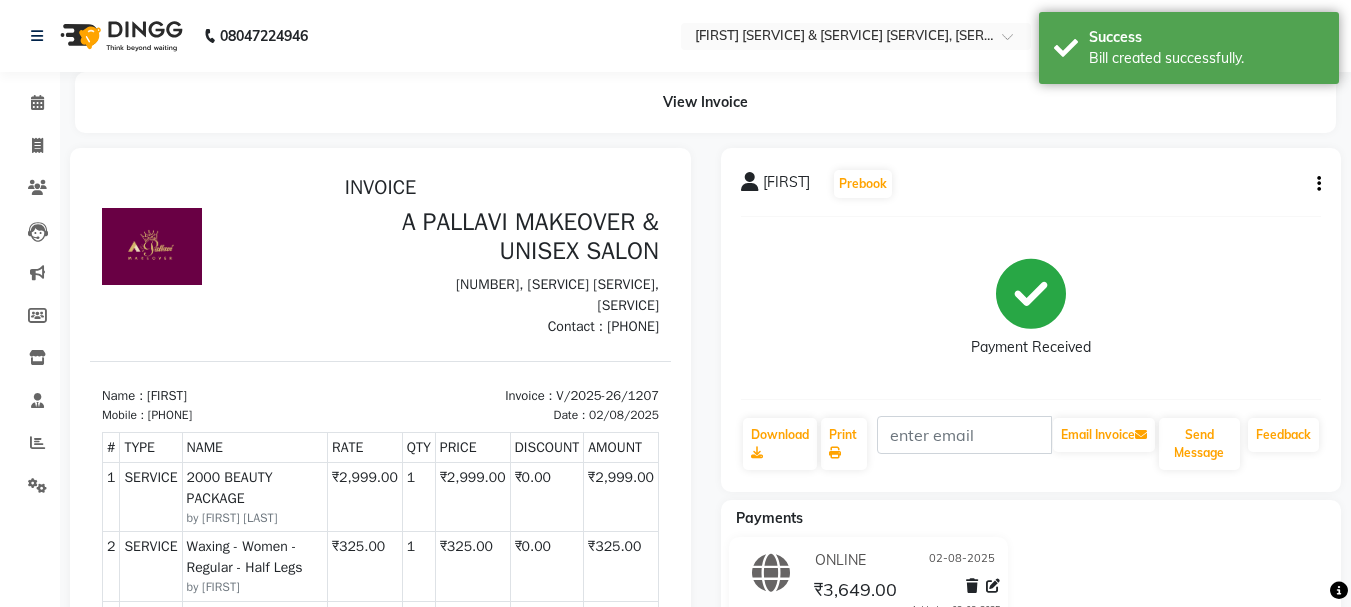 scroll, scrollTop: 0, scrollLeft: 0, axis: both 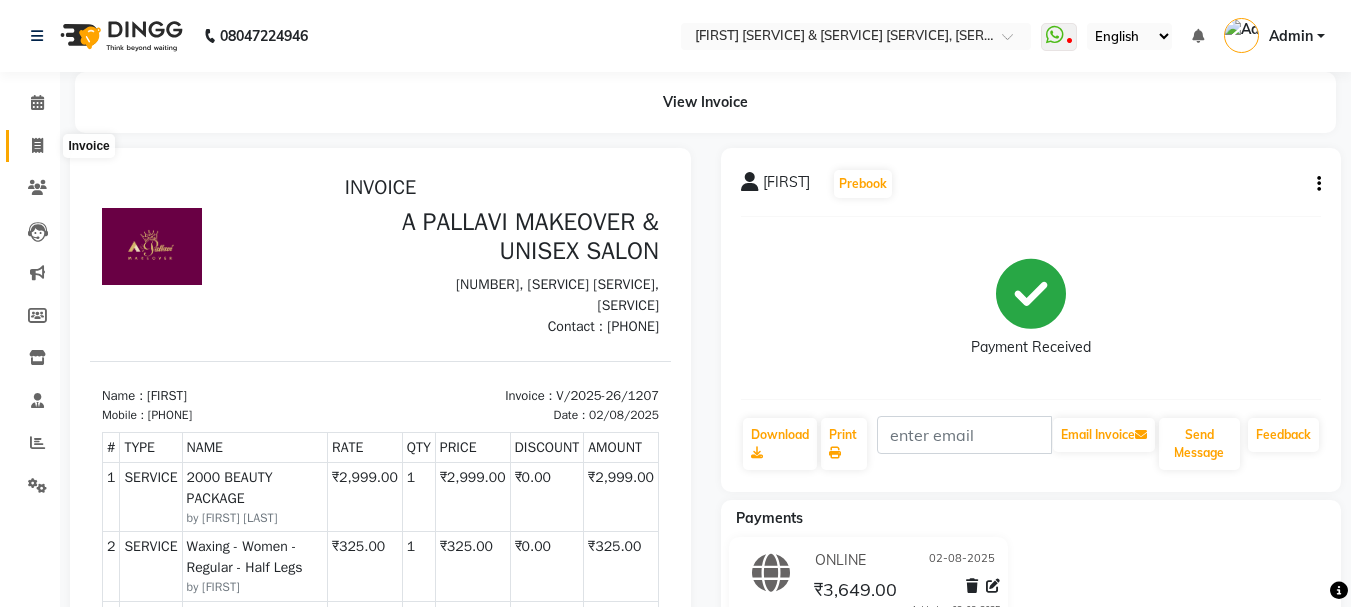 click 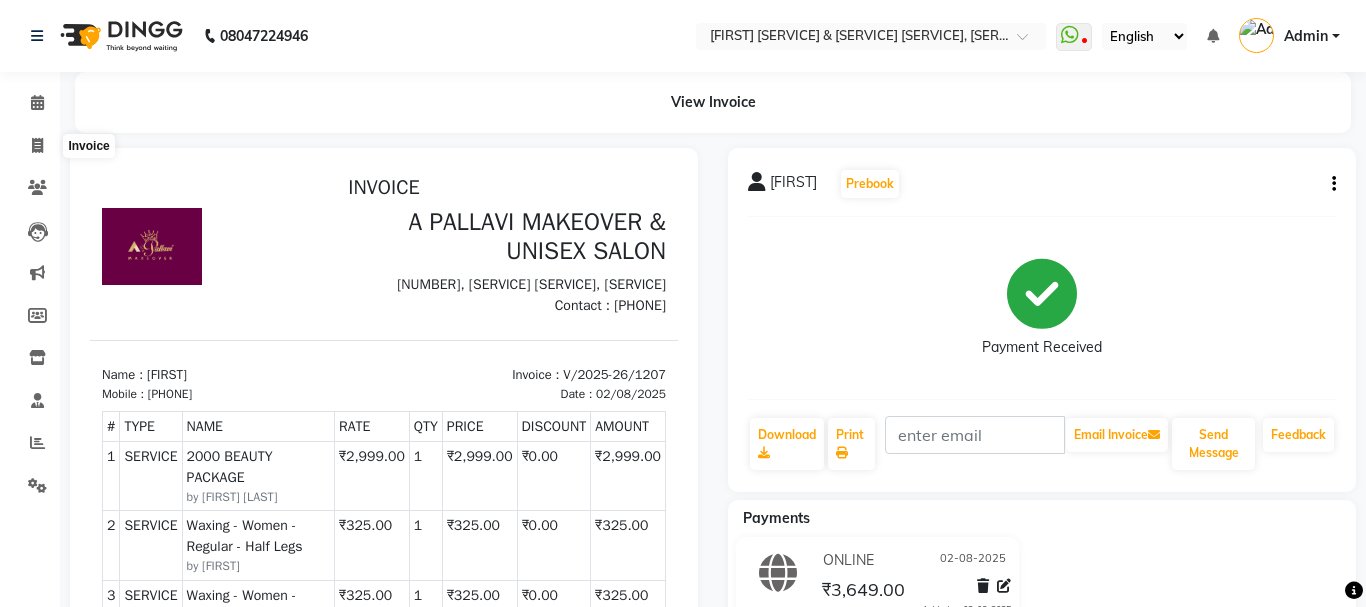 select on "3573" 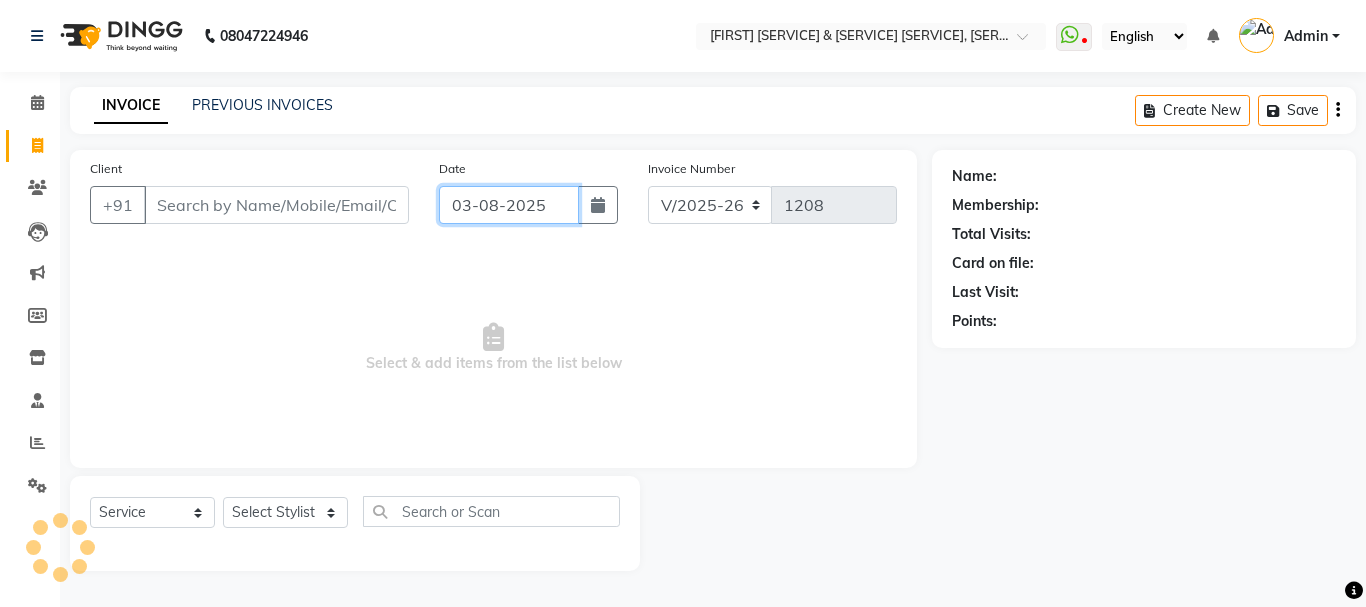 click on "03-08-2025" 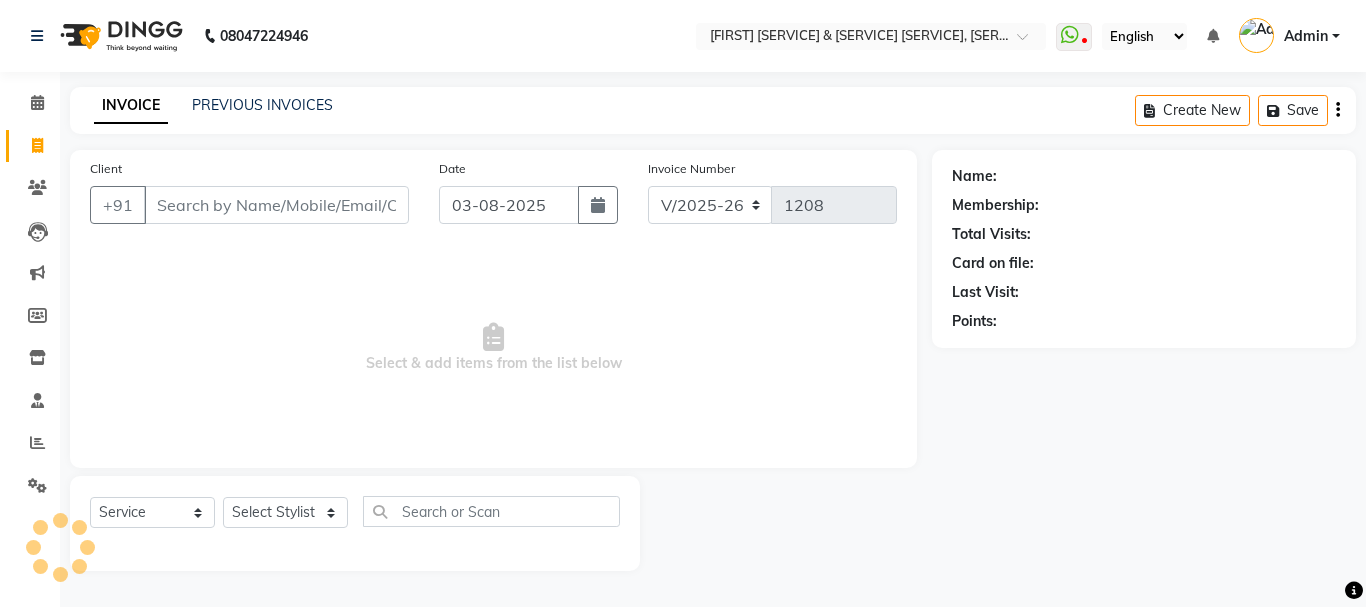 select on "8" 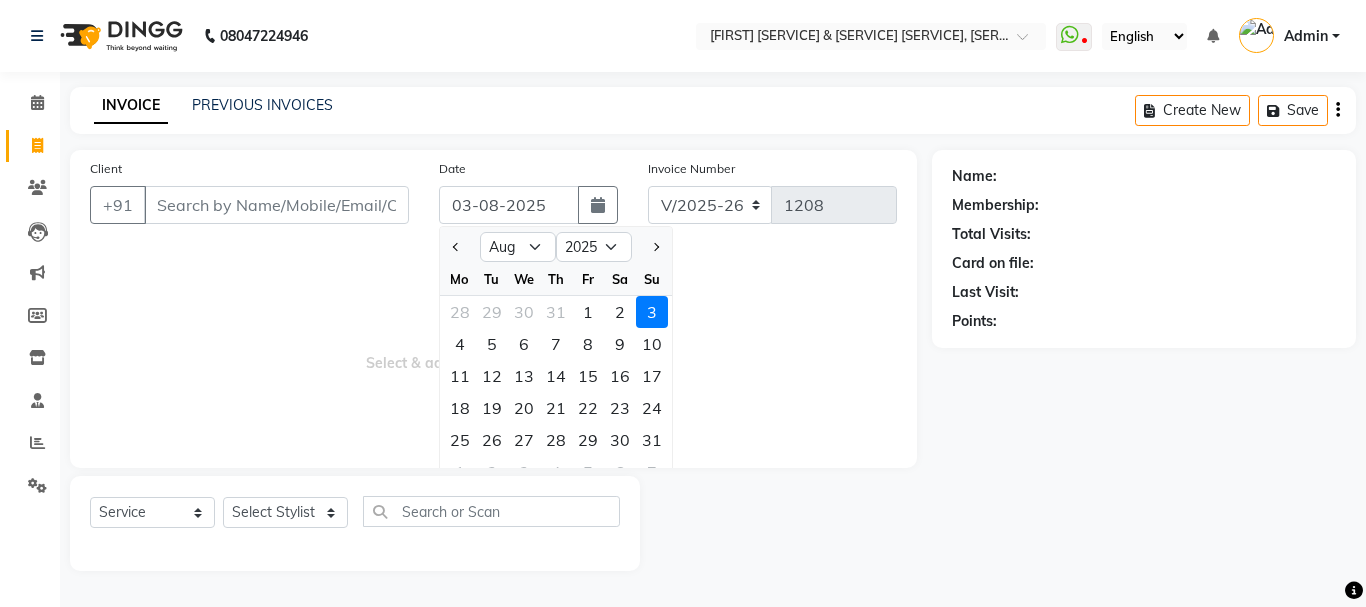 click on "2" 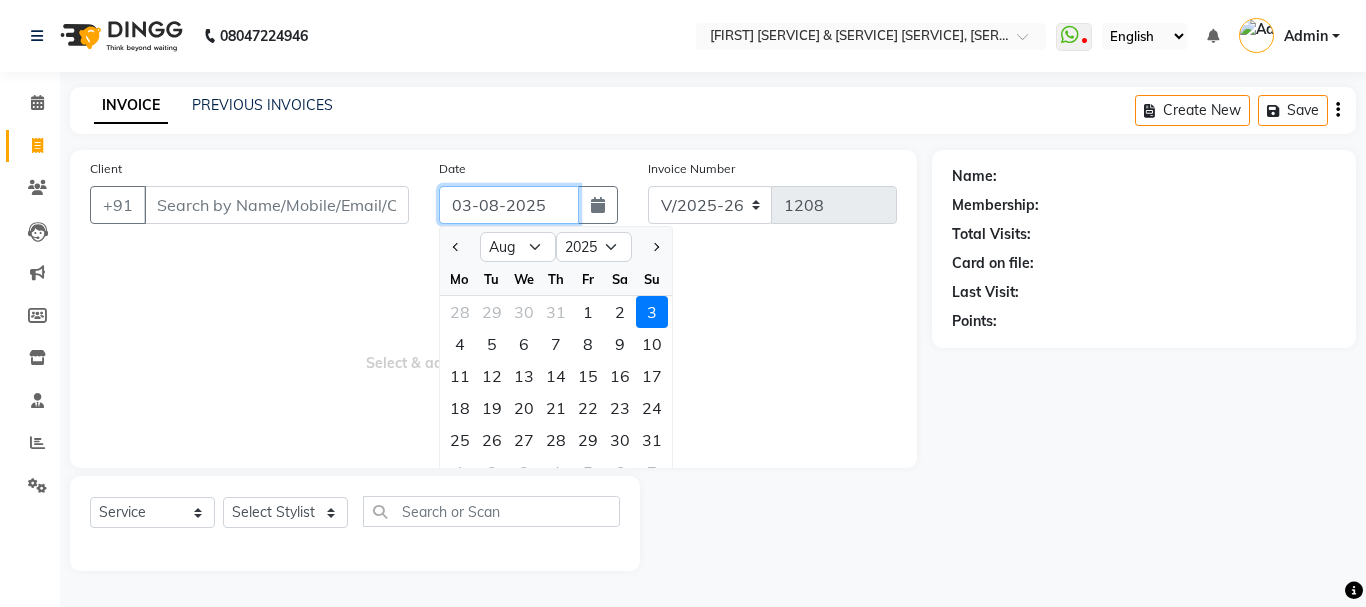 type on "02-08-2025" 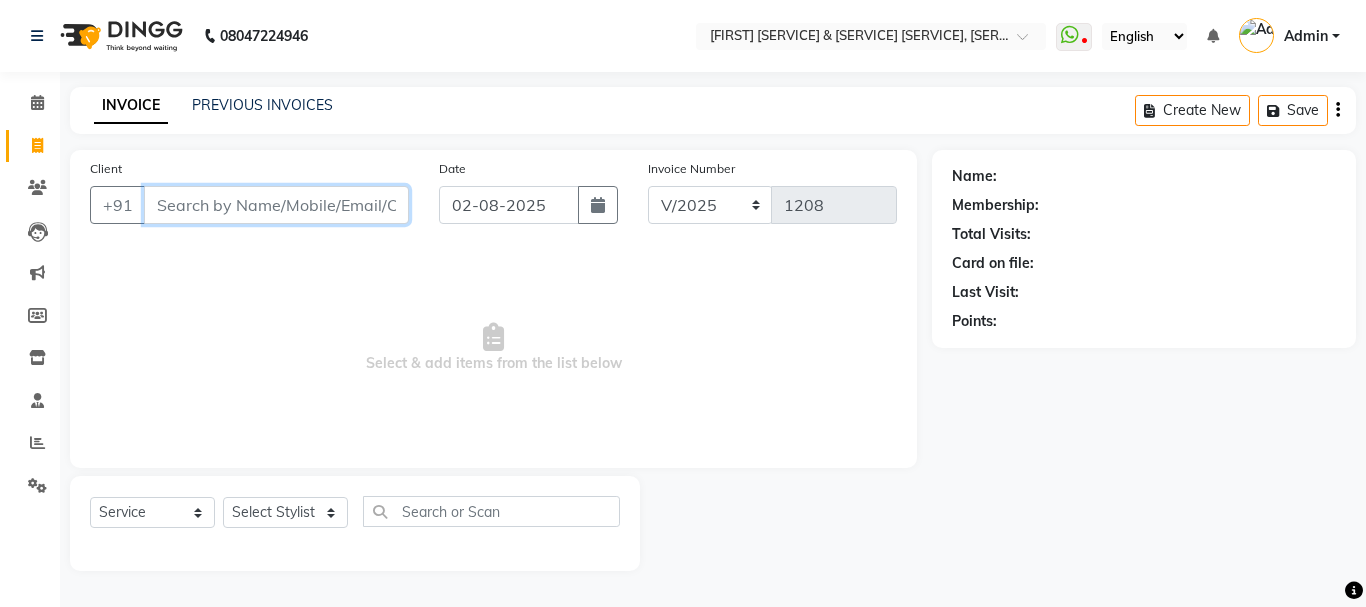 click on "Client" at bounding box center (276, 205) 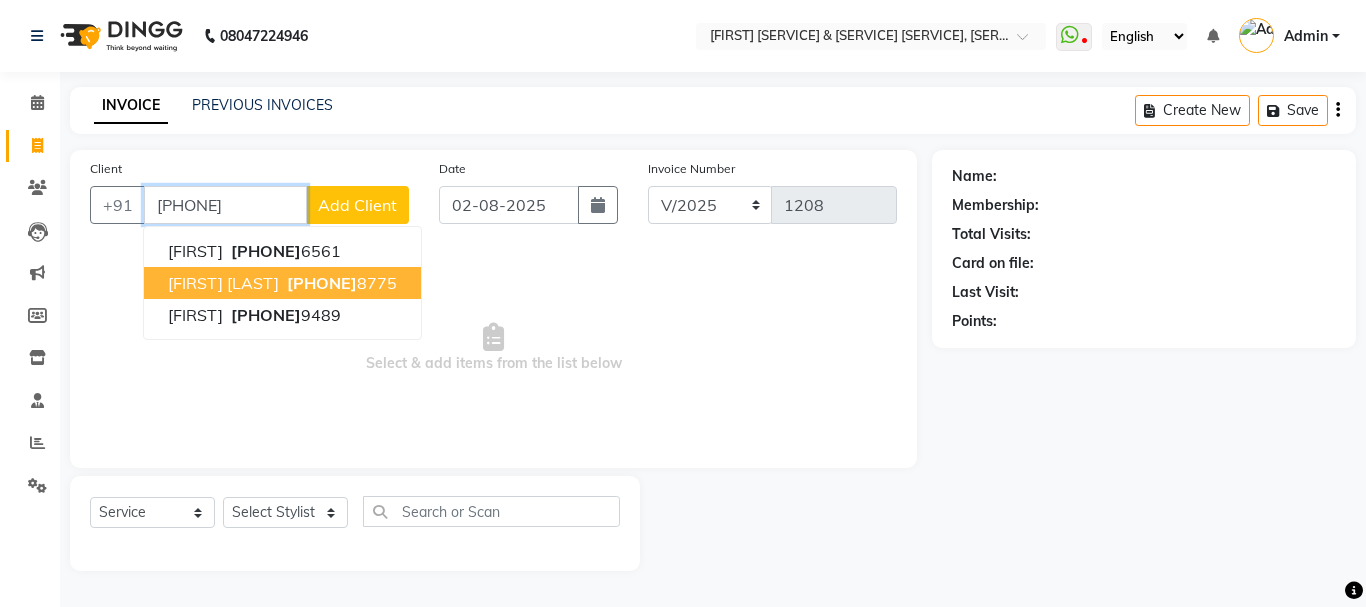 click on "[PHONE]" at bounding box center (322, 283) 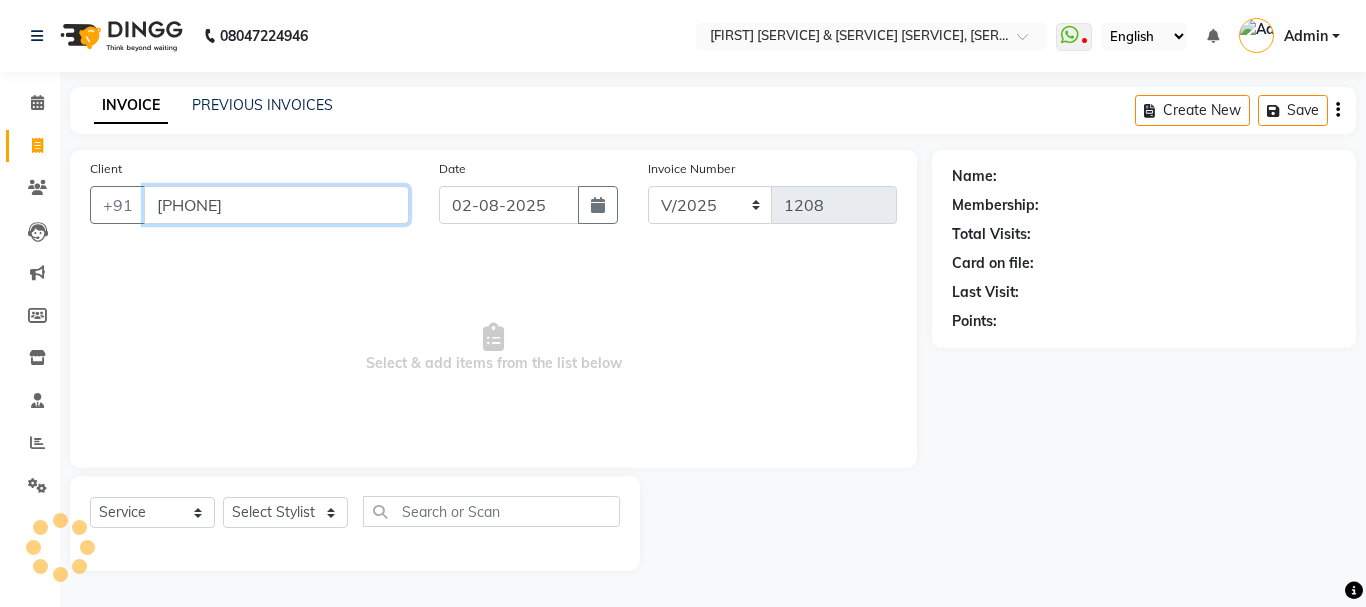 type on "[PHONE]" 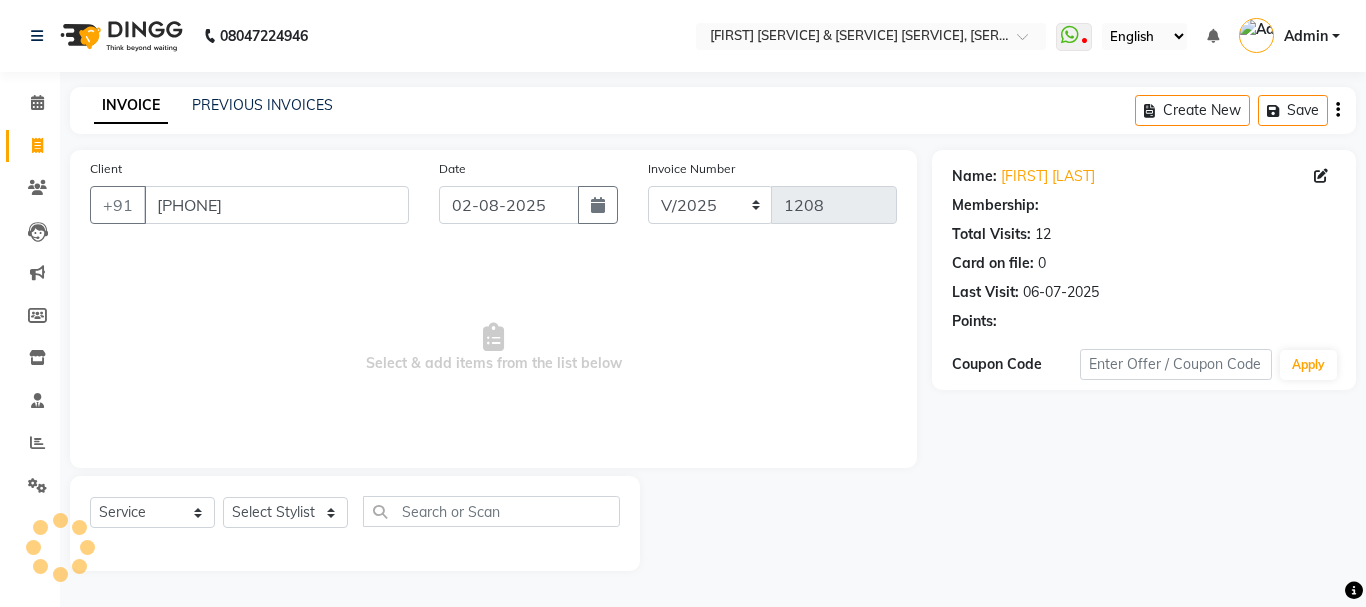 select on "1: Object" 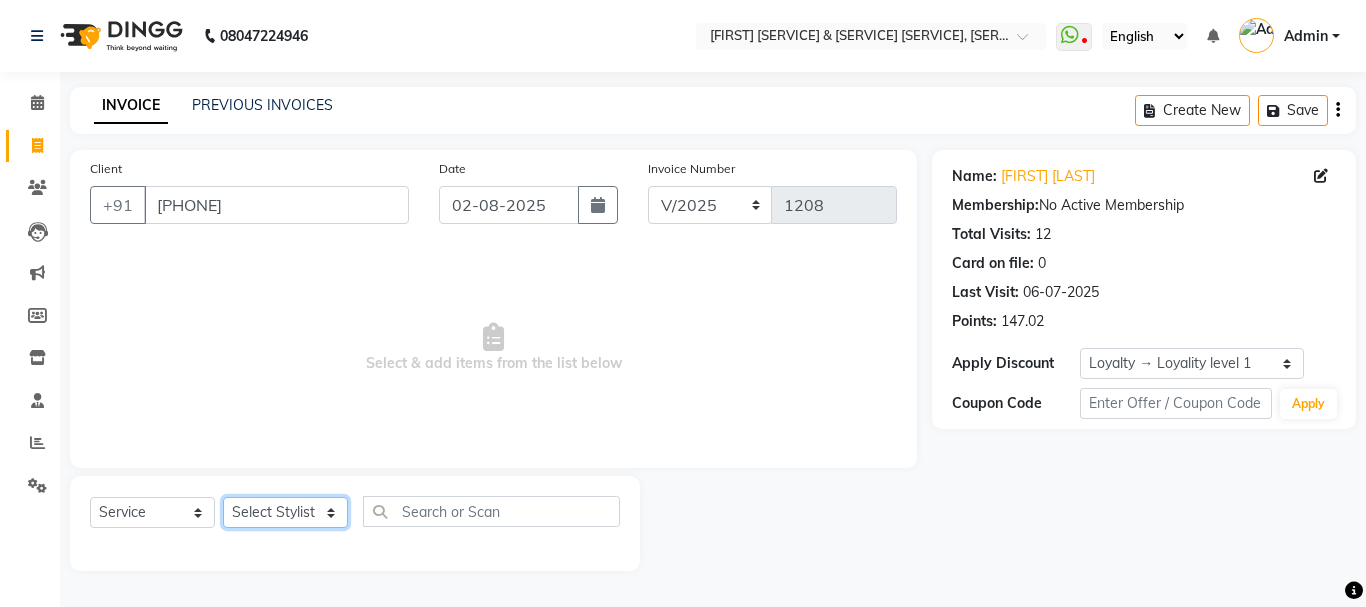 drag, startPoint x: 294, startPoint y: 515, endPoint x: 294, endPoint y: 502, distance: 13 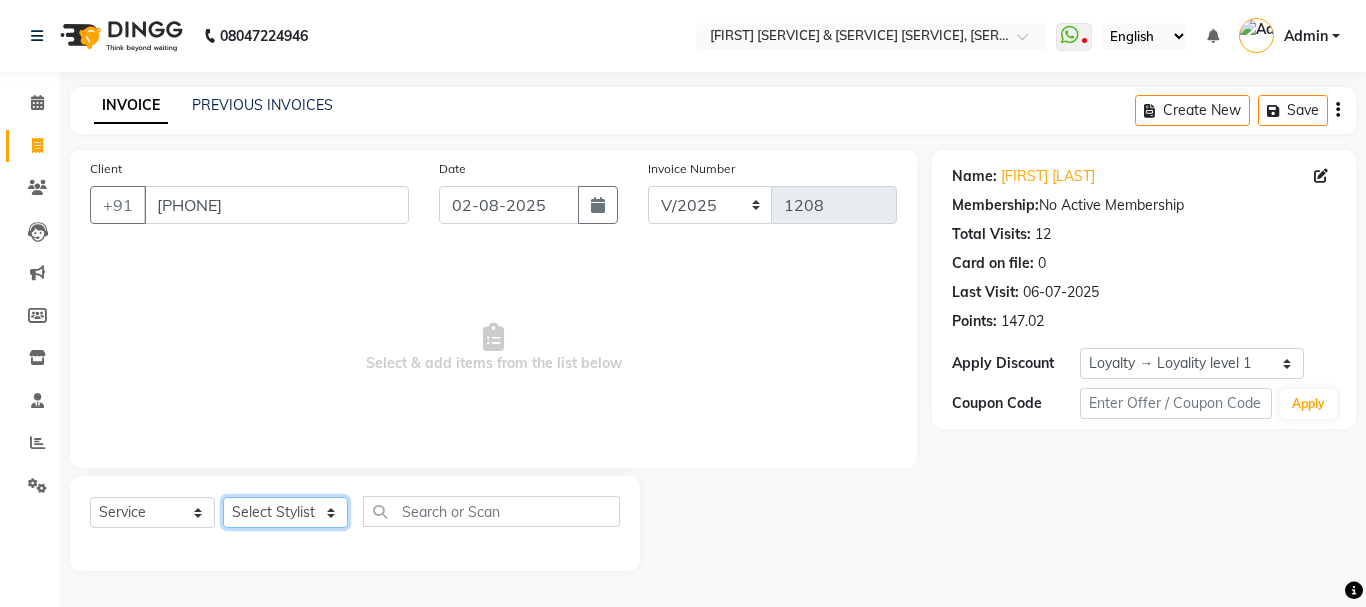 select on "68912" 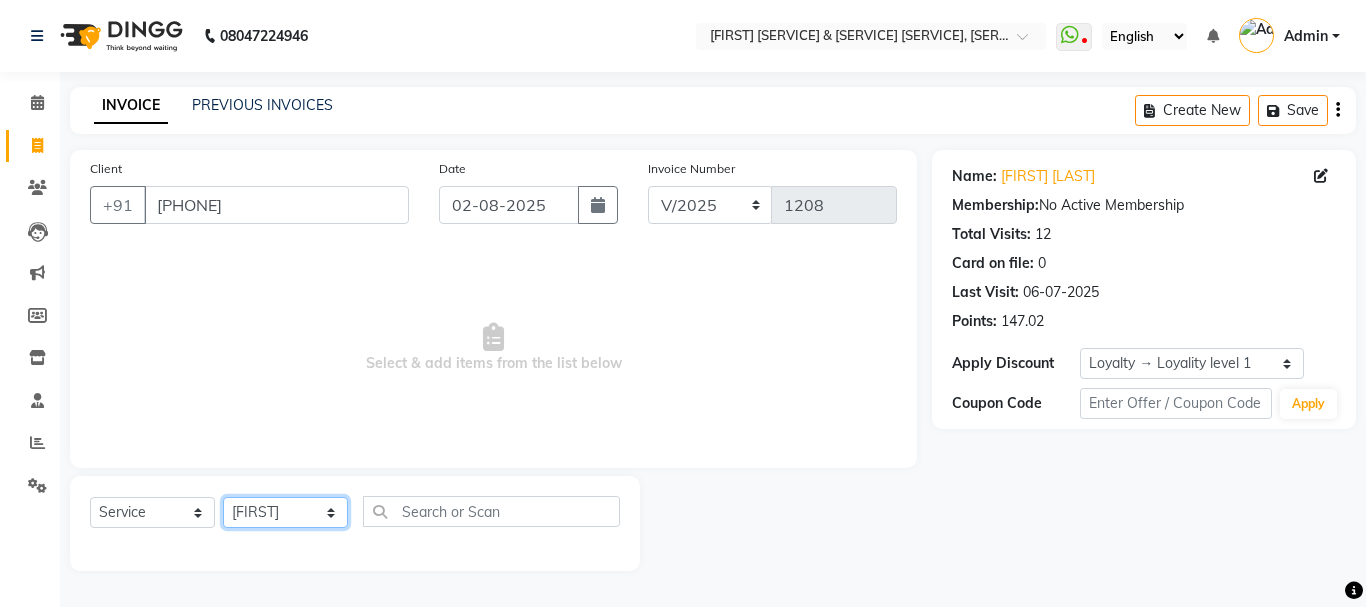 click on "Select Stylist [FIRST] A PALLAVI [FIRST] [FIRST] [FIRST]    [FIRST]   [FIRST] [LAST]    [FIRST] [LAST]   [FIRST]    [FIRST] [LAST]   [FIRST]   [FIRST] [LAST]   [FIRST] [LAST]  [FIRST]" 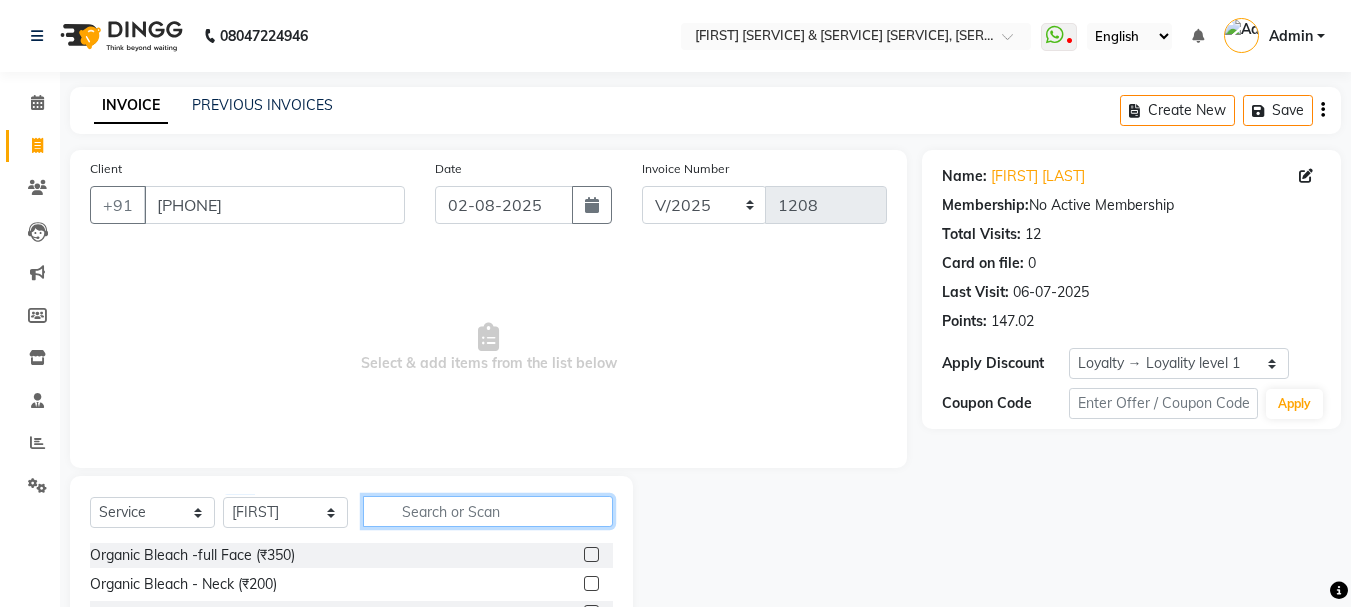 click 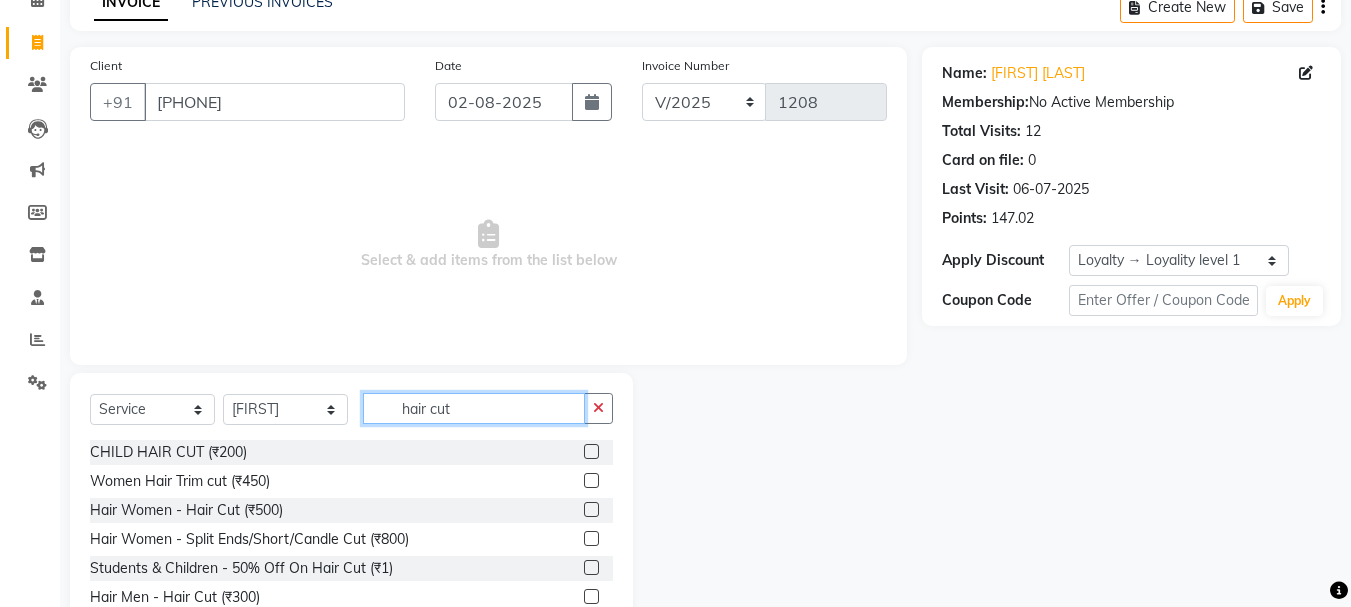 scroll, scrollTop: 194, scrollLeft: 0, axis: vertical 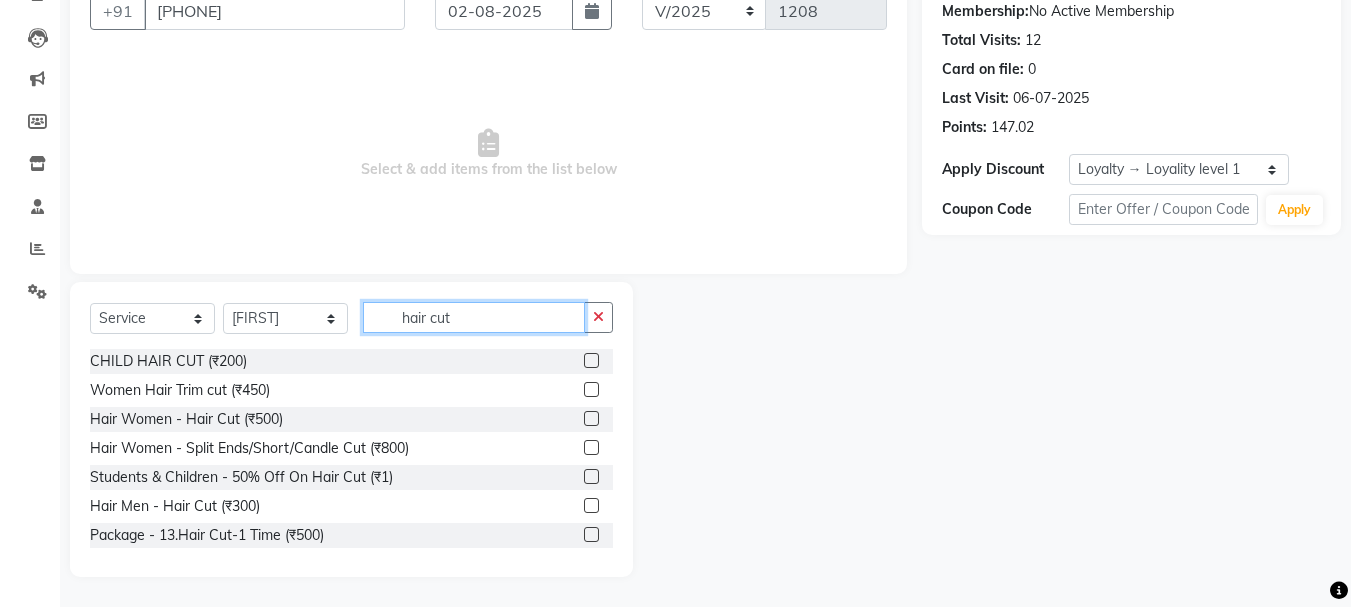type on "hair cut" 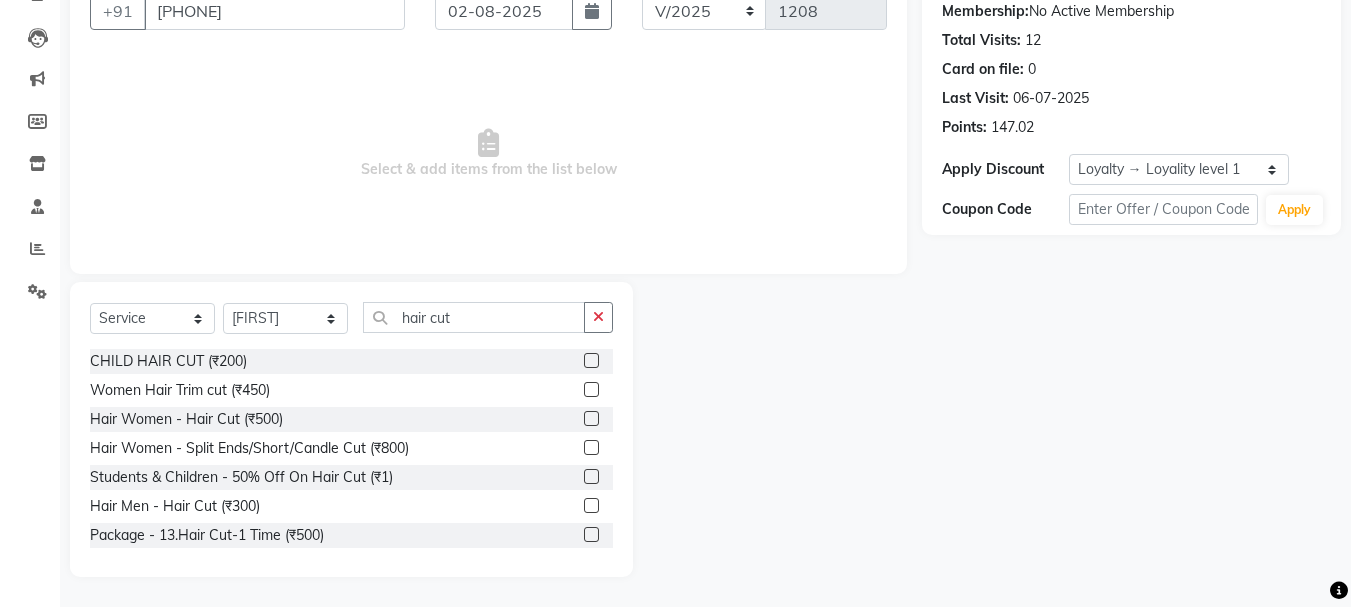 click 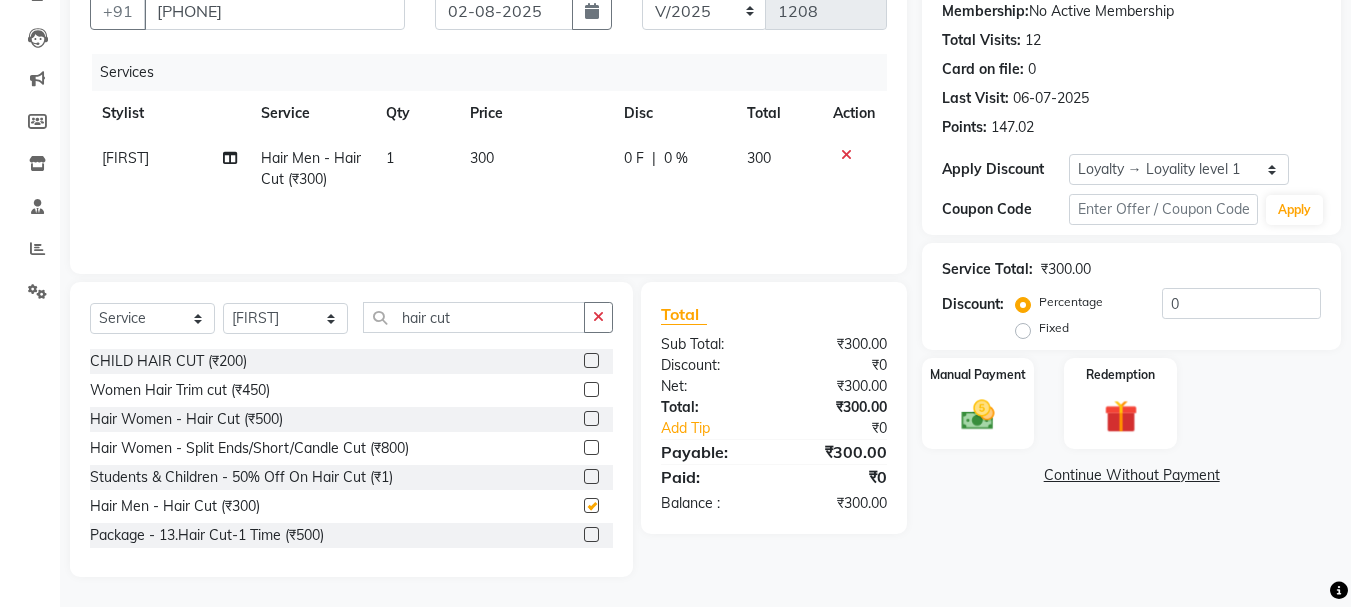 checkbox on "false" 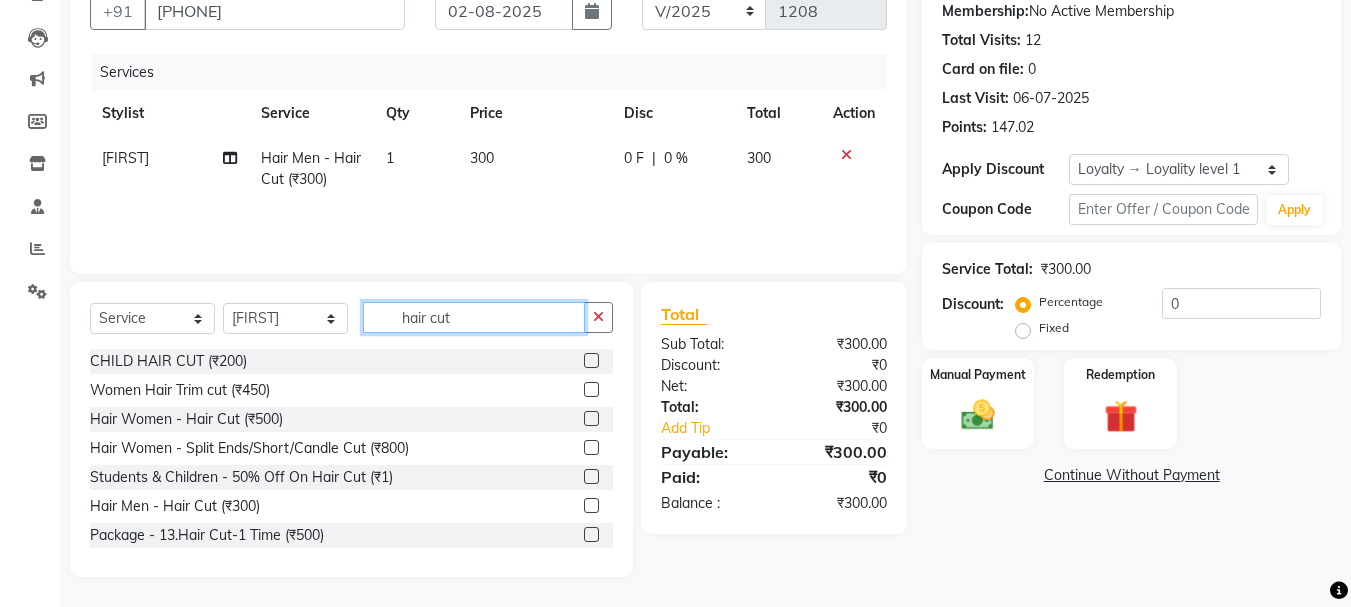 click on "hair cut" 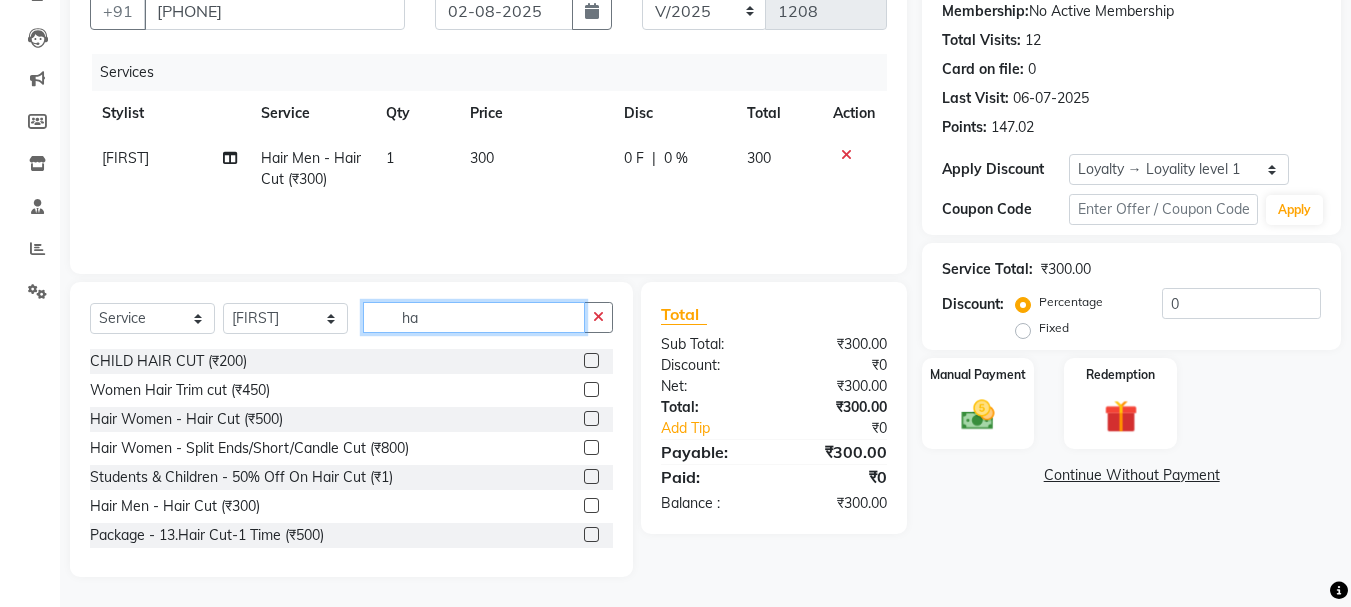 type on "h" 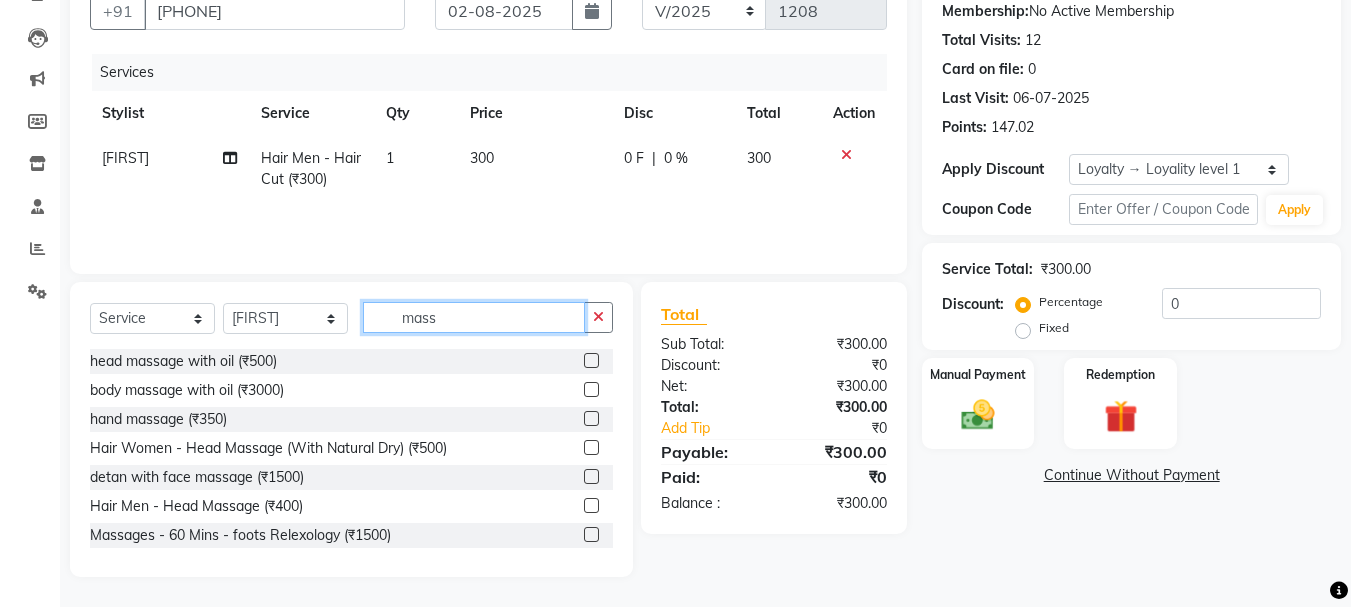 type on "mass" 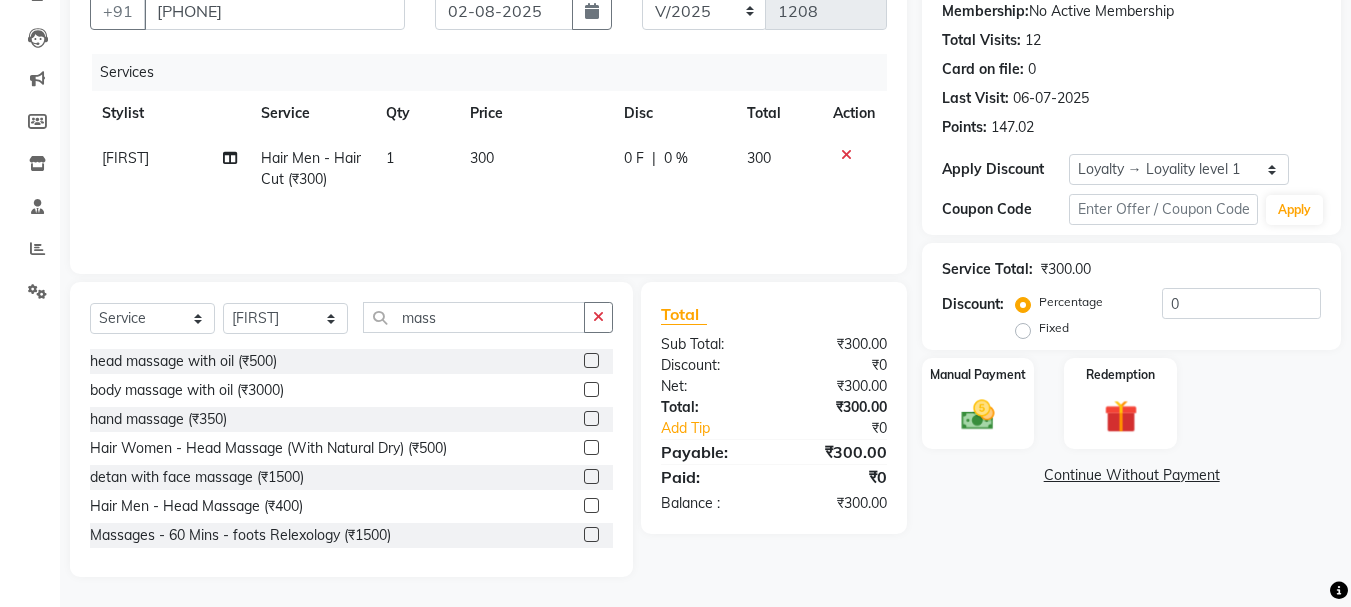click 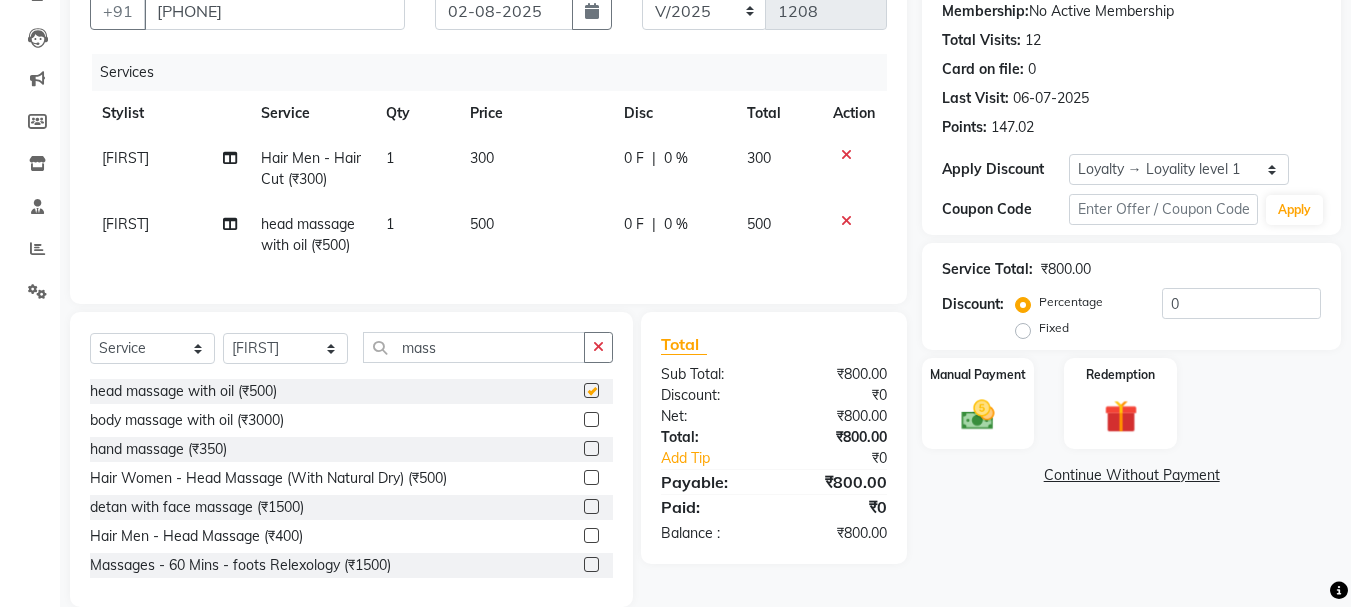 checkbox on "false" 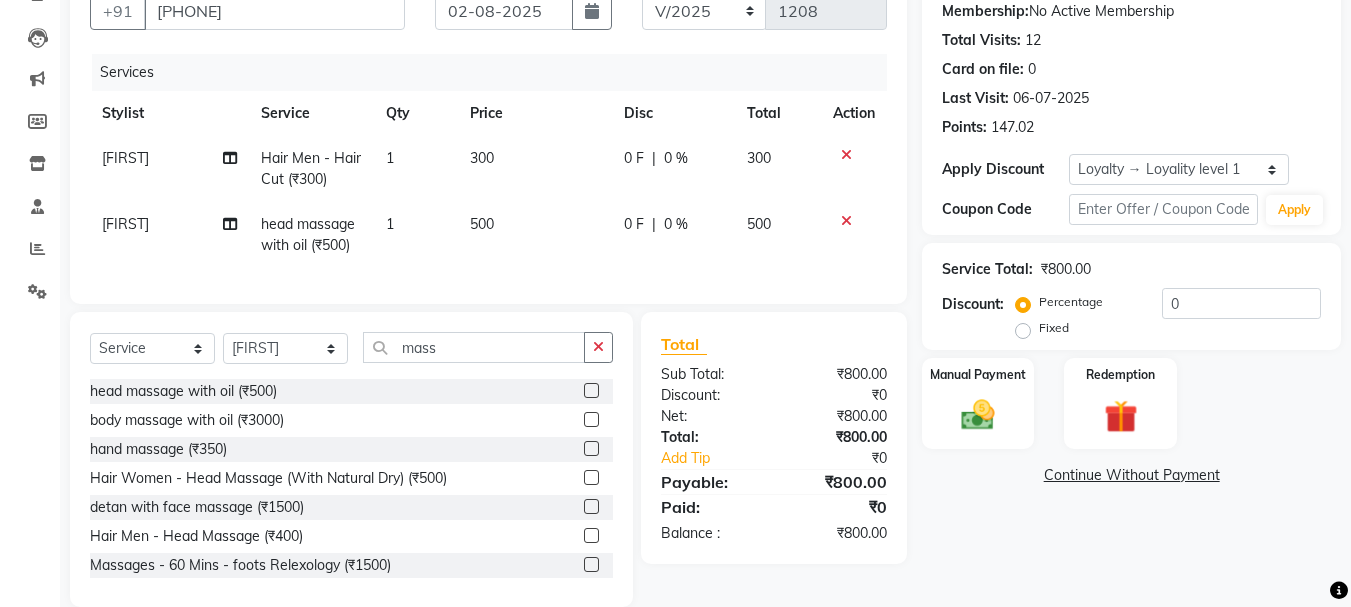 click on "500" 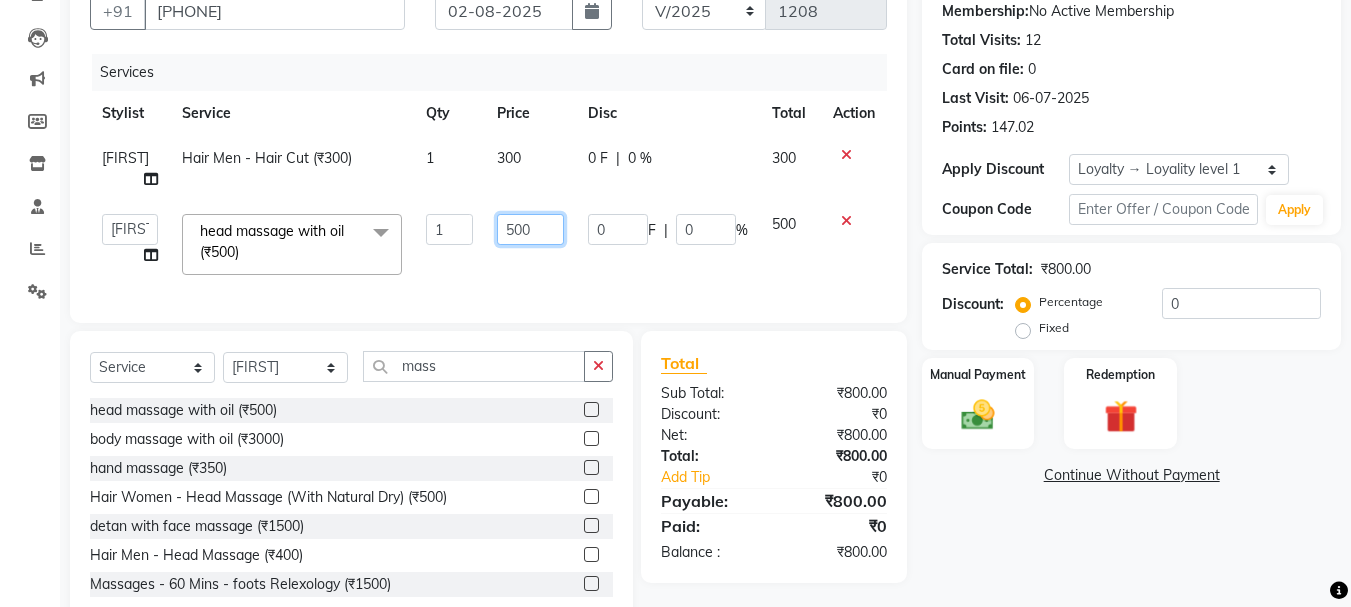 click on "500" 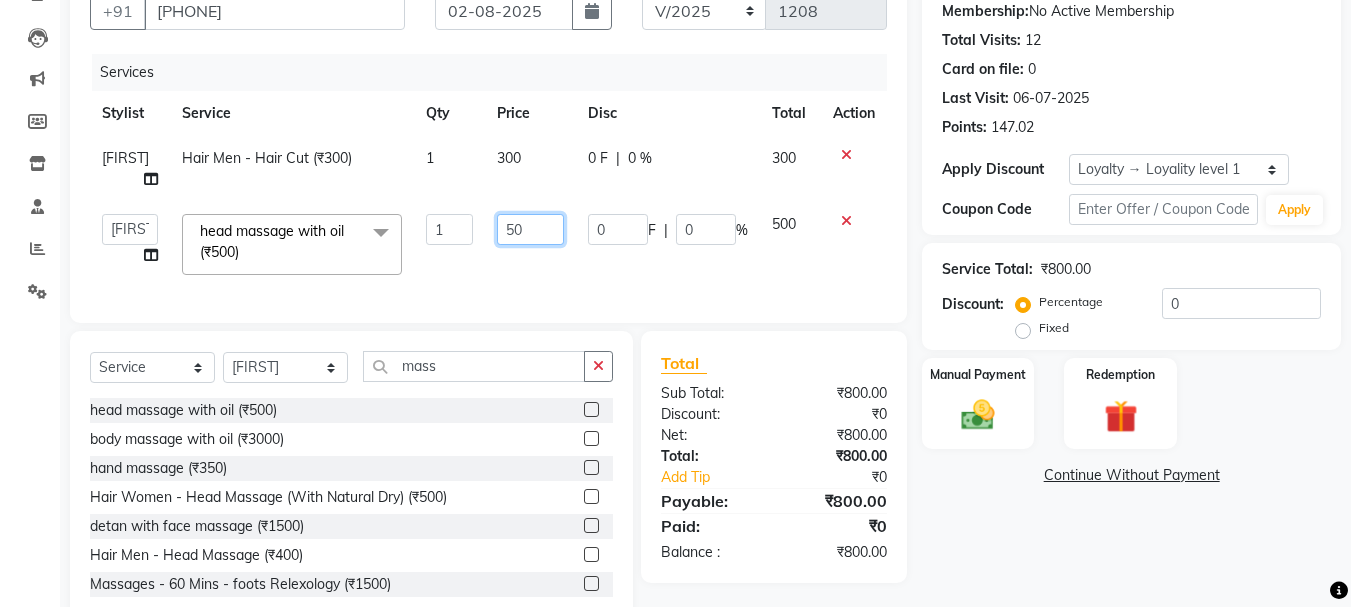 type on "5" 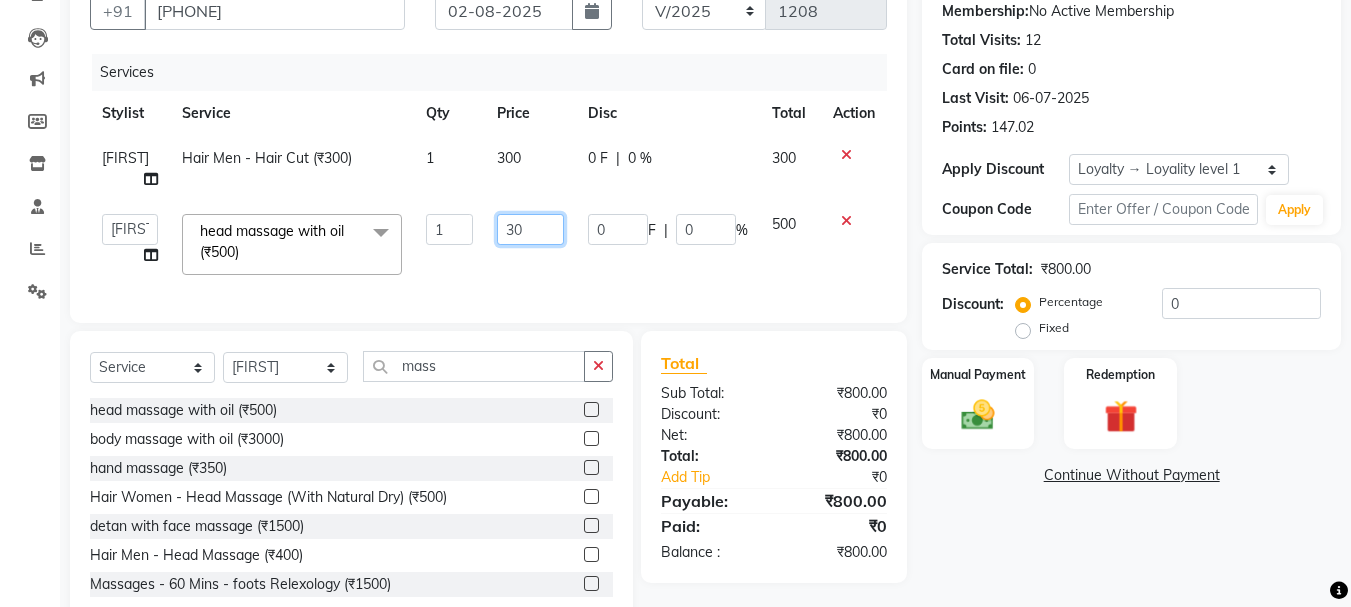 type on "300" 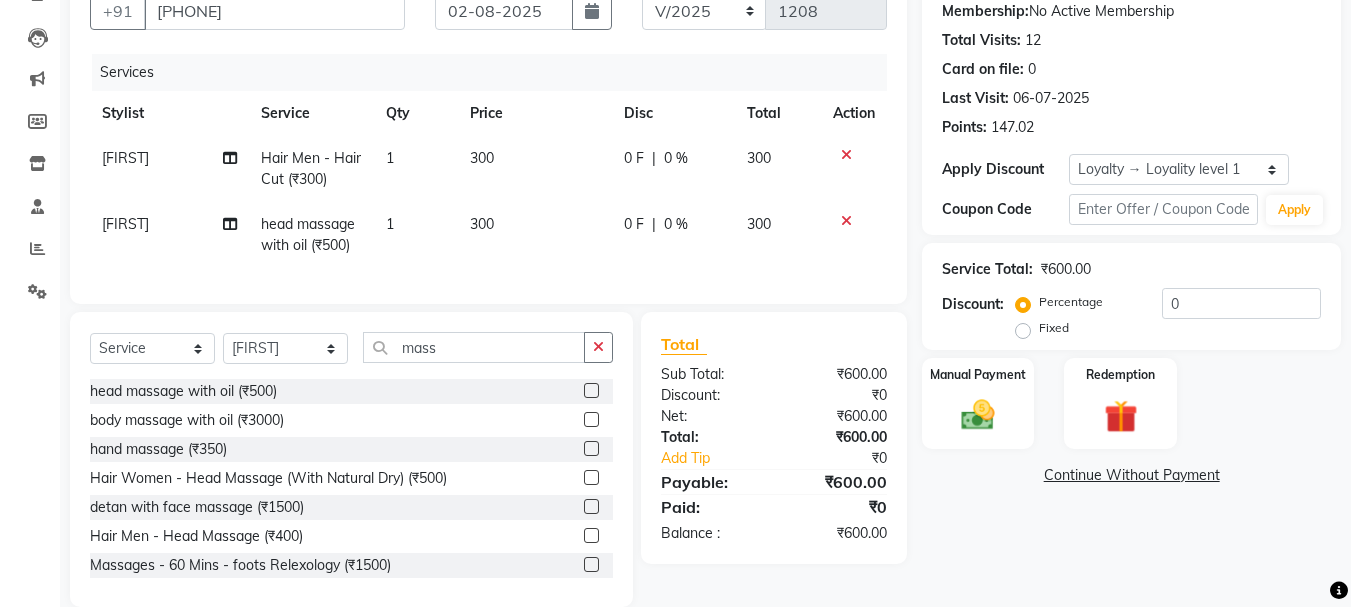 click on "300" 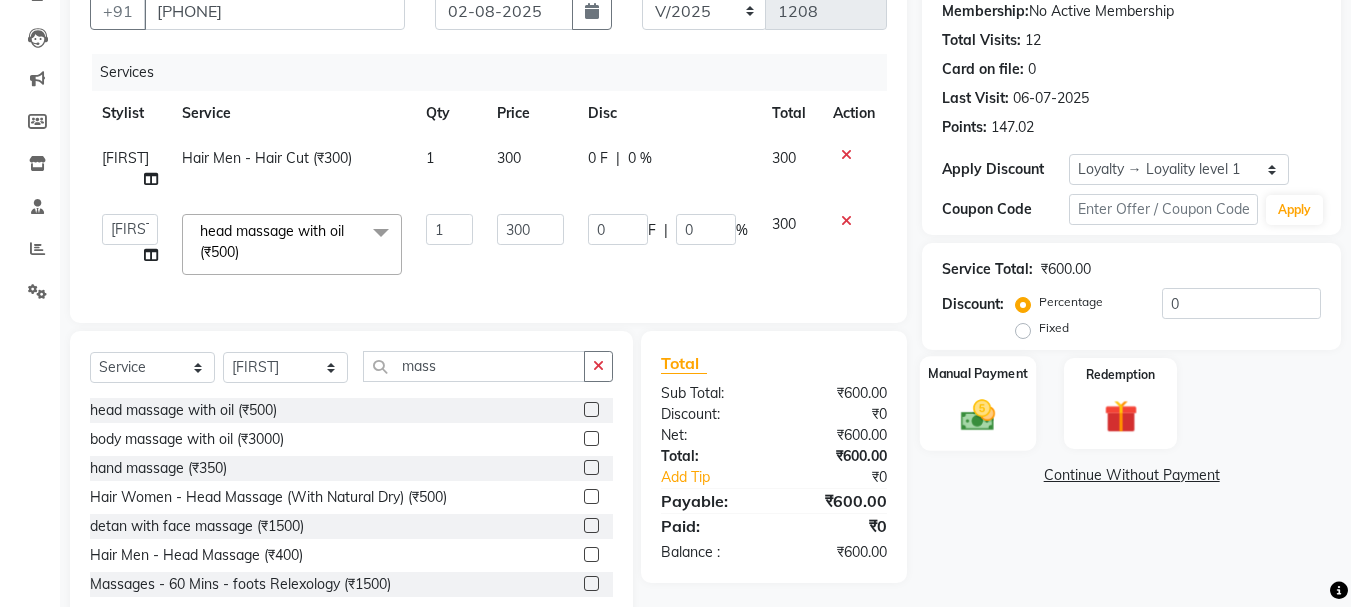 click 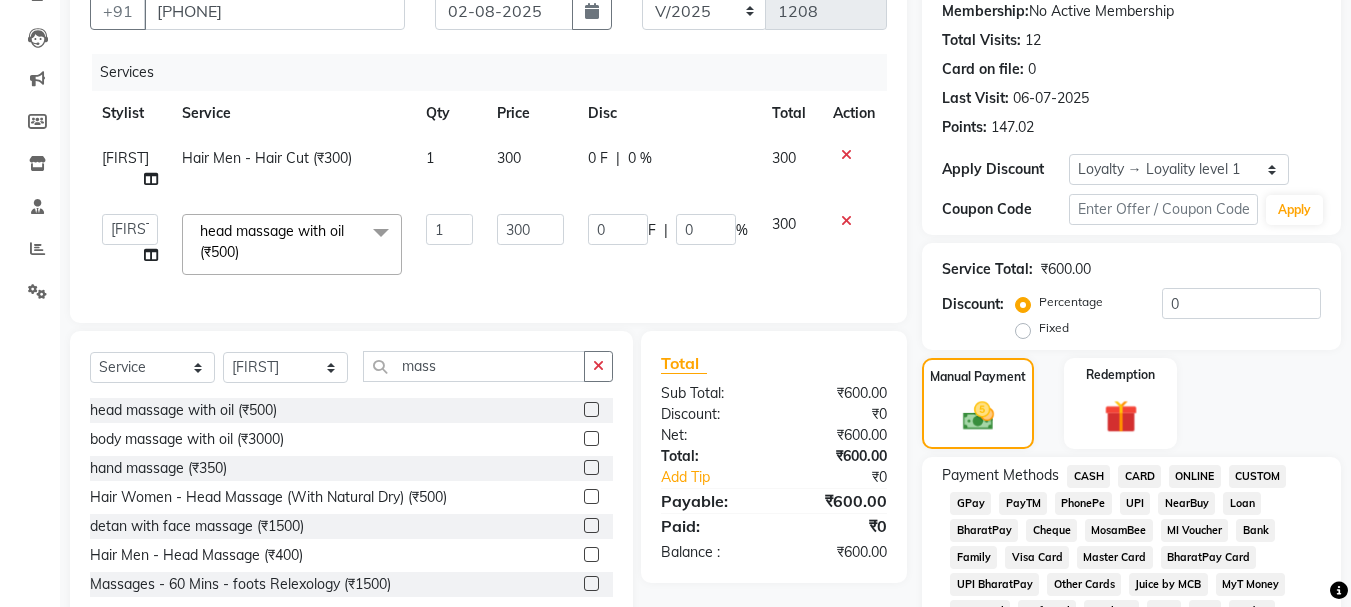 click on "ONLINE" 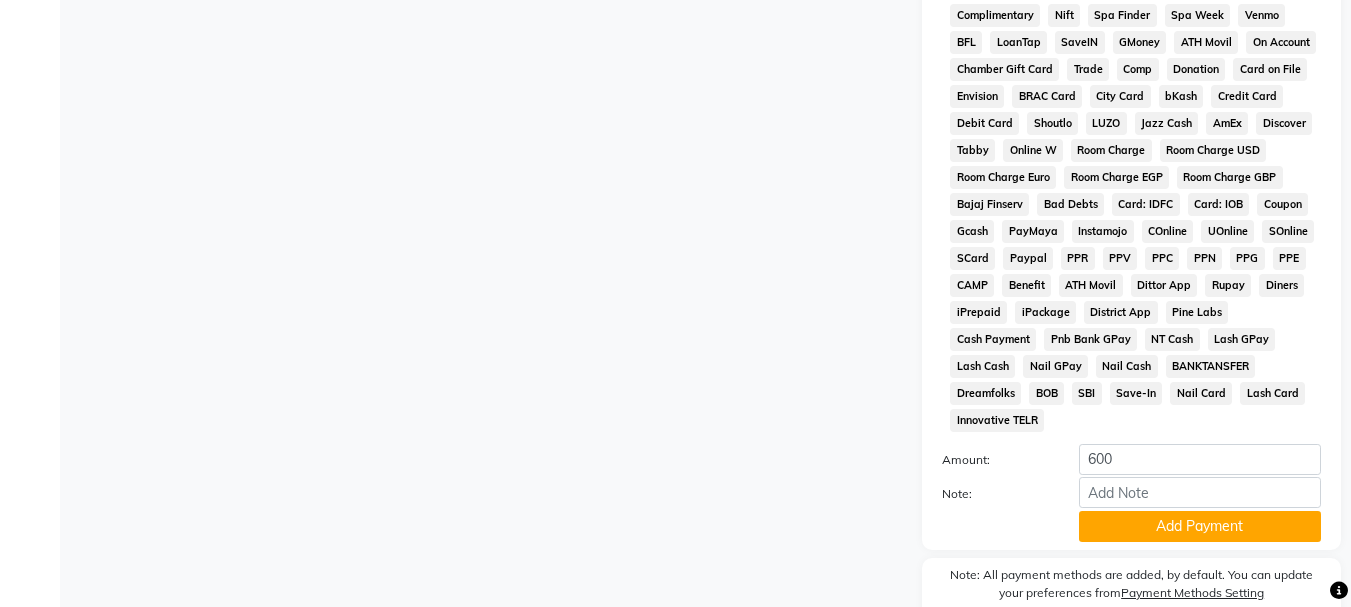 scroll, scrollTop: 934, scrollLeft: 0, axis: vertical 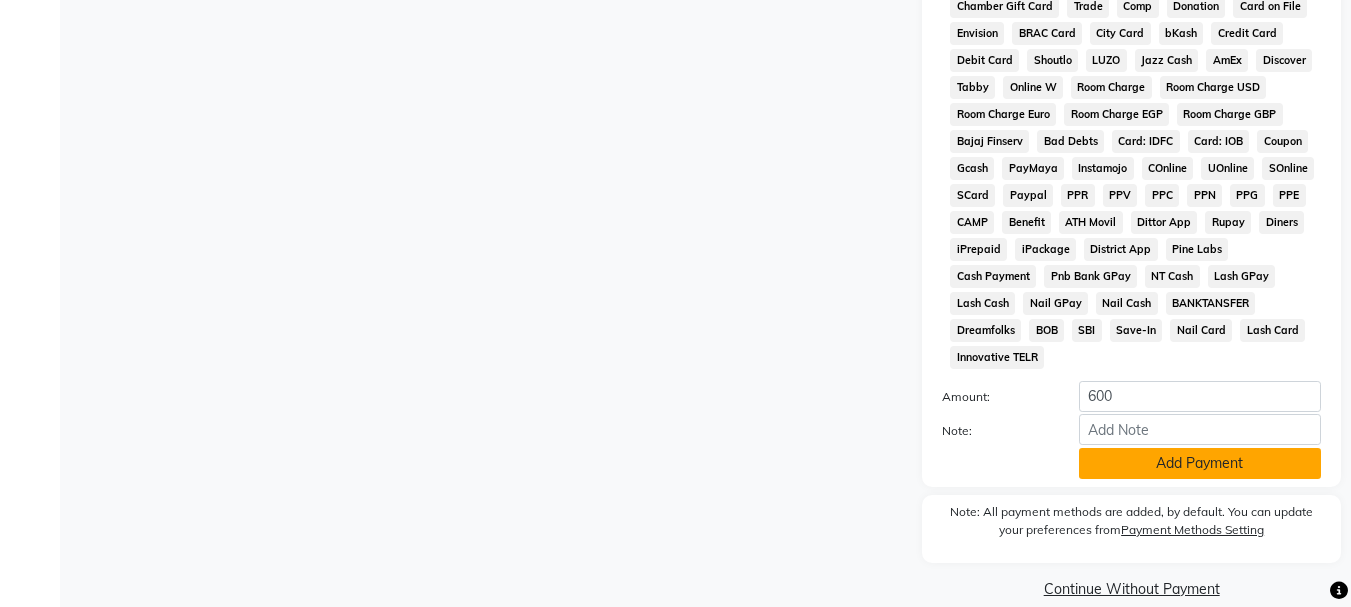 click on "Add Payment" 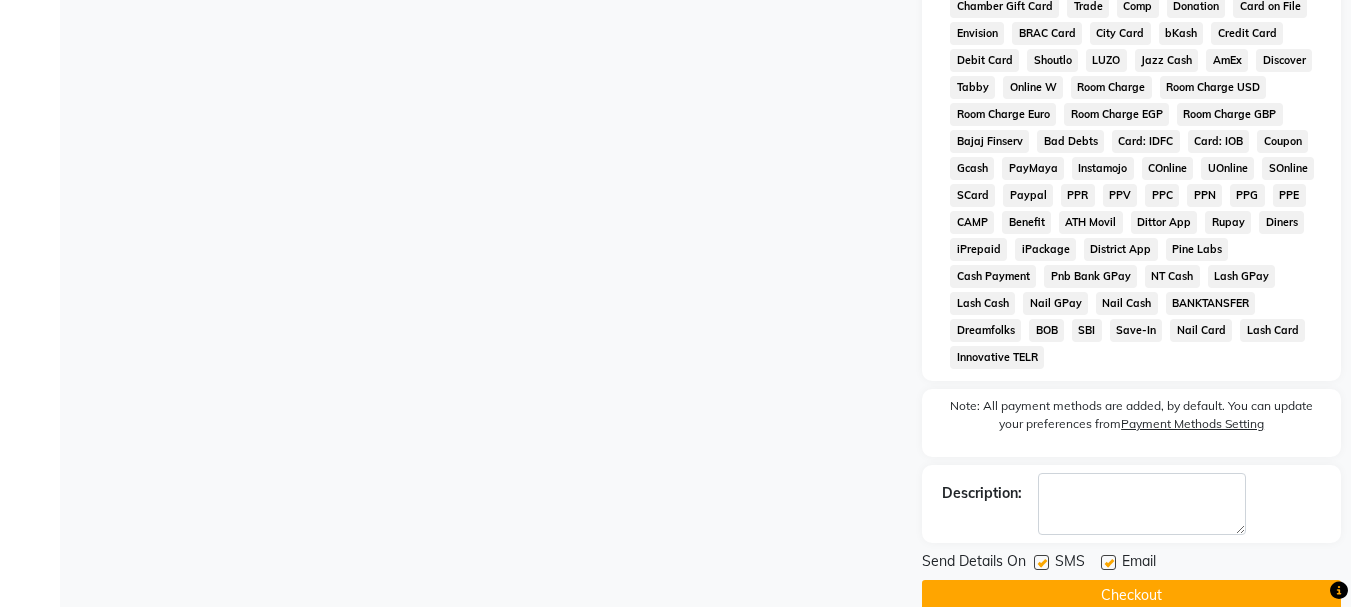 click 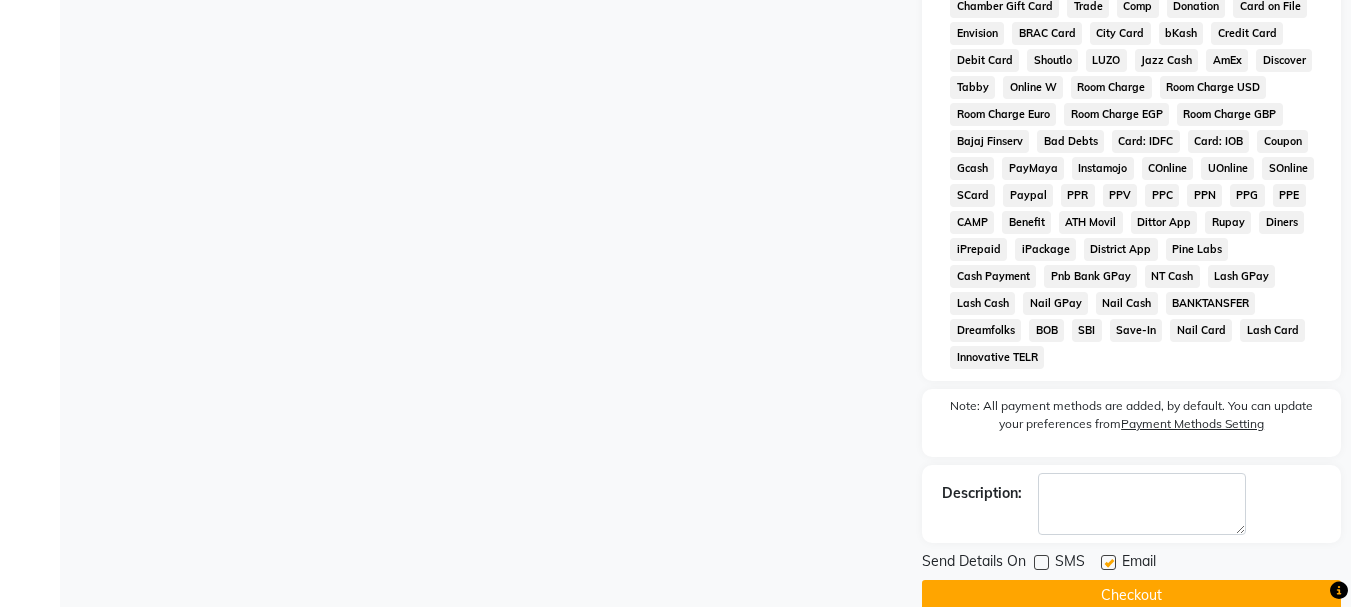 click 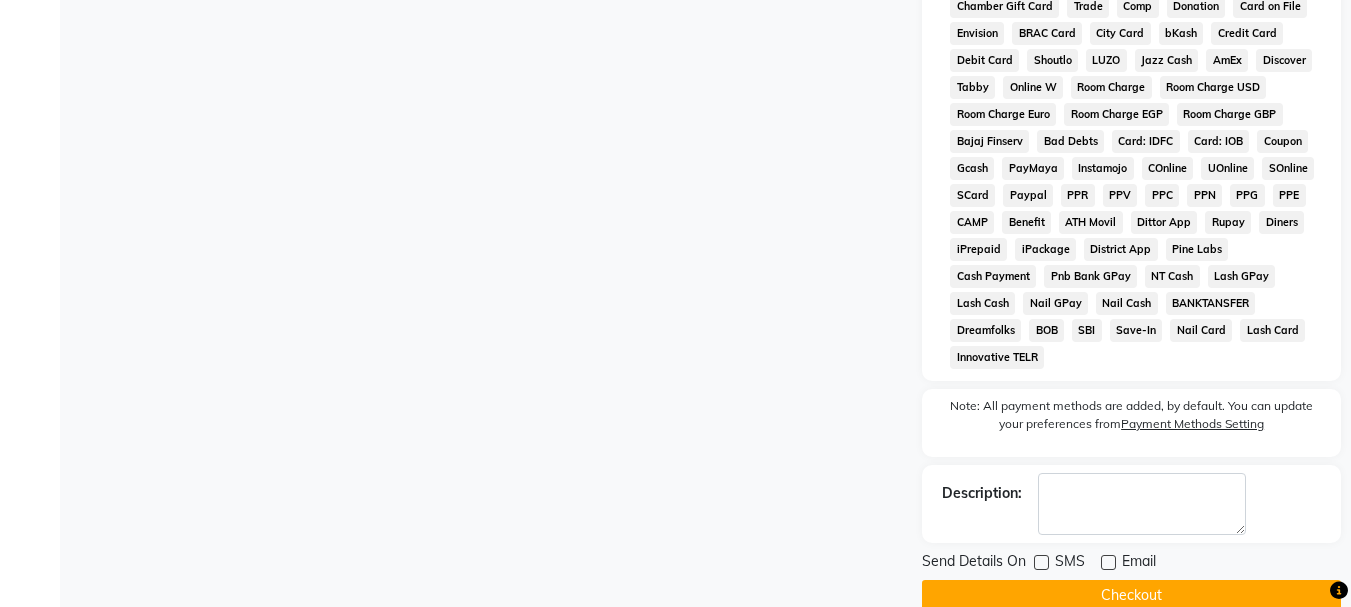click on "Checkout" 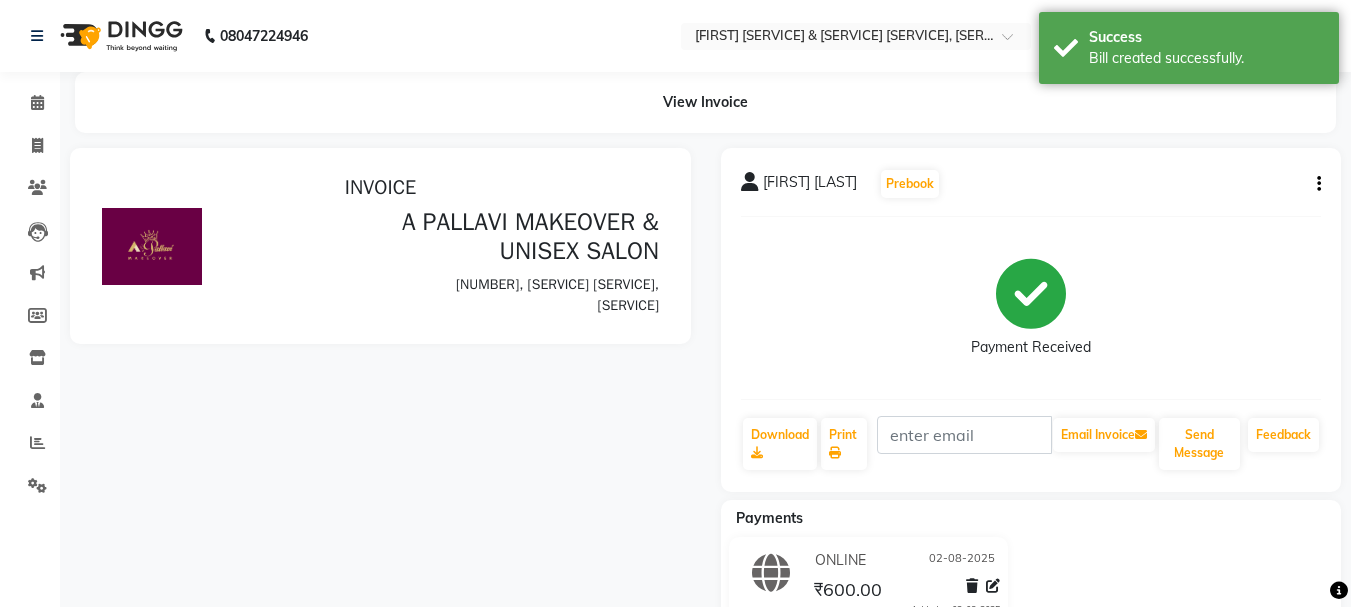 scroll, scrollTop: 0, scrollLeft: 0, axis: both 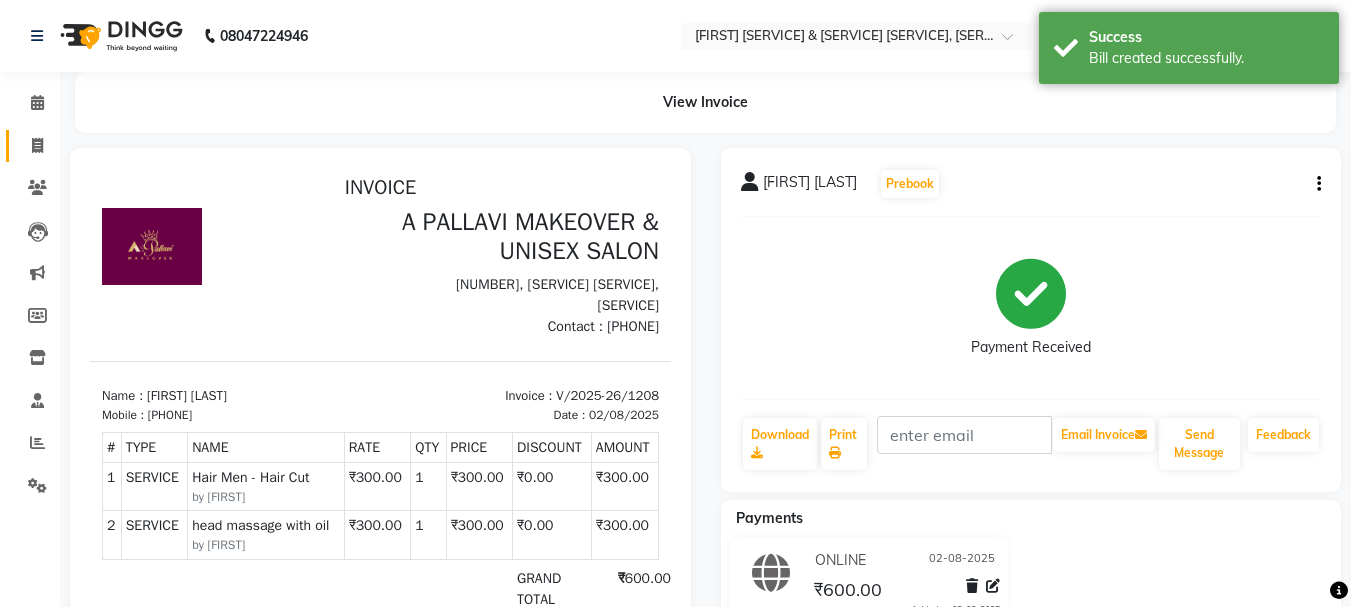 click on "Invoice" 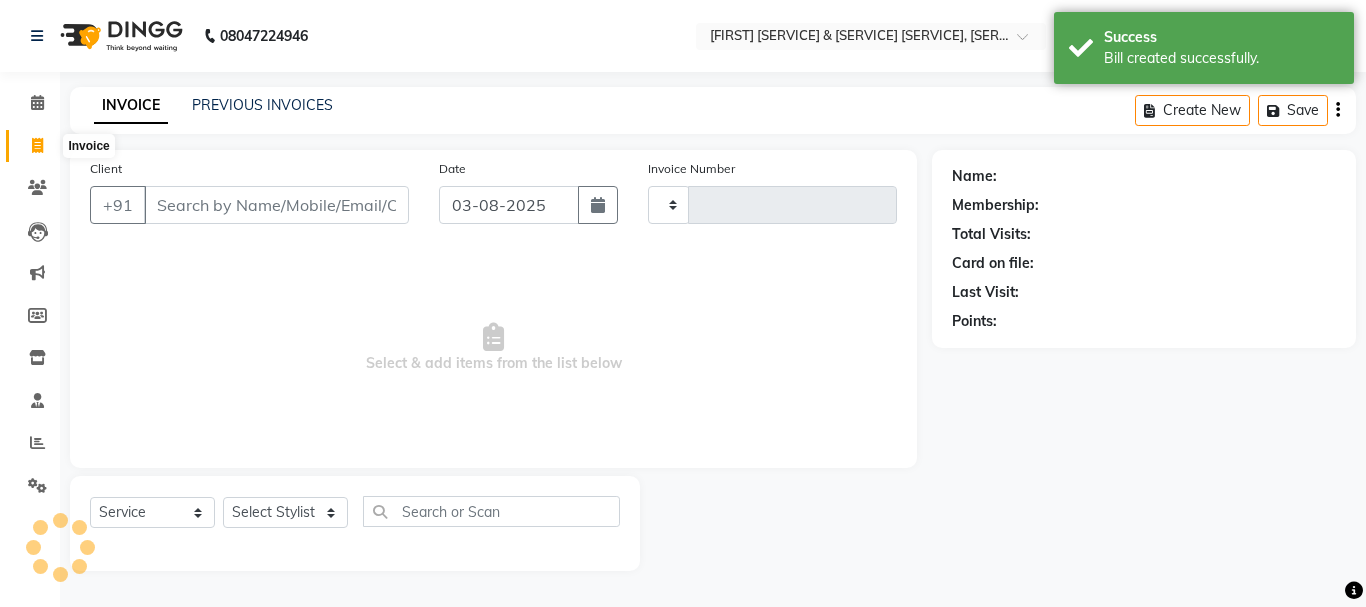 type on "1209" 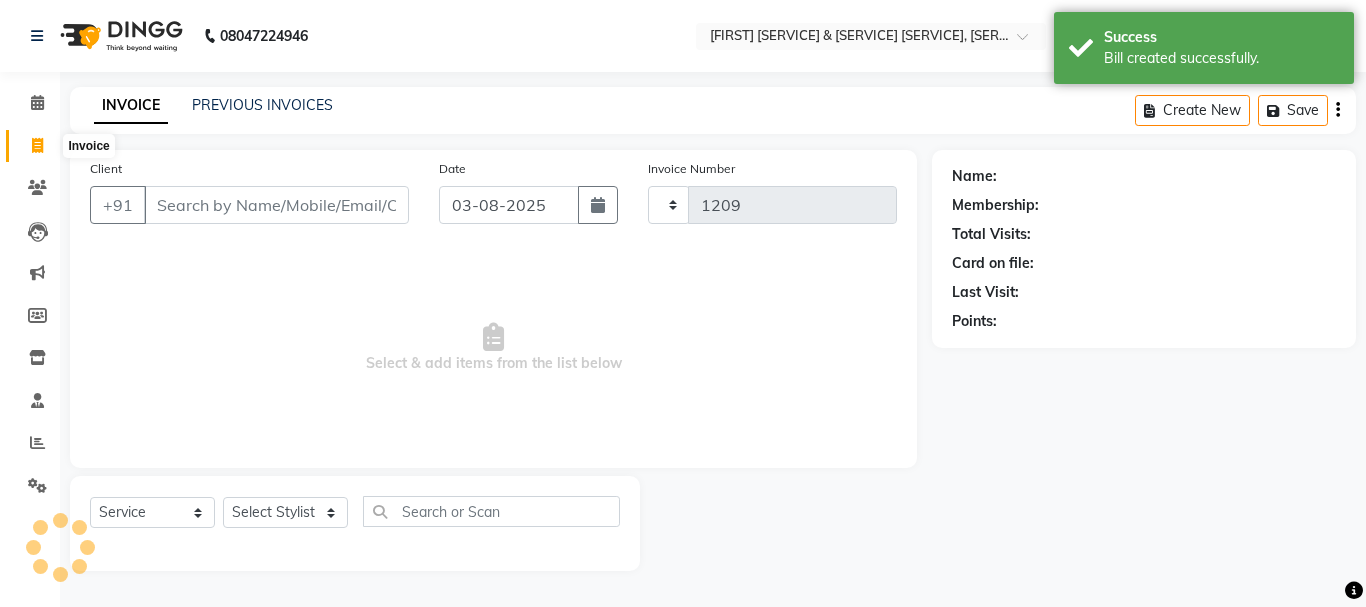 select on "3573" 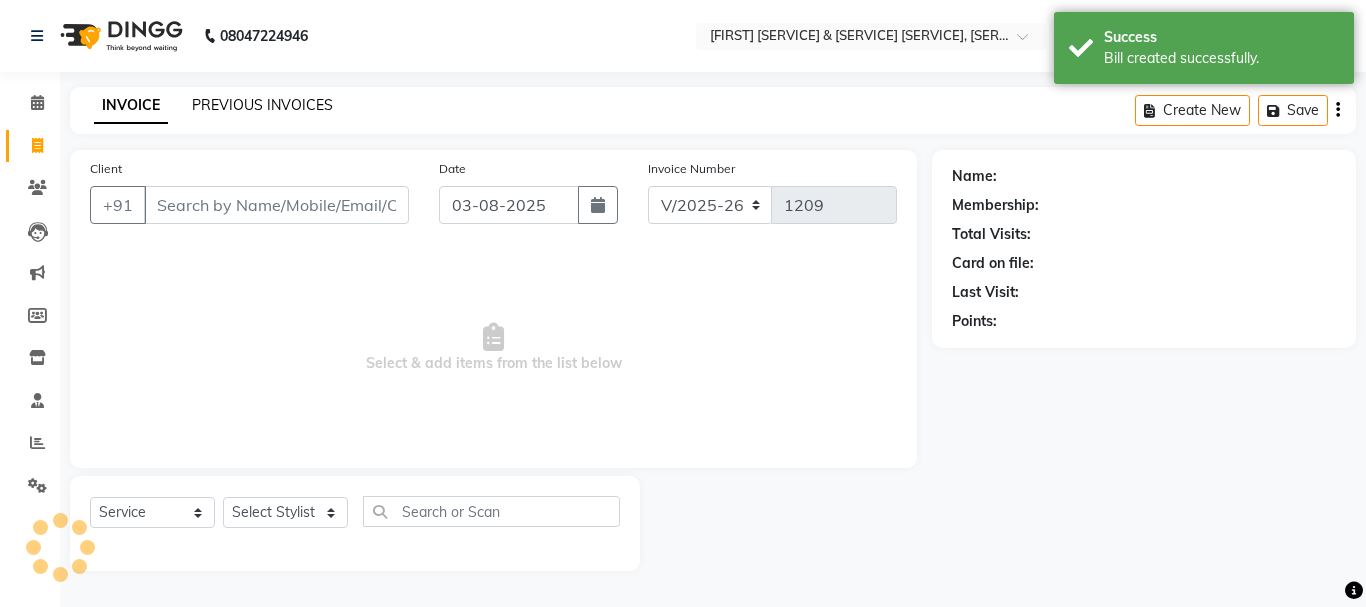 click on "PREVIOUS INVOICES" 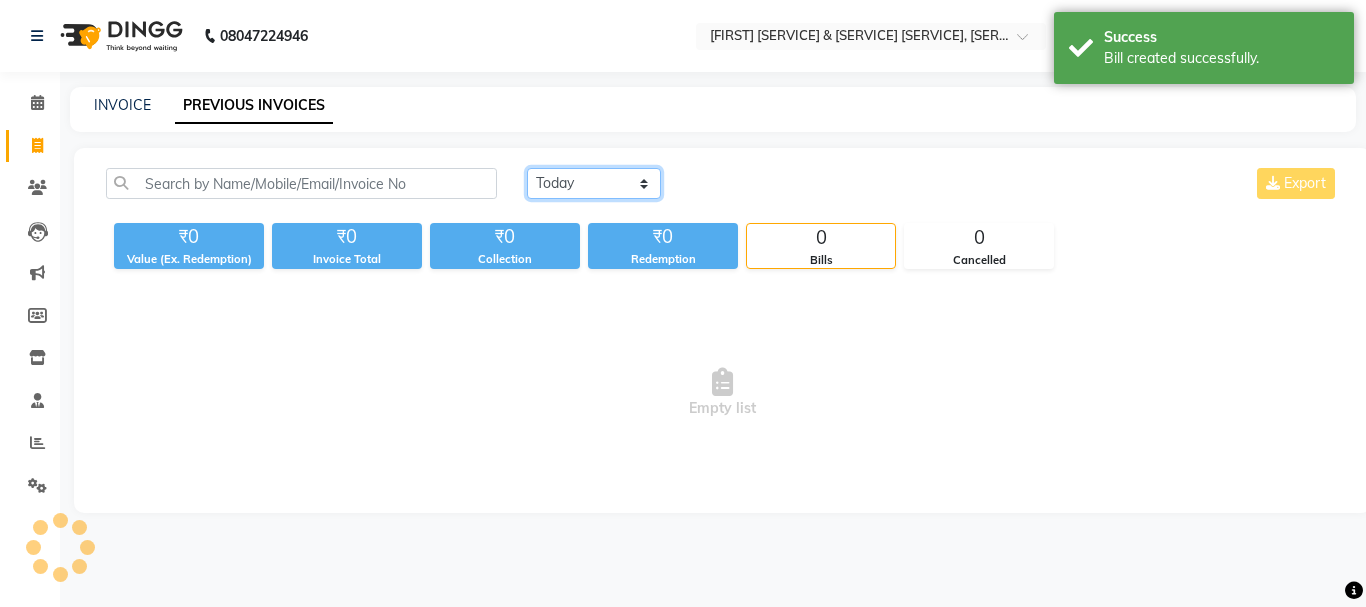 click on "Today Yesterday Custom Range" 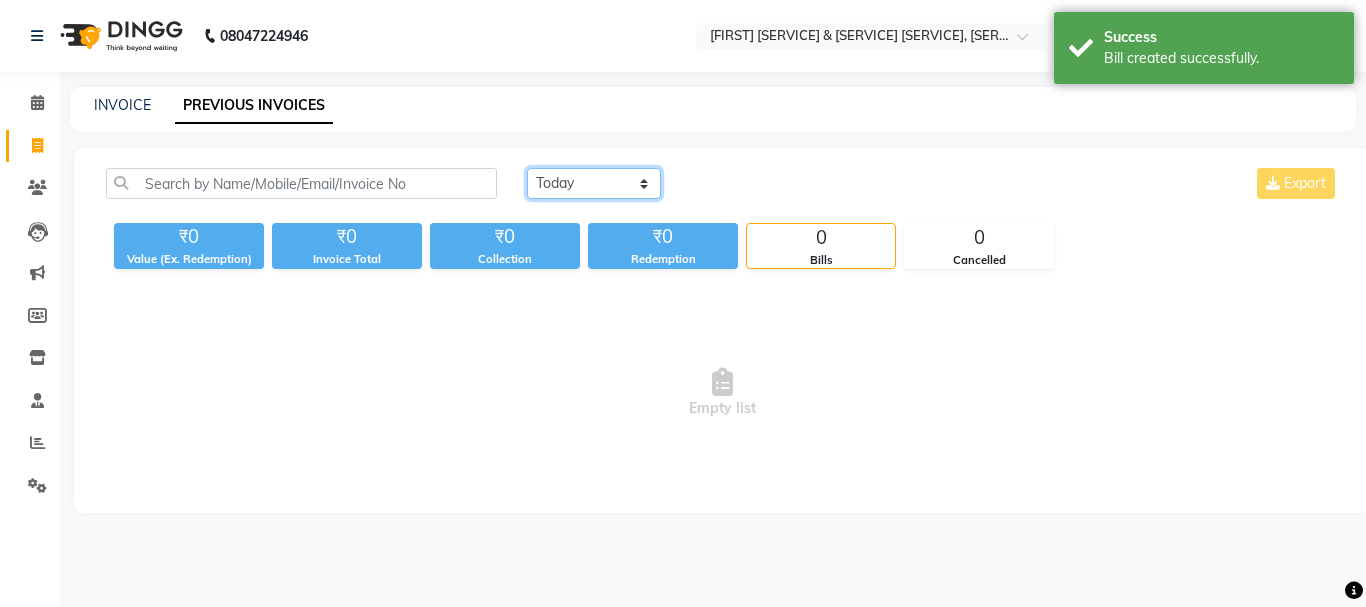 select on "yesterday" 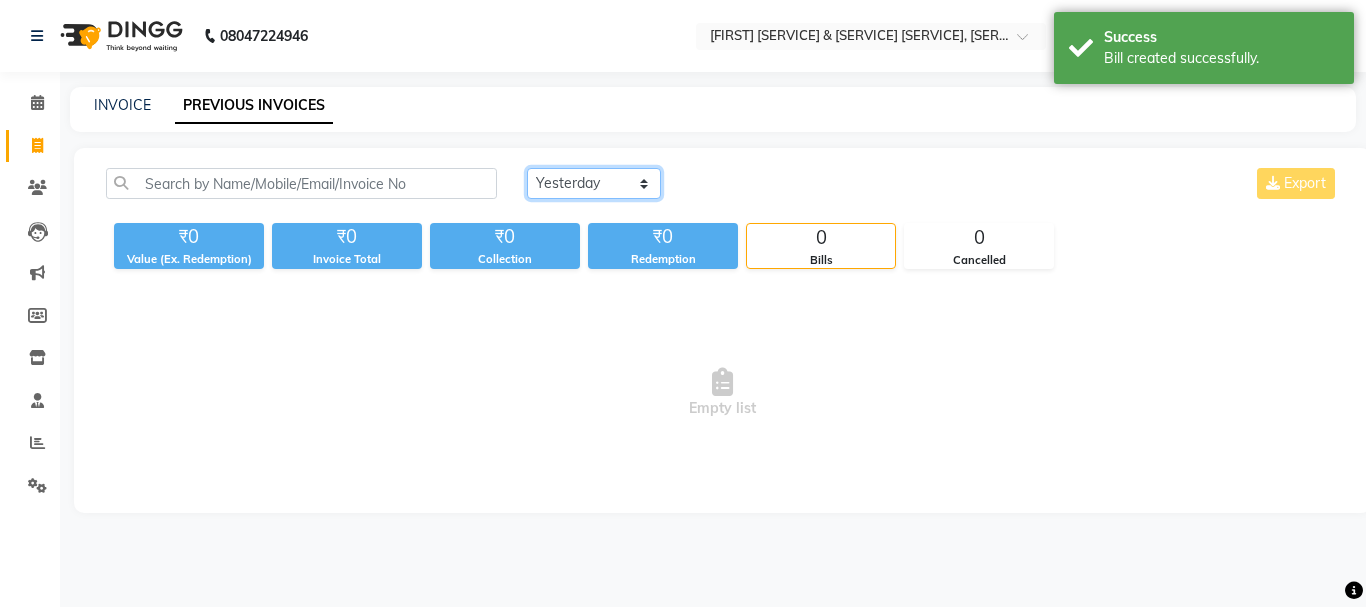 click on "Today Yesterday Custom Range" 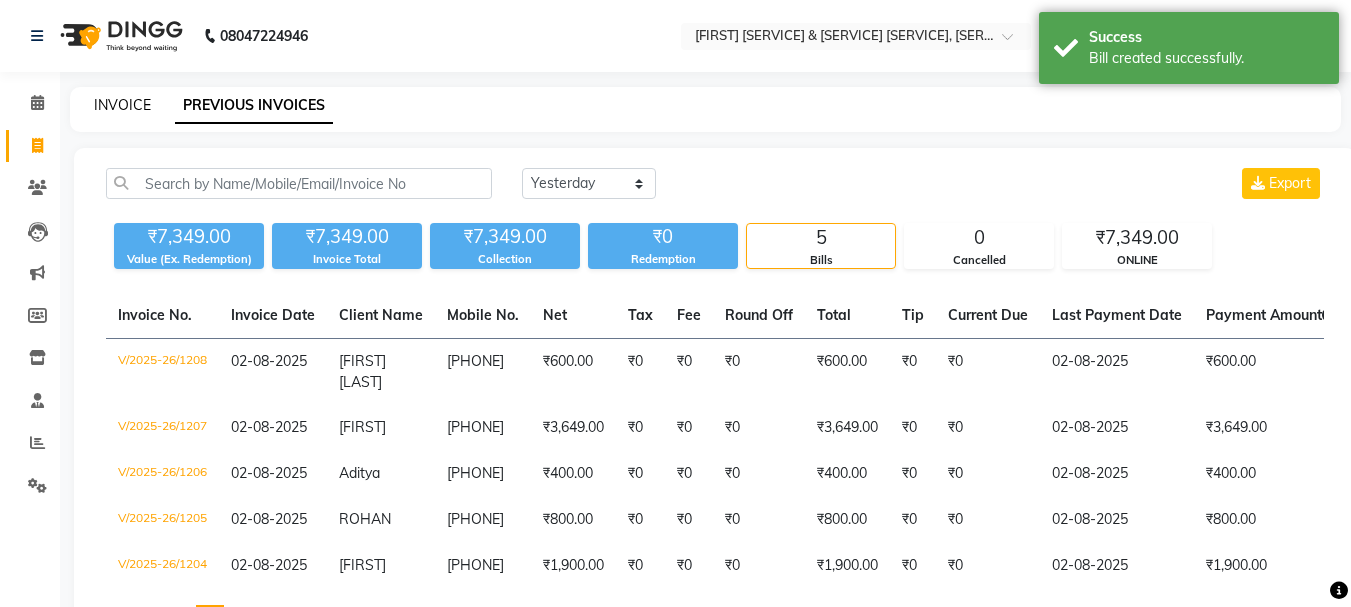 click on "INVOICE" 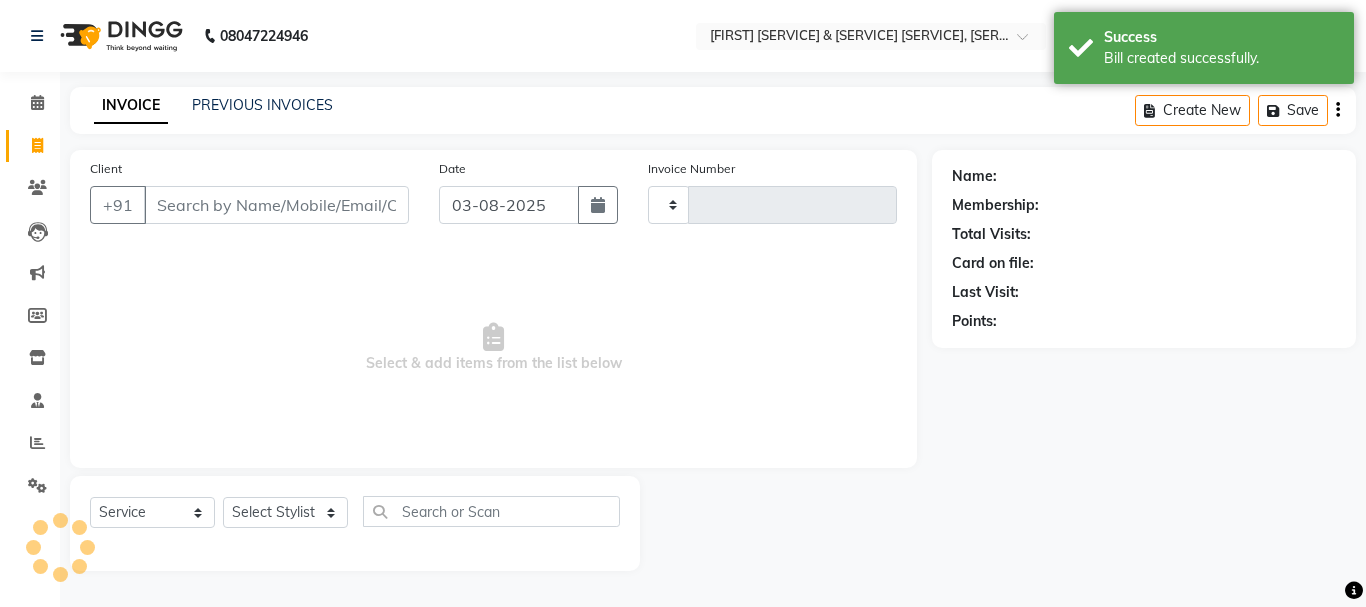type on "1209" 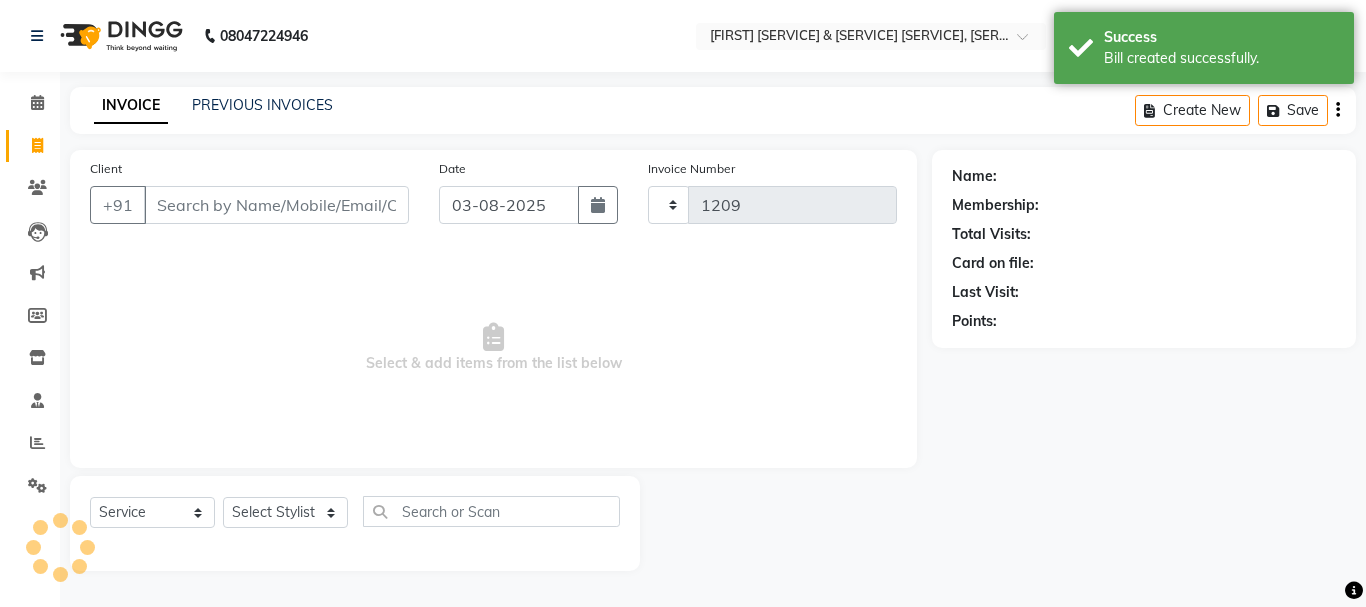 select on "3573" 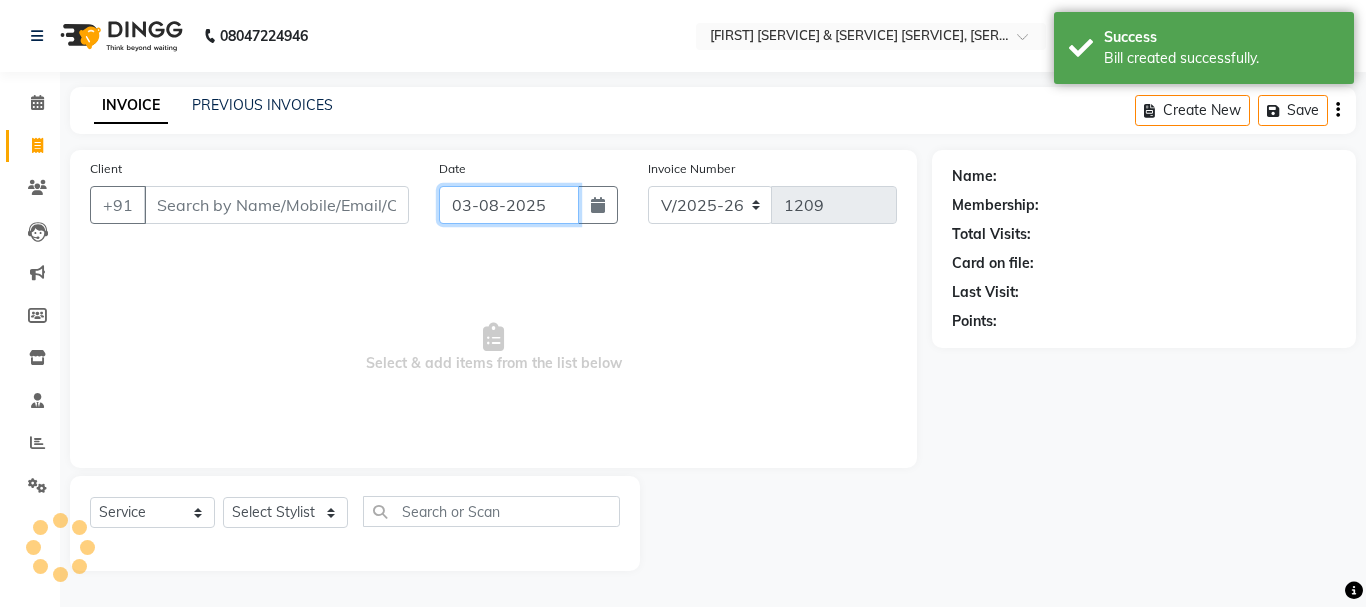 click on "03-08-2025" 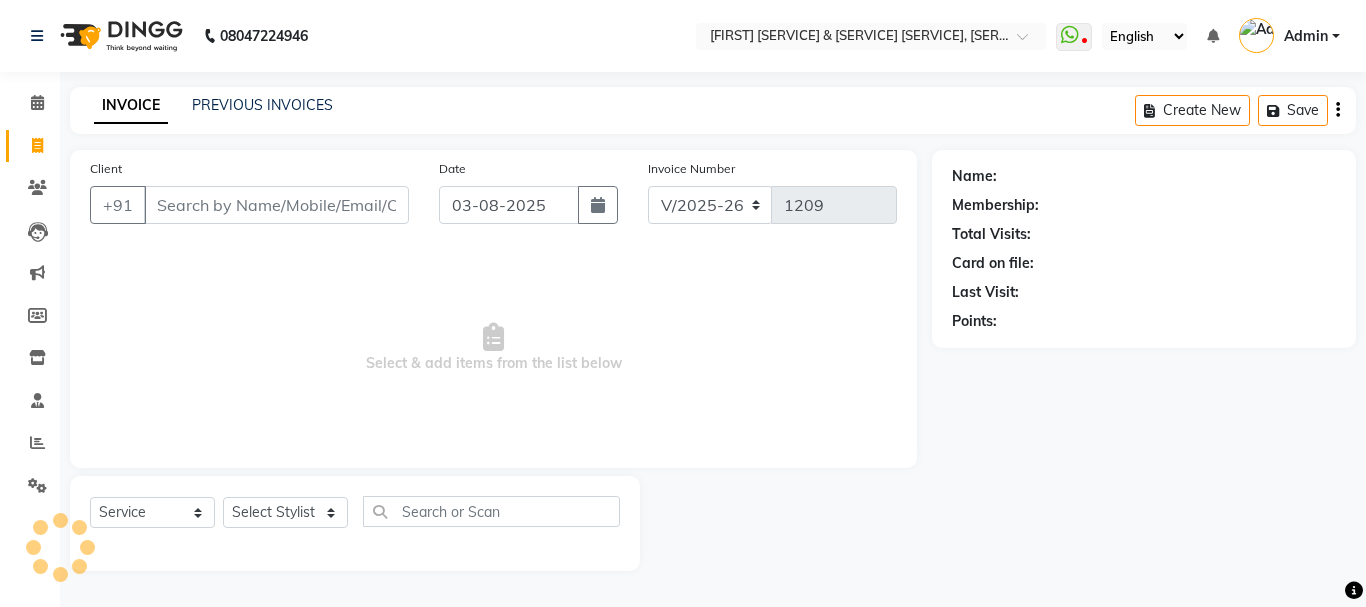 select on "8" 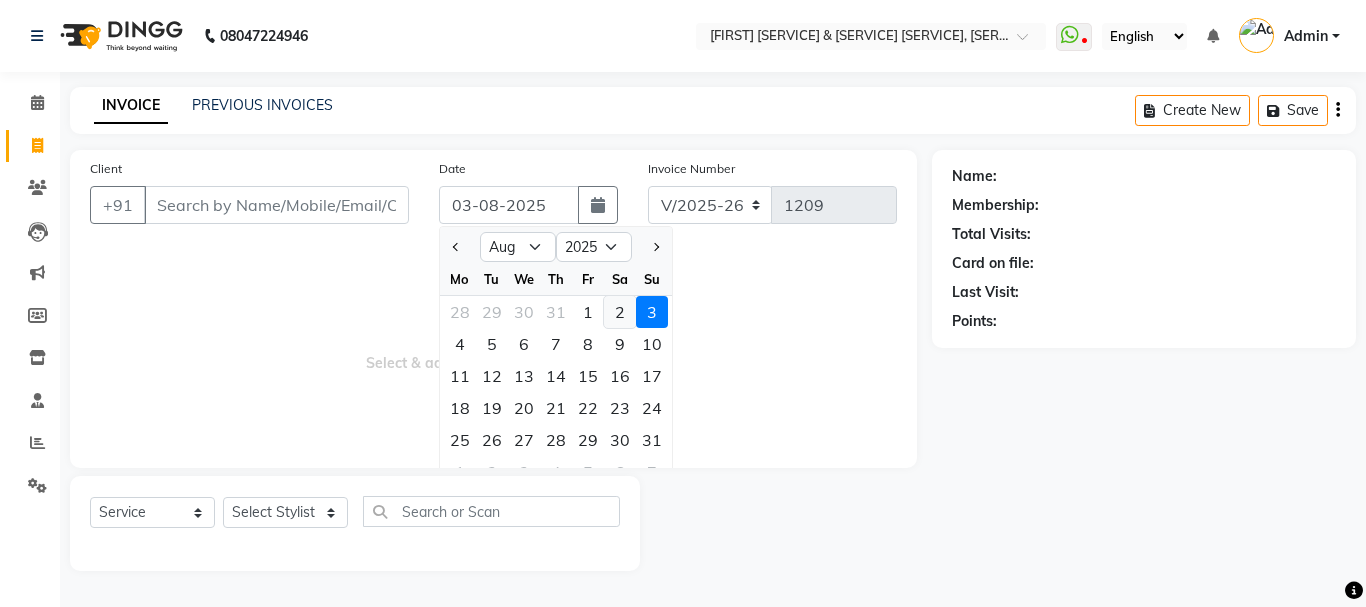 click on "2" 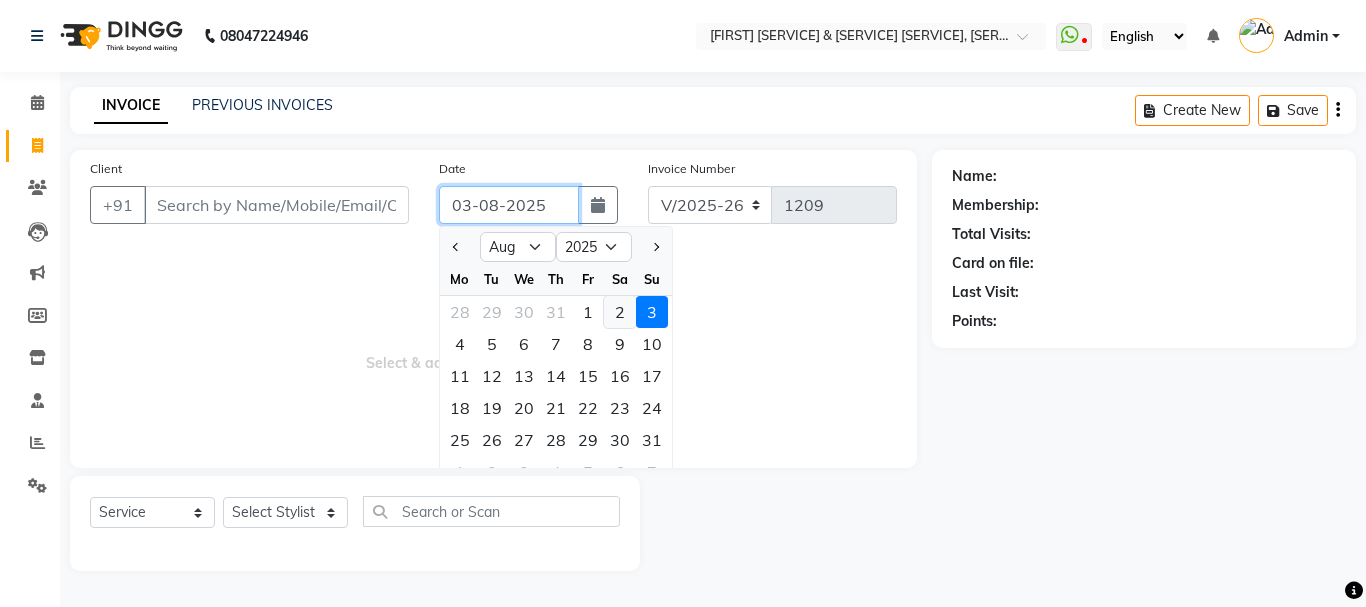 type on "02-08-2025" 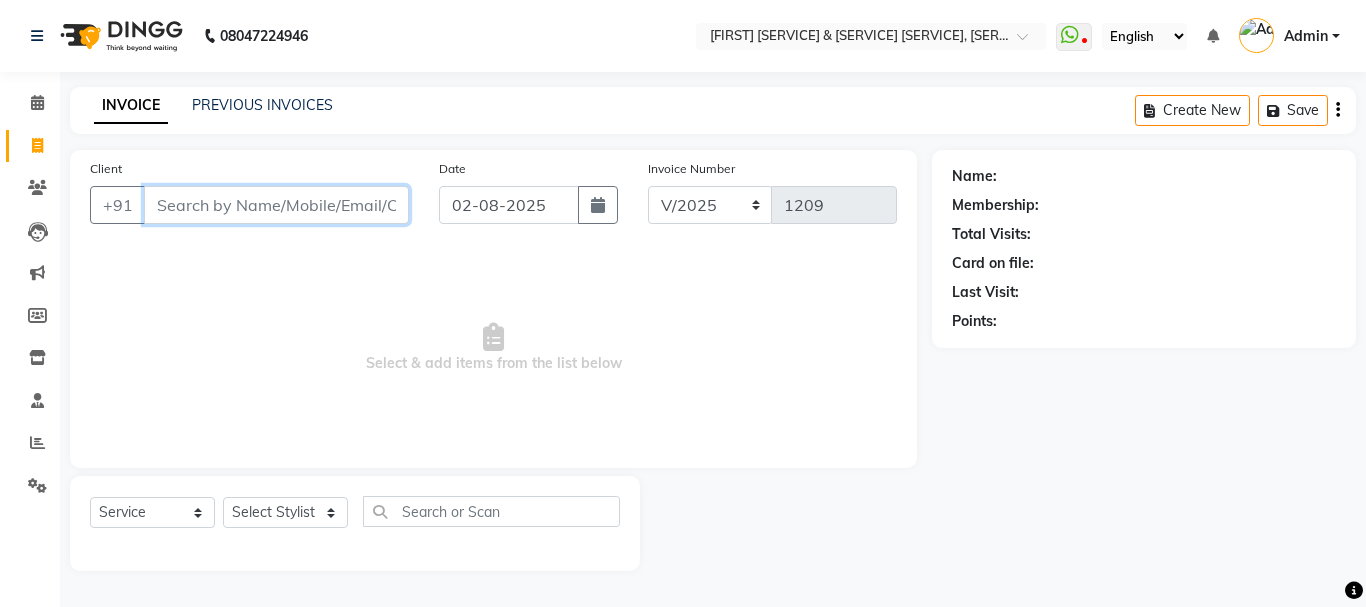 click on "Client" at bounding box center [276, 205] 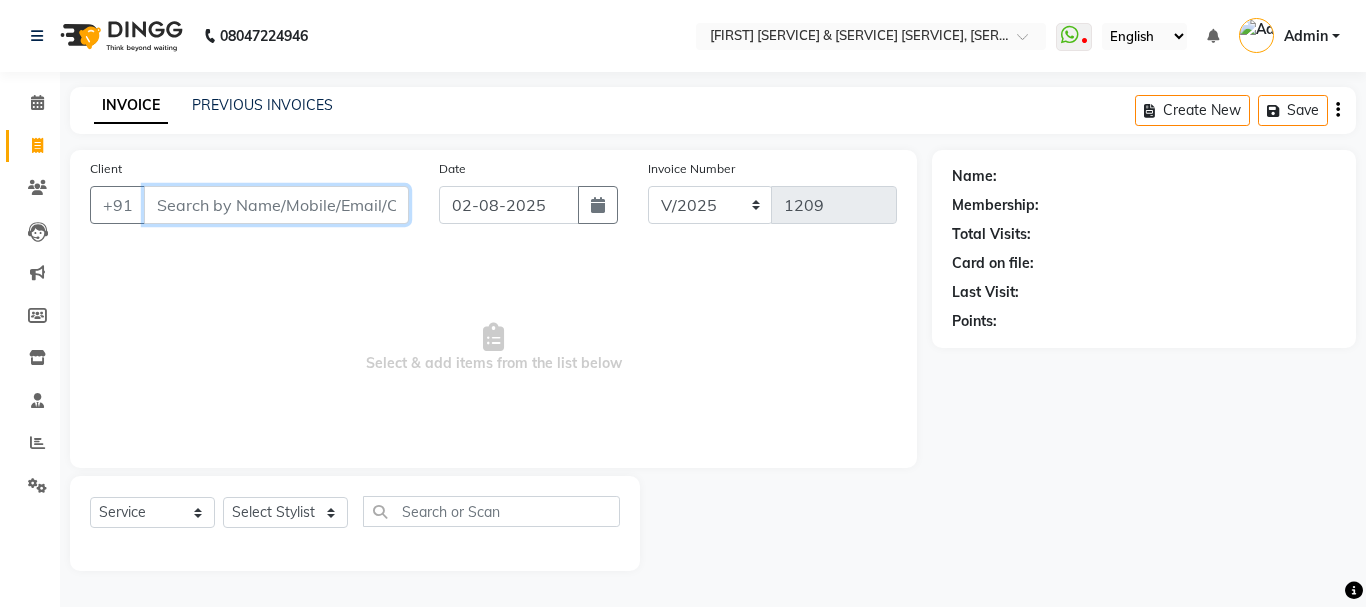 click on "Client" at bounding box center [276, 205] 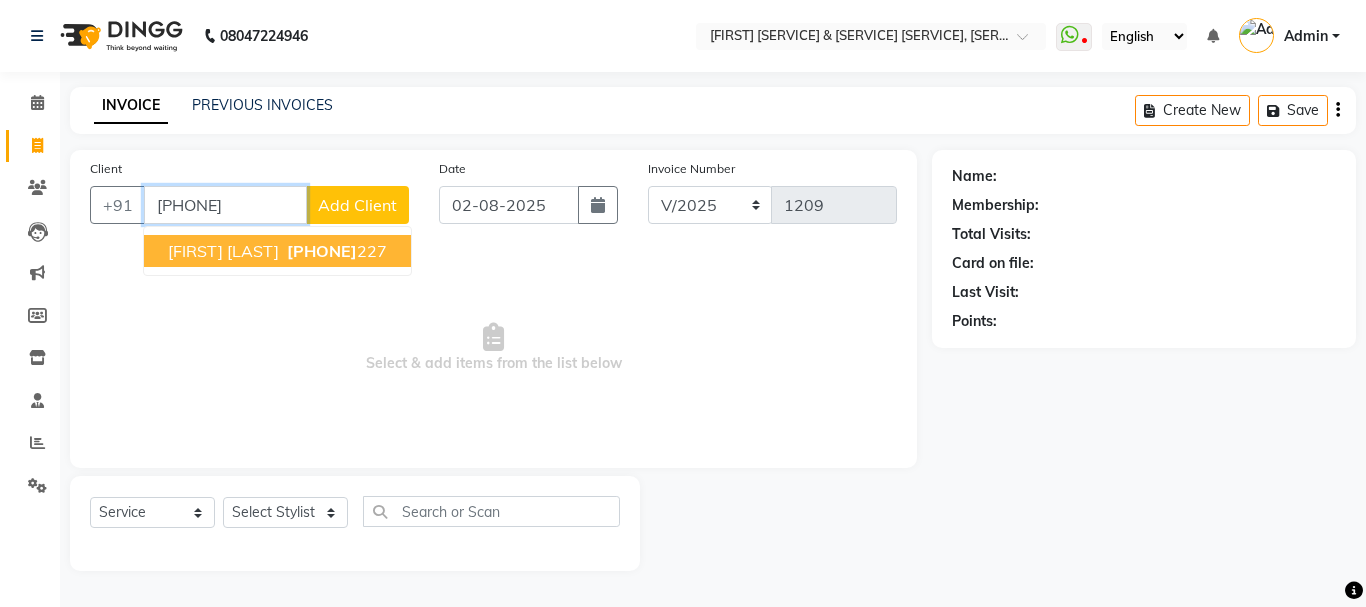 click on "[FIRST] [LAST]   [PHONE]" at bounding box center (277, 251) 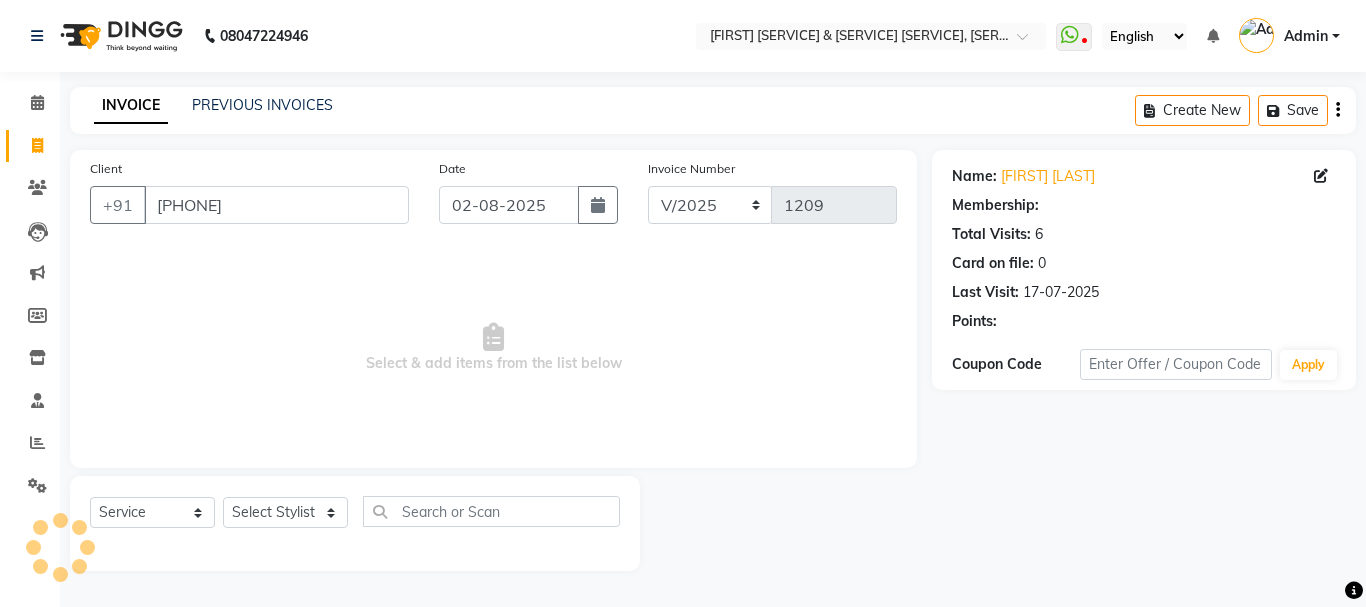 select on "1: Object" 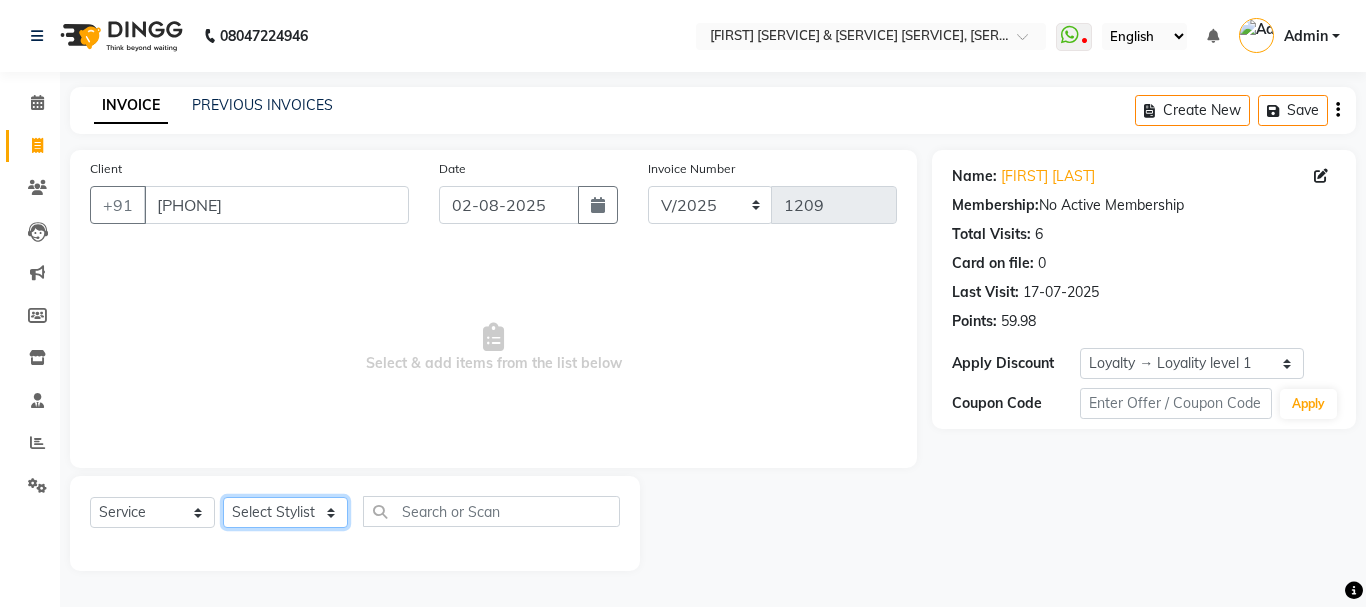 click on "Select Stylist [FIRST] A PALLAVI [FIRST] [FIRST] [FIRST]    [FIRST]   [FIRST] [LAST]    [FIRST] [LAST]   [FIRST]    [FIRST] [LAST]   [FIRST]   [FIRST] [LAST]   [FIRST] [LAST]  [FIRST]" 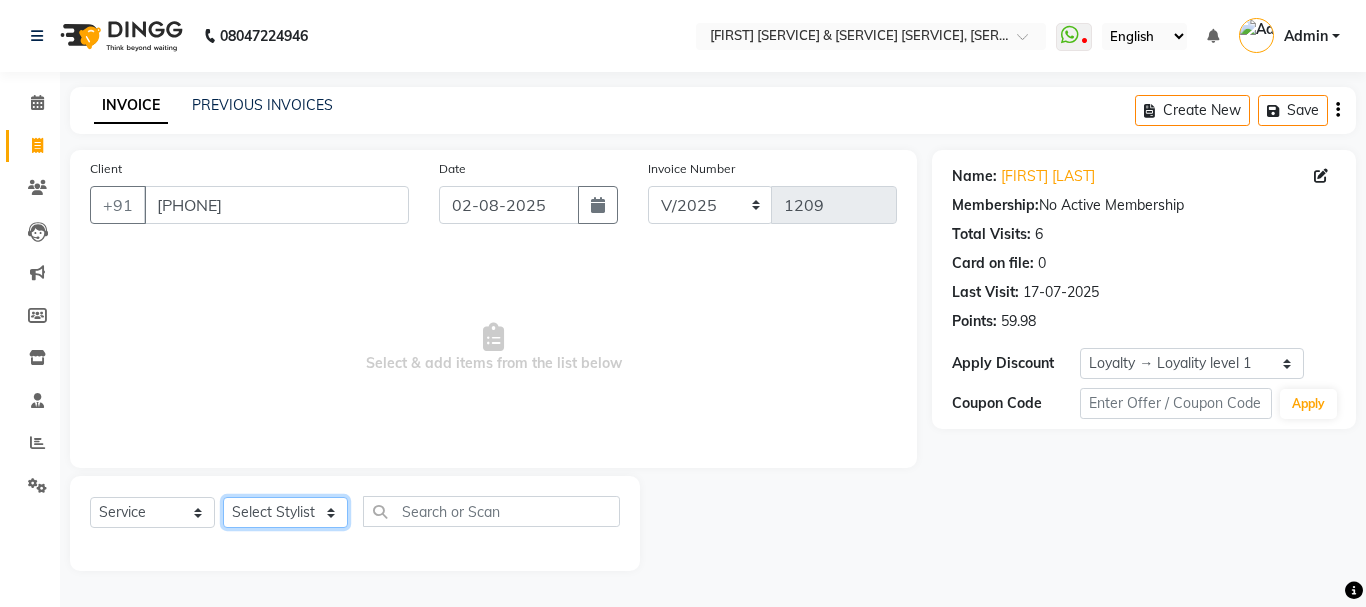 select on "68912" 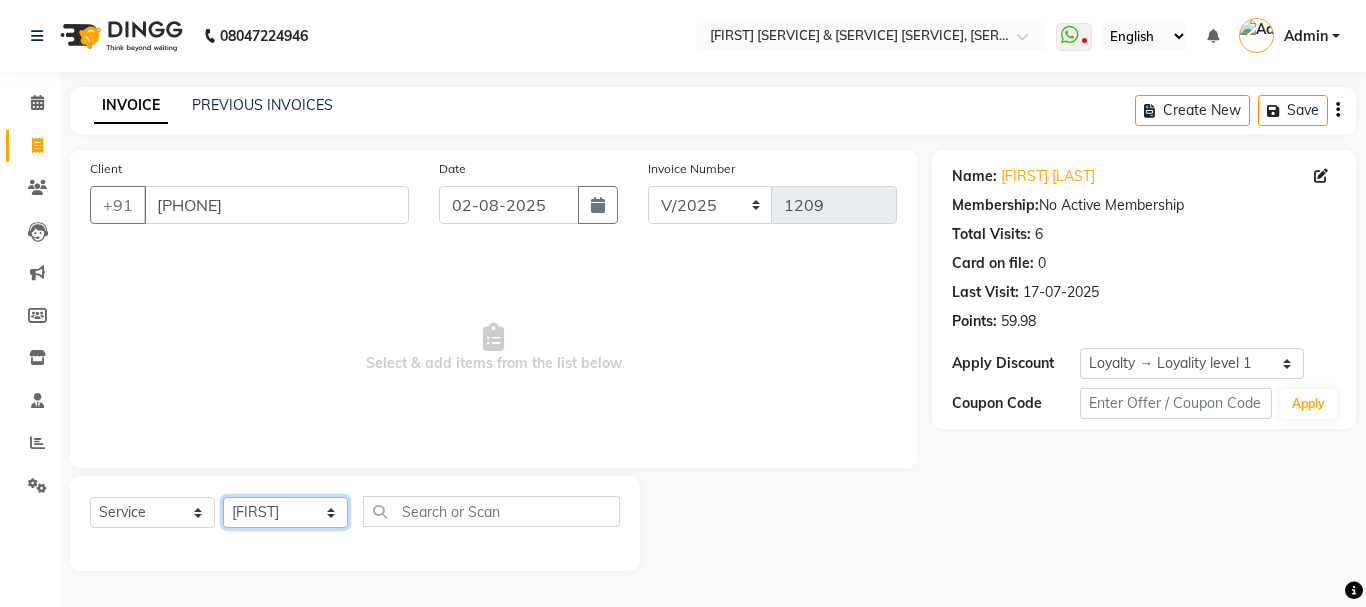 click on "Select Stylist [FIRST] A PALLAVI [FIRST] [FIRST] [FIRST]    [FIRST]   [FIRST] [LAST]    [FIRST] [LAST]   [FIRST]    [FIRST] [LAST]   [FIRST]   [FIRST] [LAST]   [FIRST] [LAST]  [FIRST]" 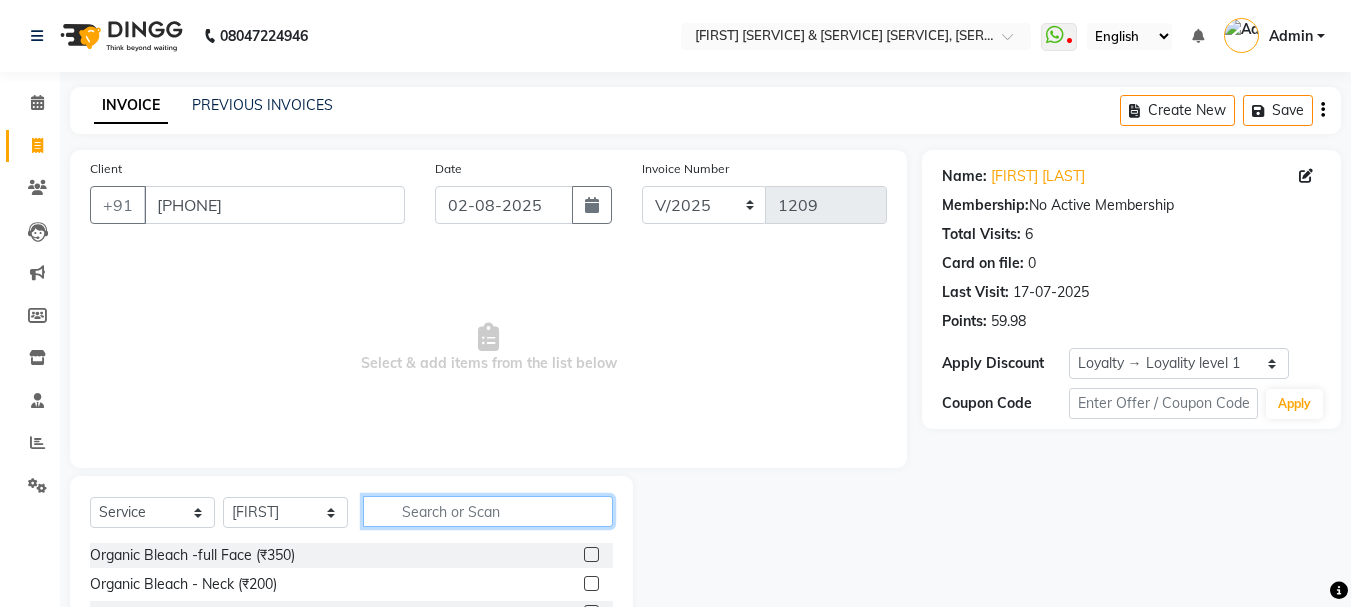 click 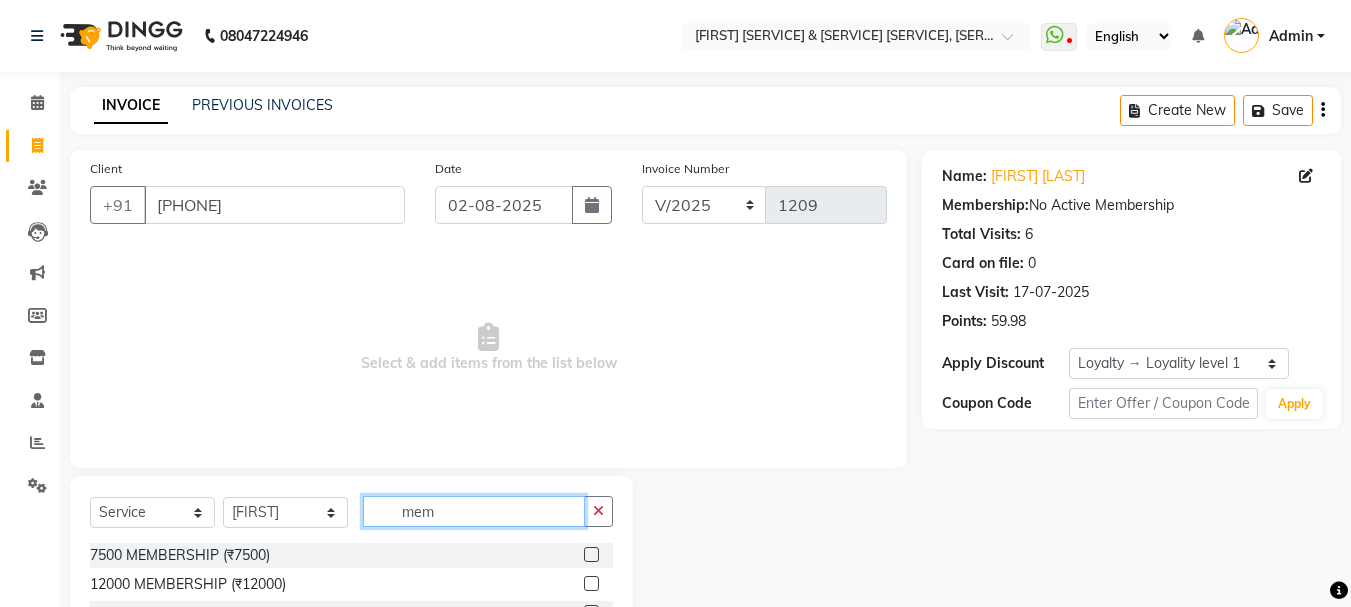type on "mem" 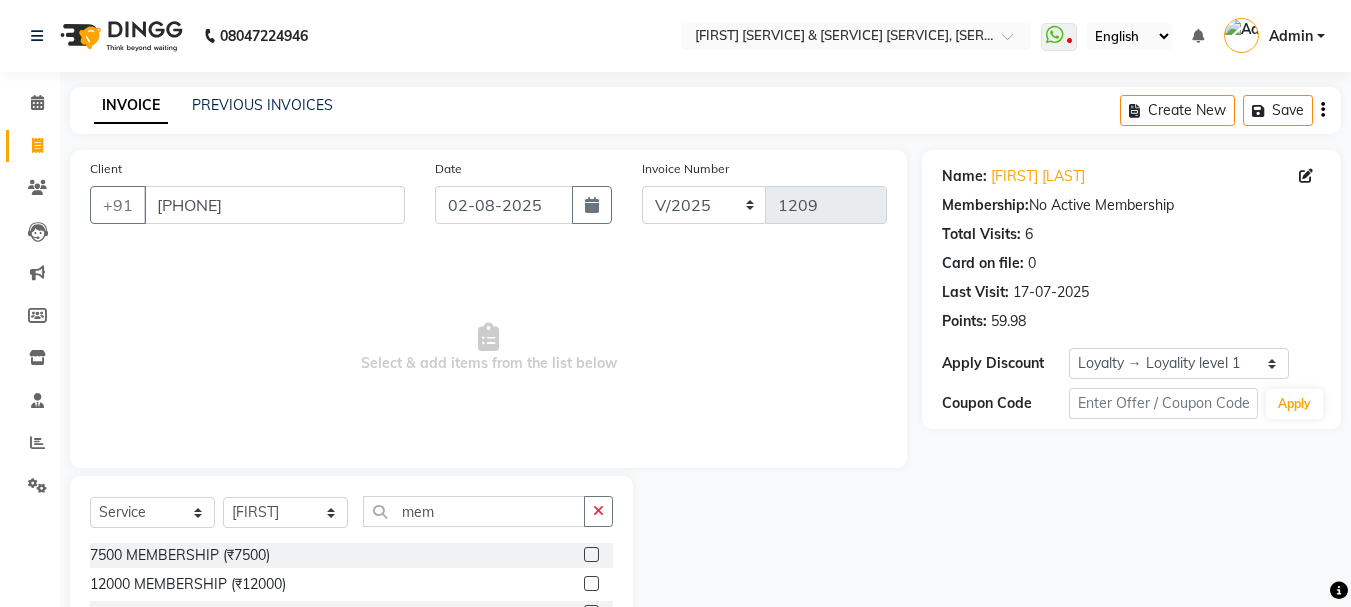 click 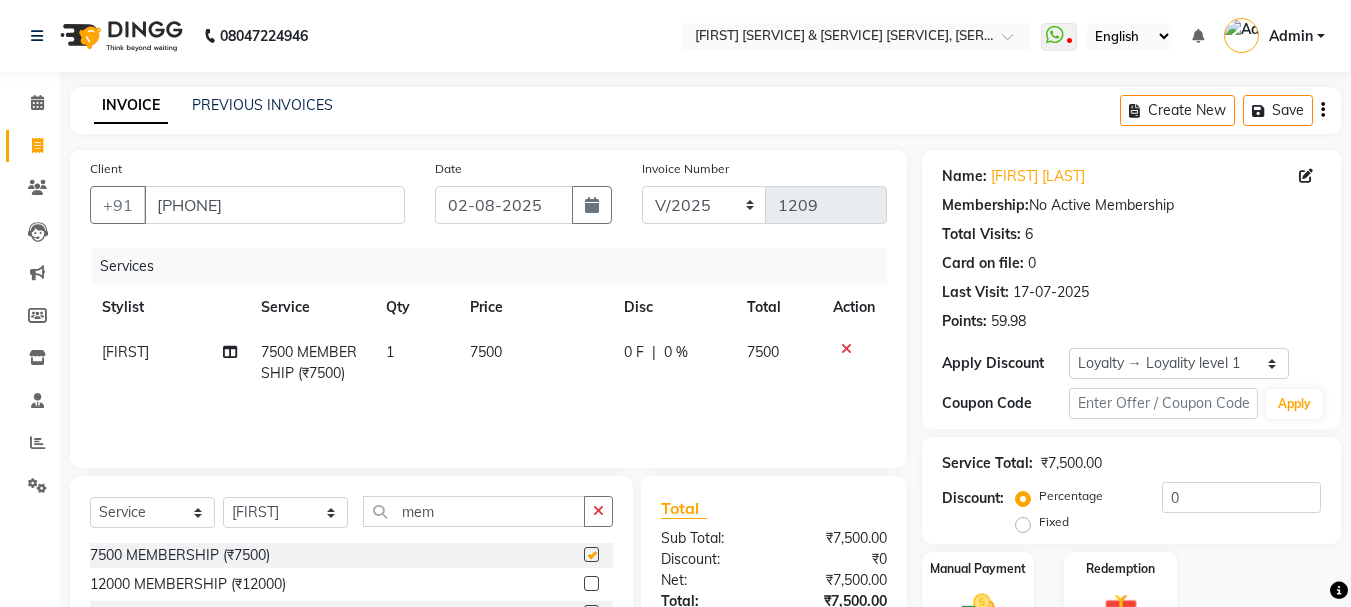 checkbox on "false" 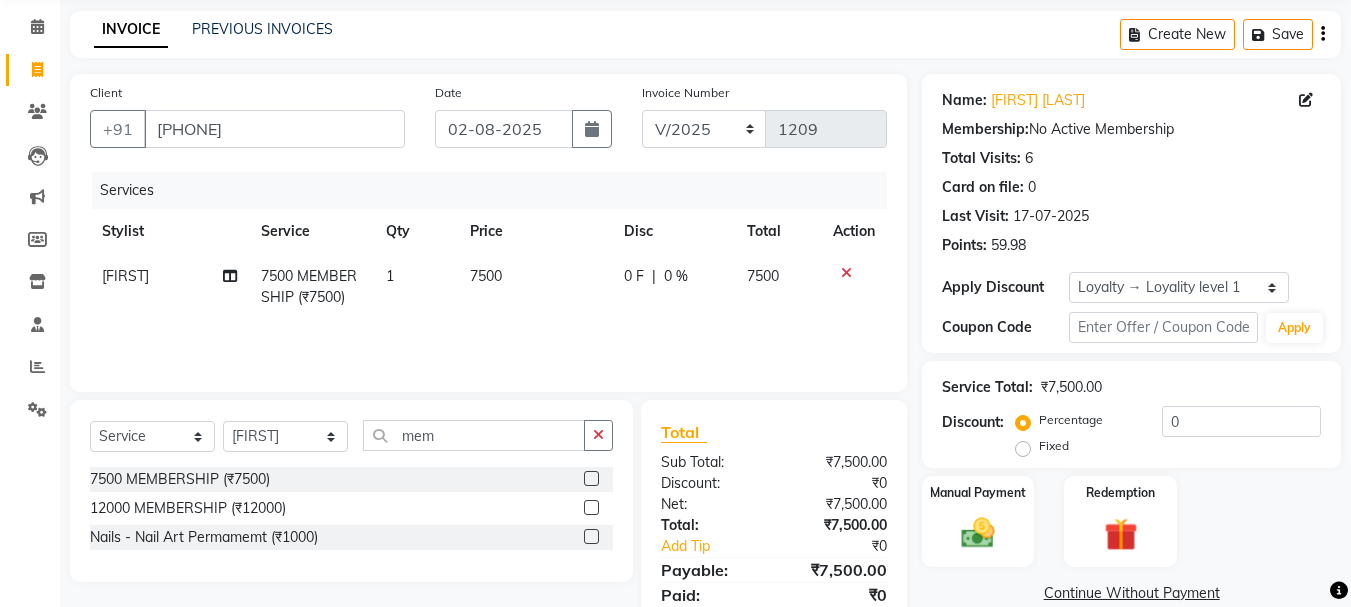 scroll, scrollTop: 151, scrollLeft: 0, axis: vertical 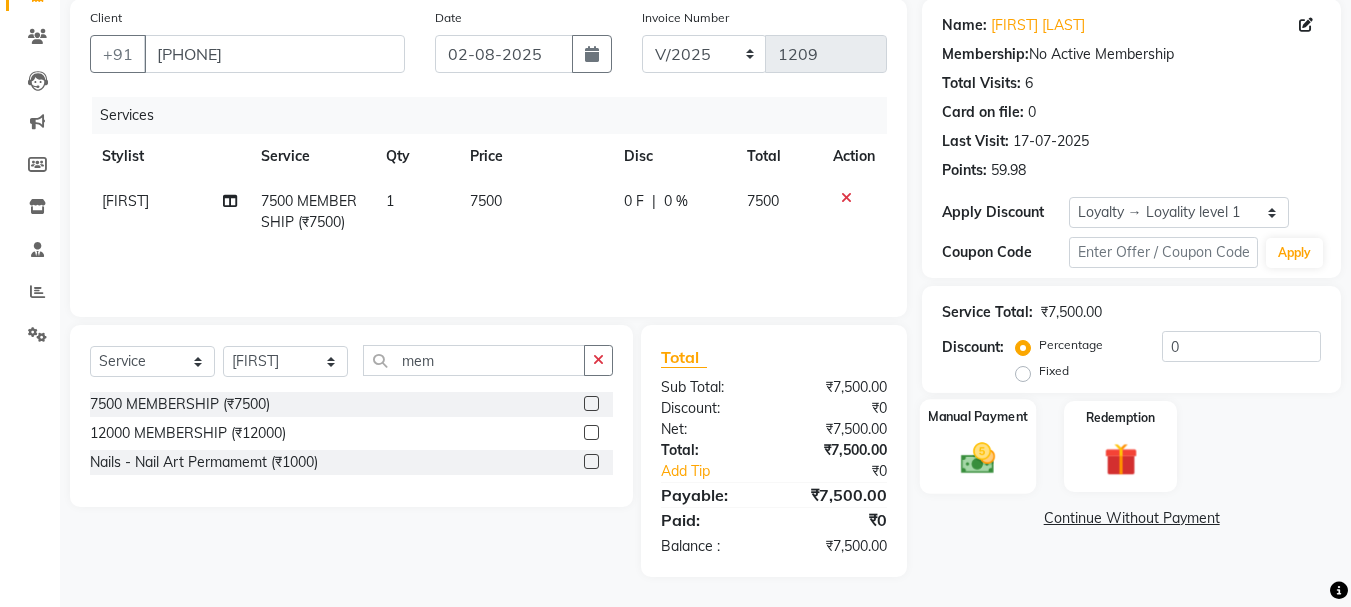 click 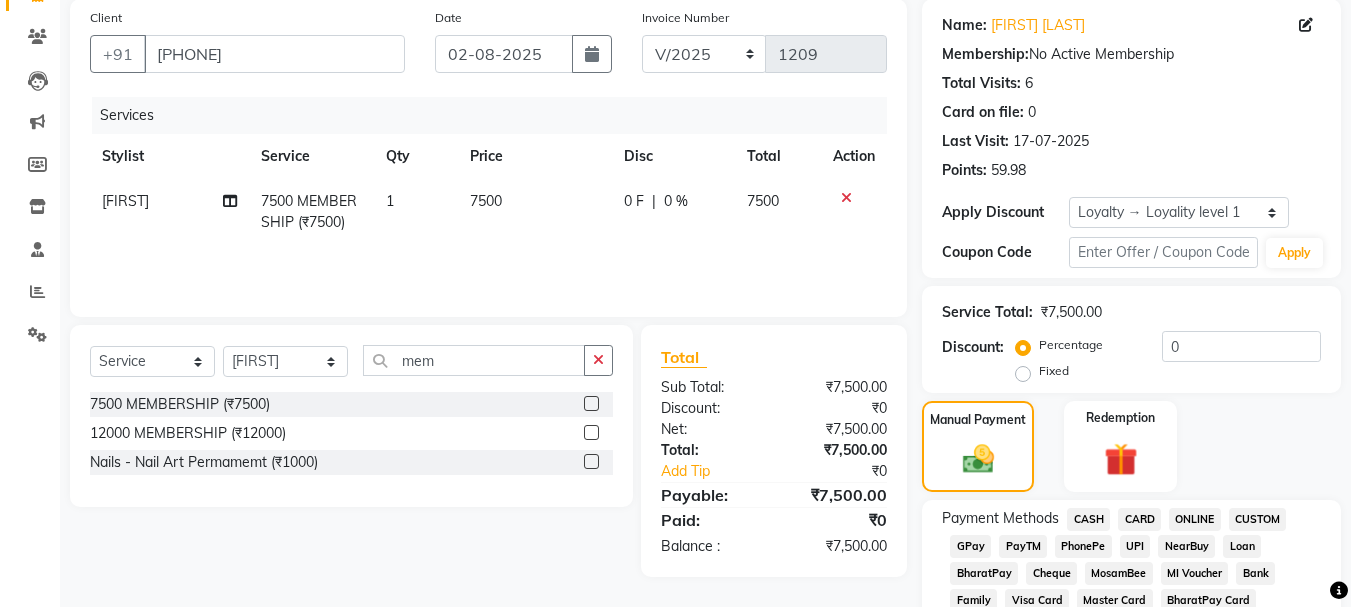 click on "ONLINE" 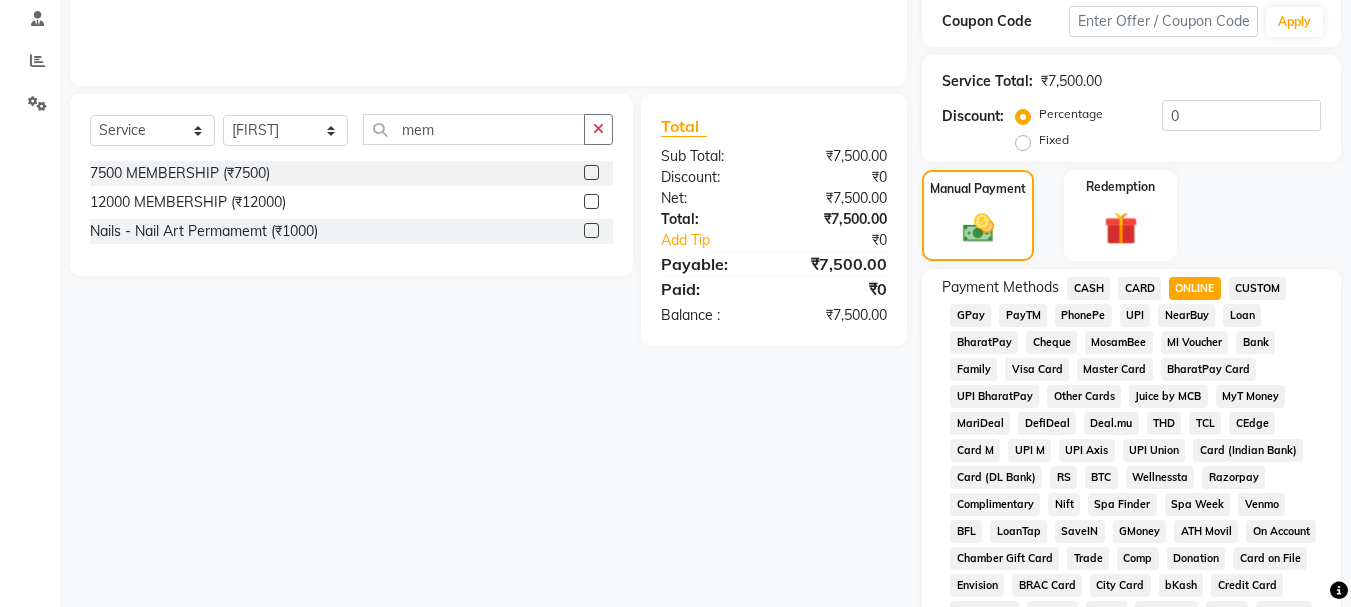 scroll, scrollTop: 851, scrollLeft: 0, axis: vertical 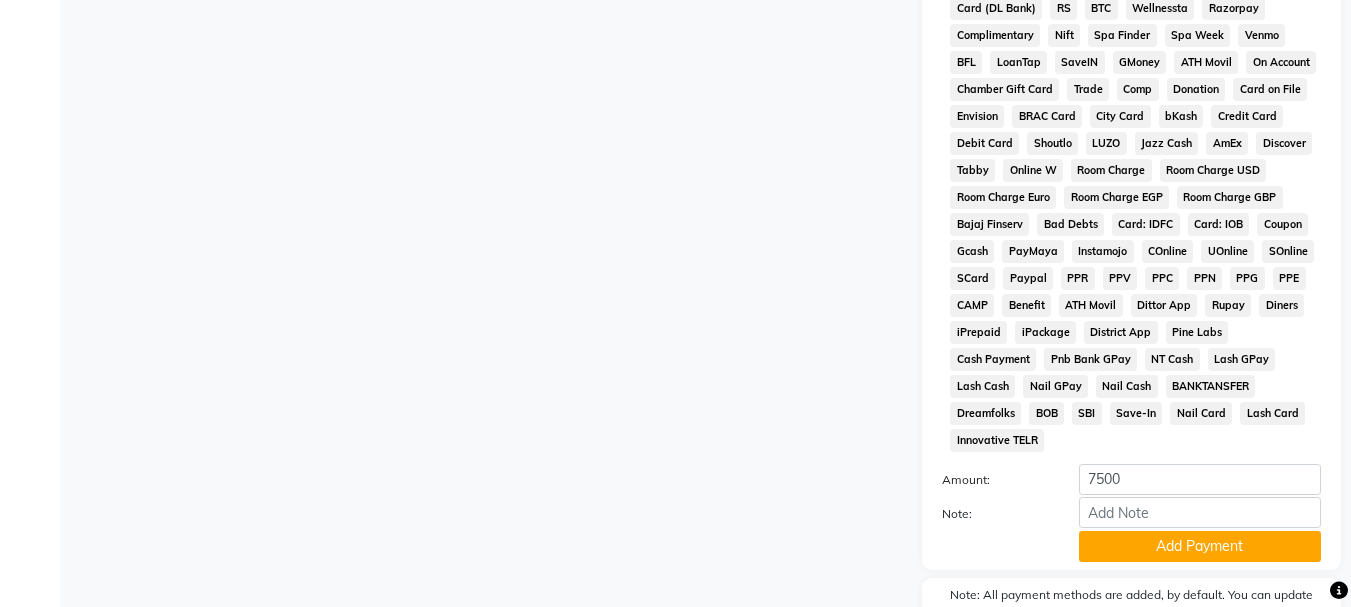 click on "Add Payment" 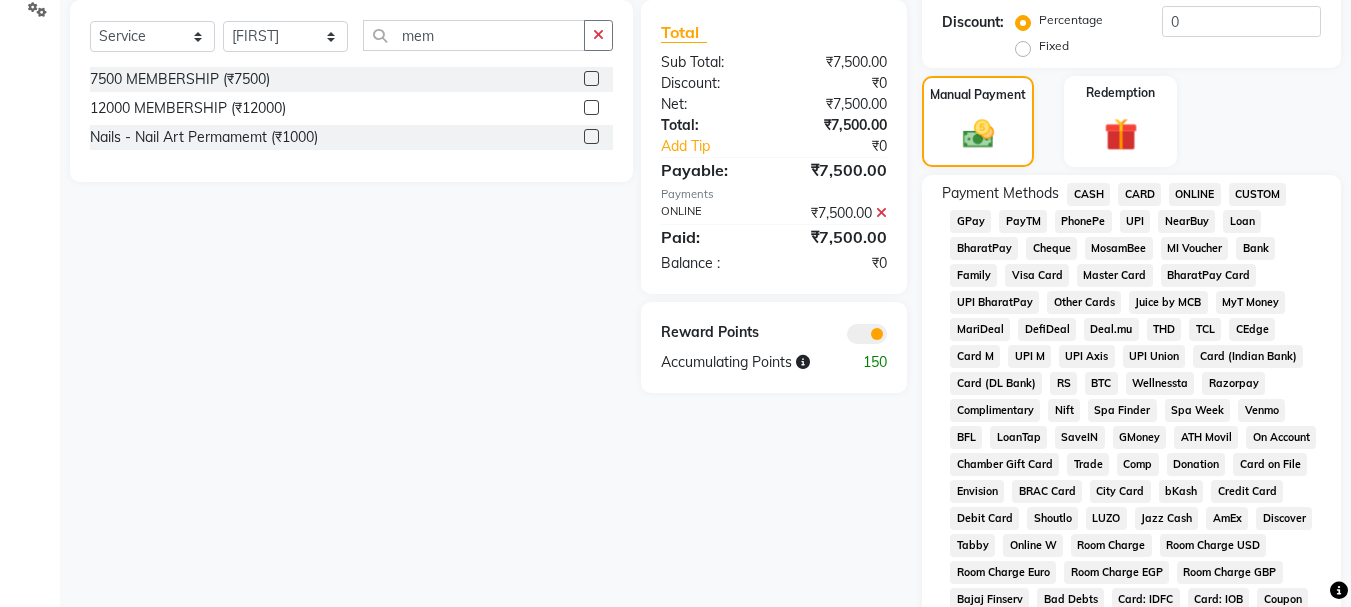 scroll, scrollTop: 151, scrollLeft: 0, axis: vertical 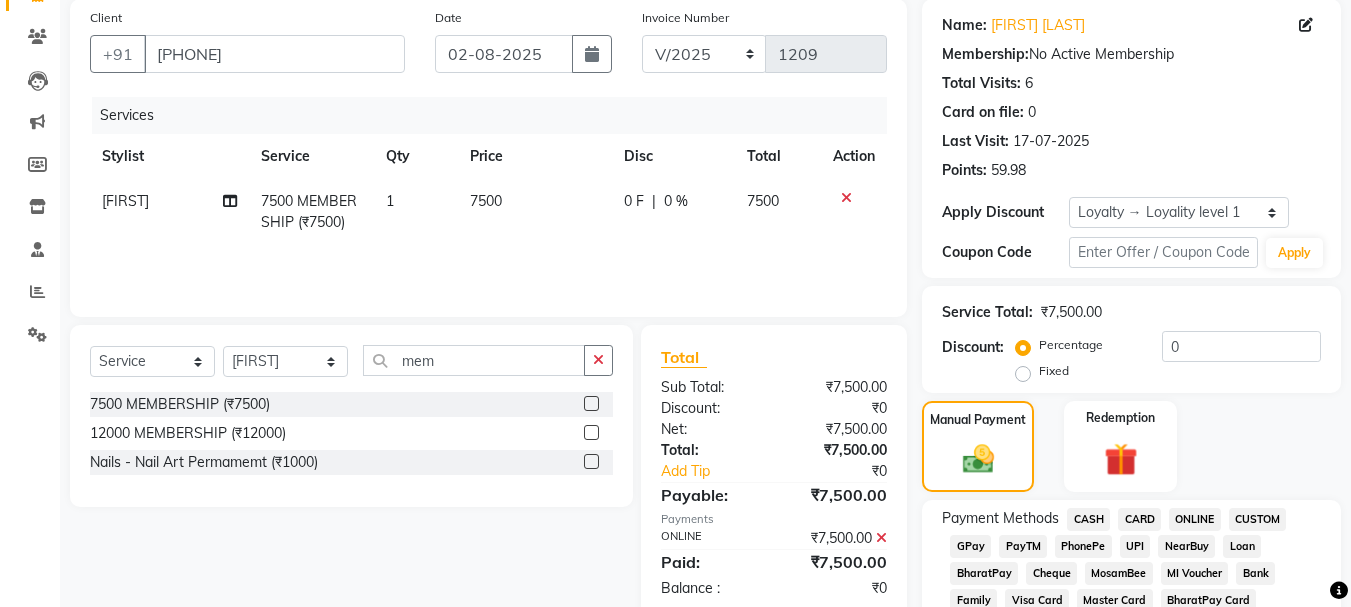 click on "ONLINE" 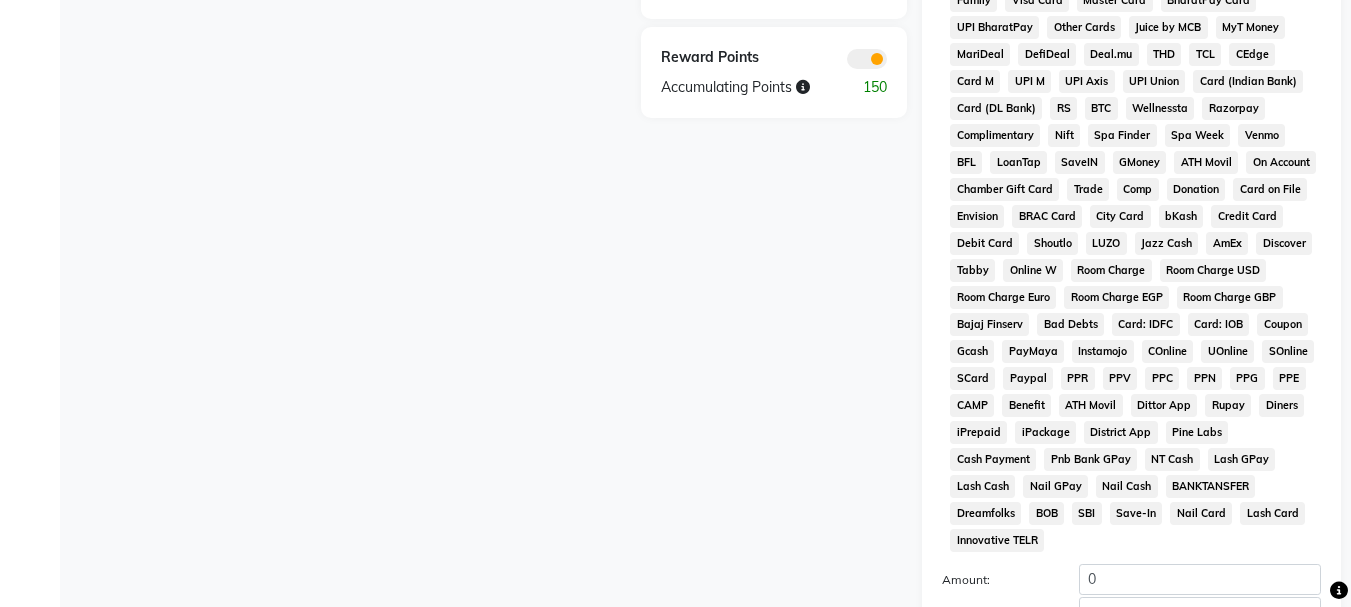 scroll, scrollTop: 1047, scrollLeft: 0, axis: vertical 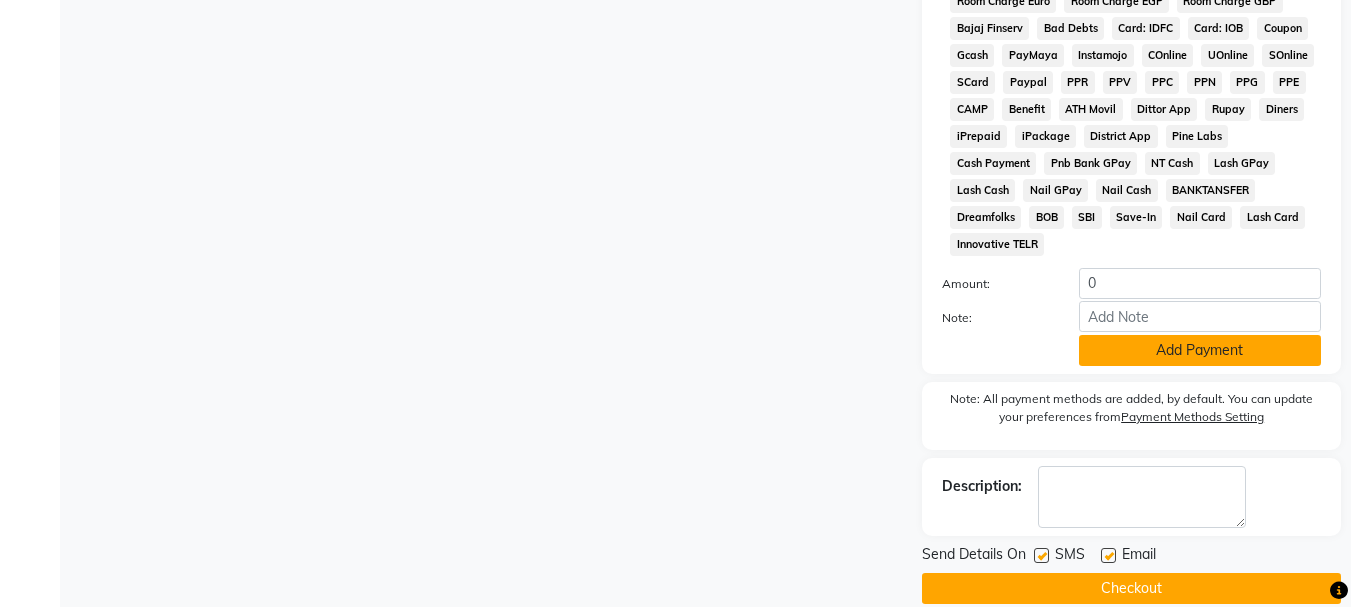 click on "Add Payment" 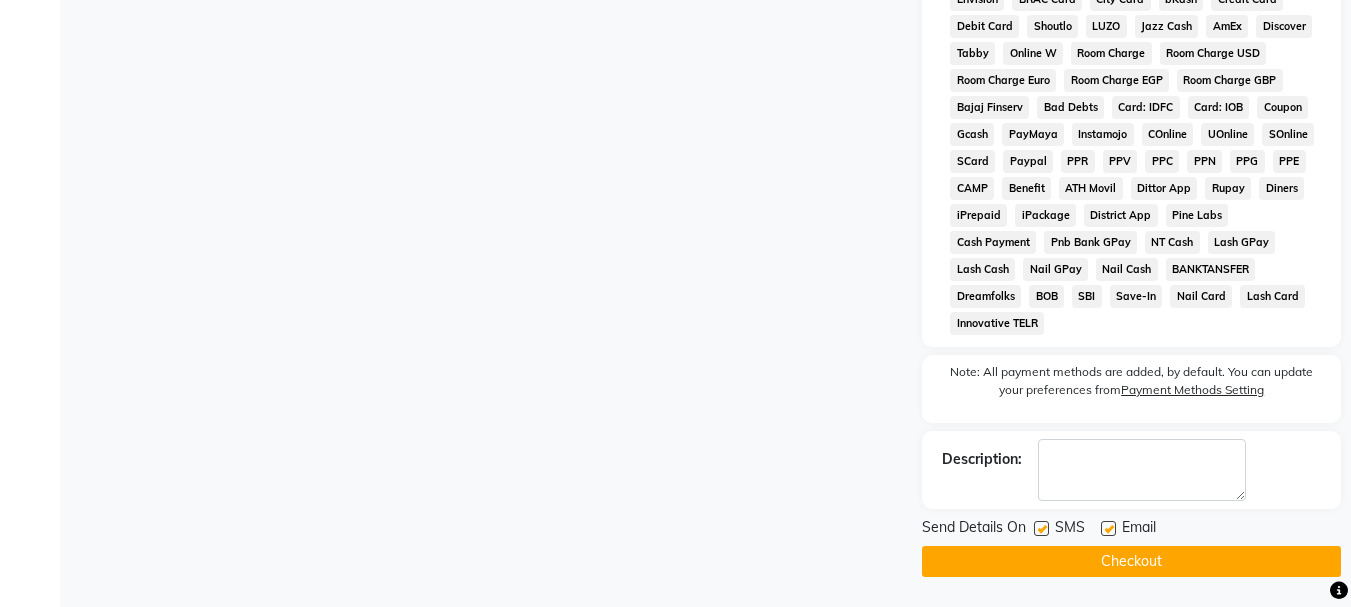 scroll, scrollTop: 941, scrollLeft: 0, axis: vertical 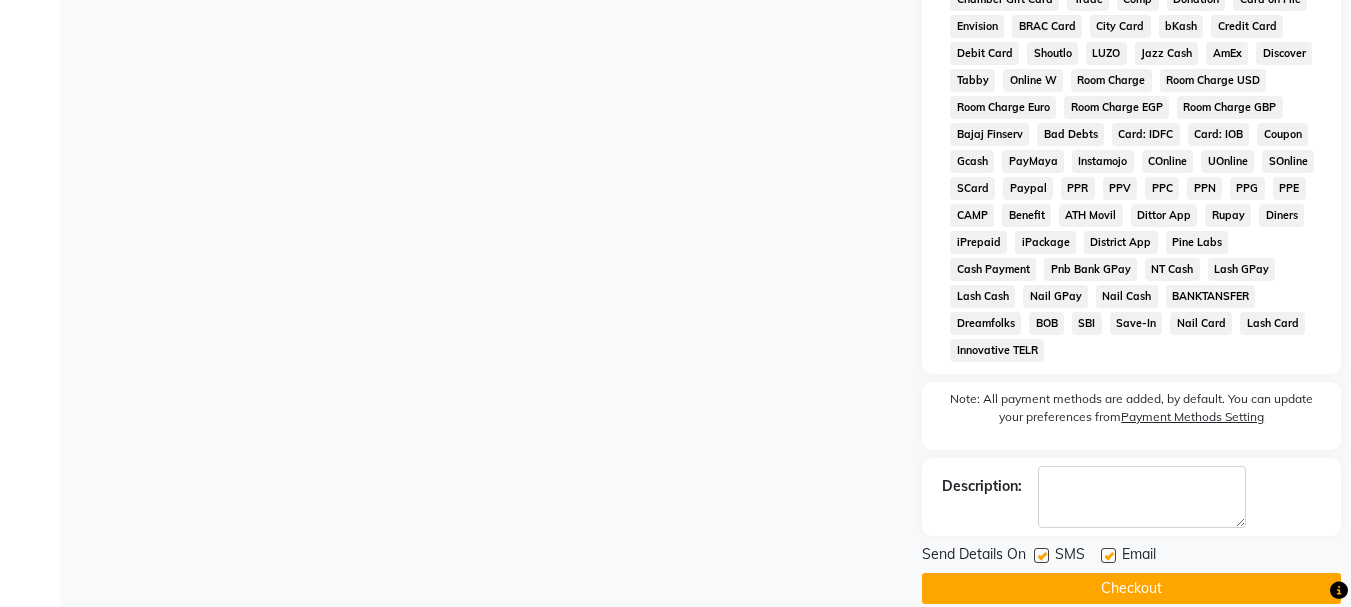 click 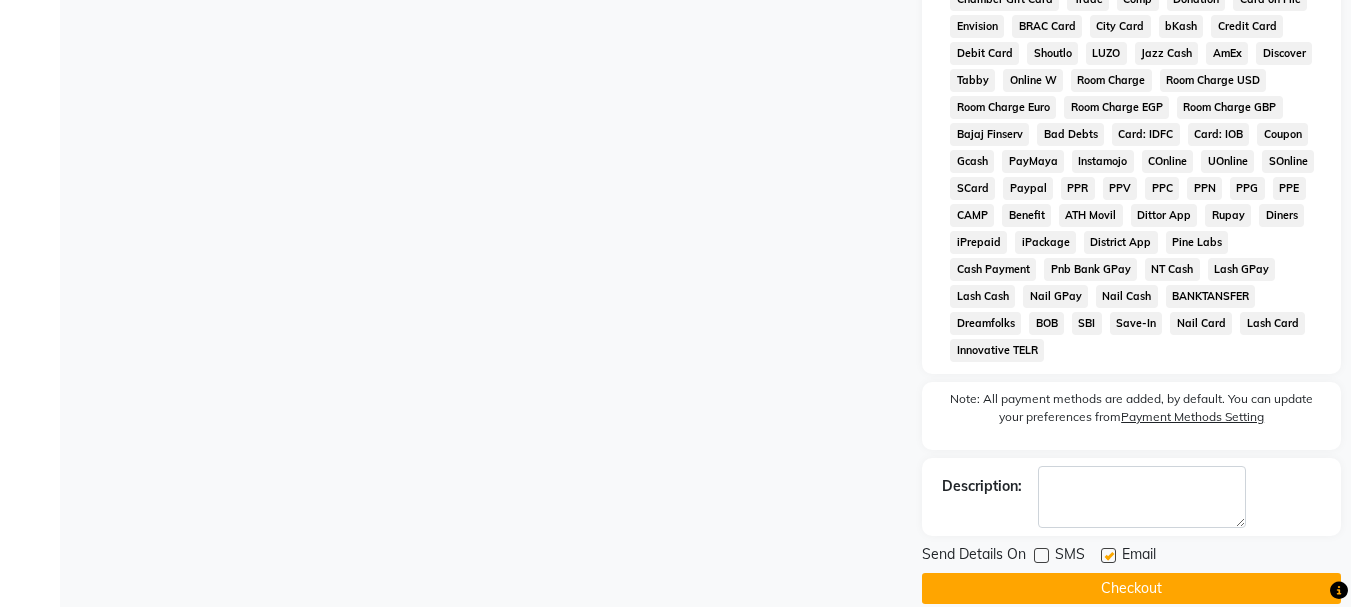 click 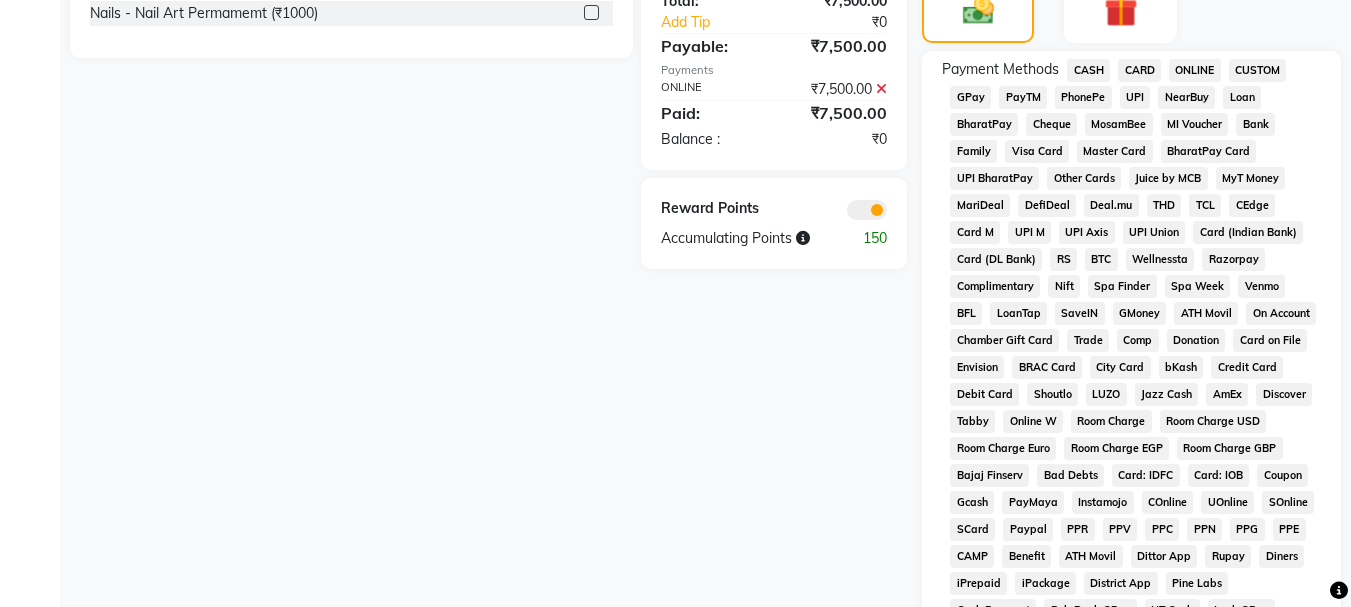 scroll, scrollTop: 941, scrollLeft: 0, axis: vertical 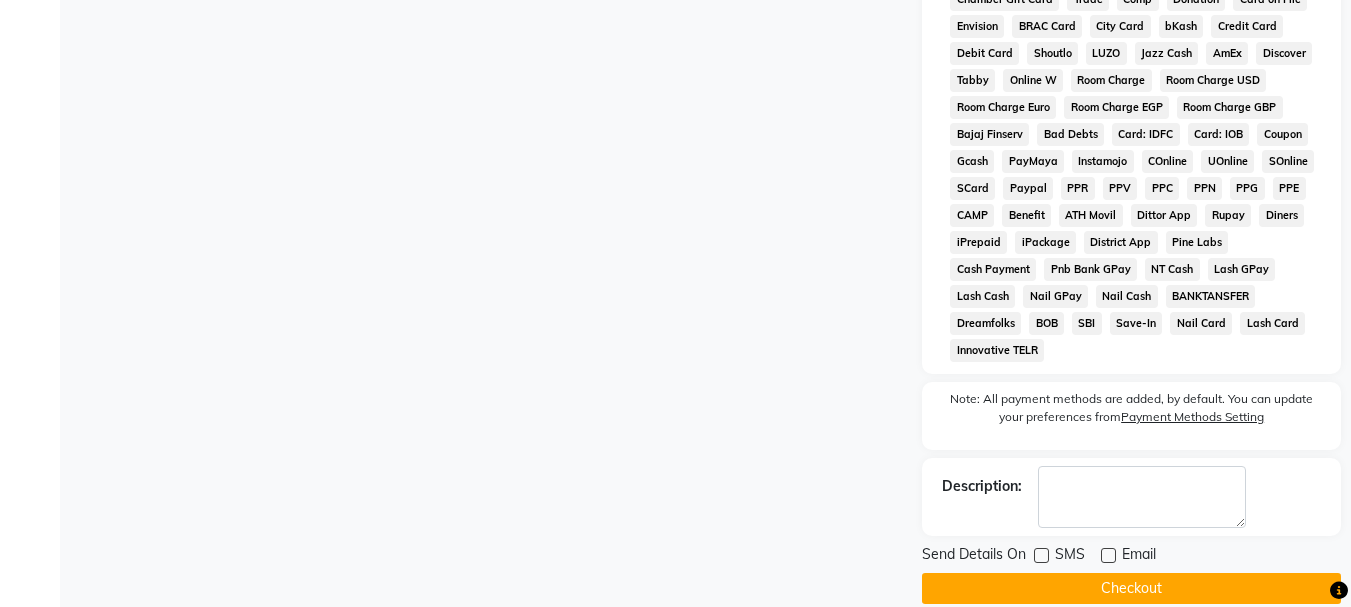 click on "Checkout" 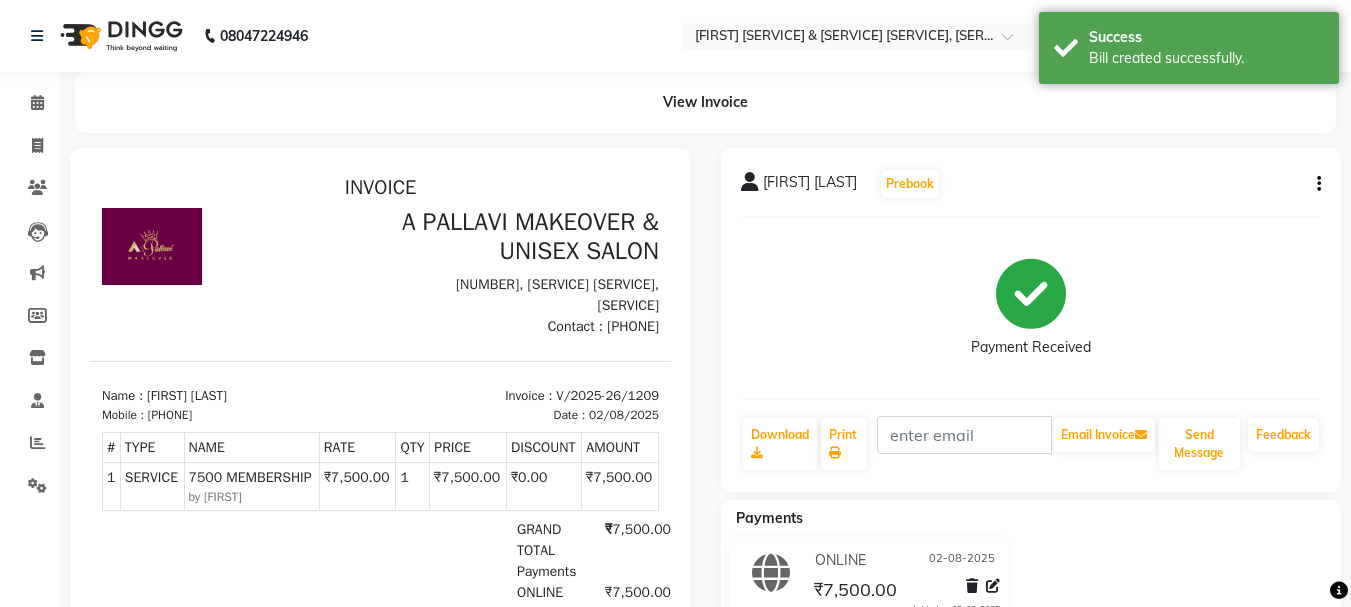 scroll, scrollTop: 0, scrollLeft: 0, axis: both 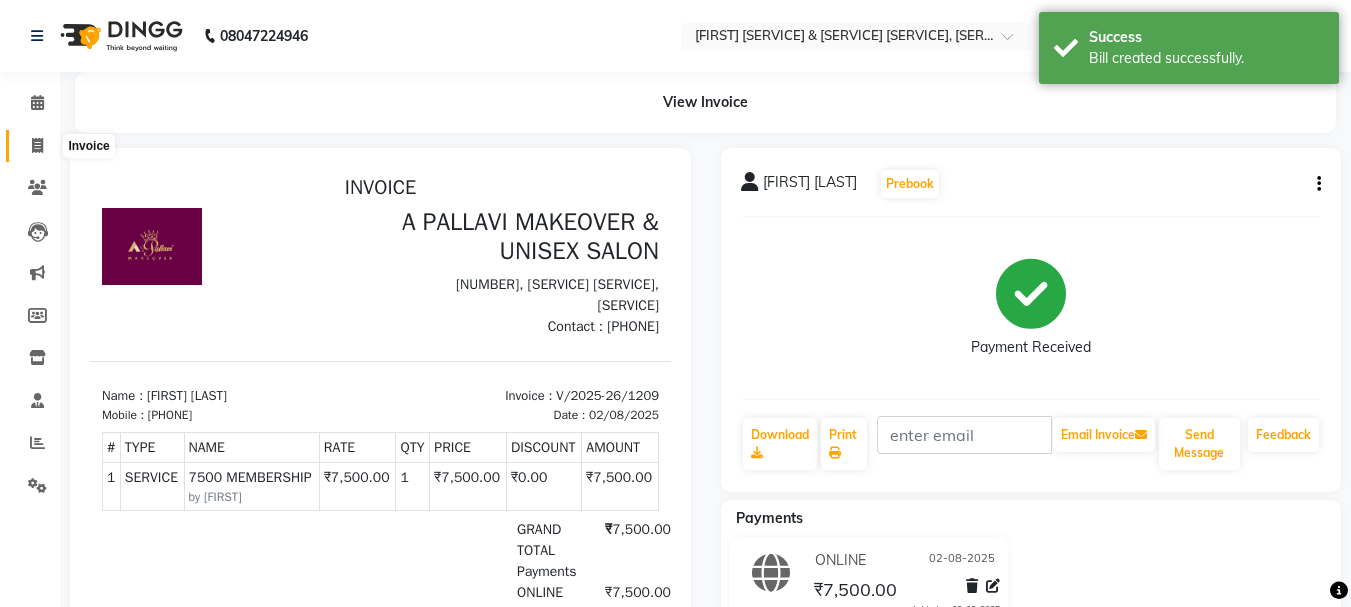 click 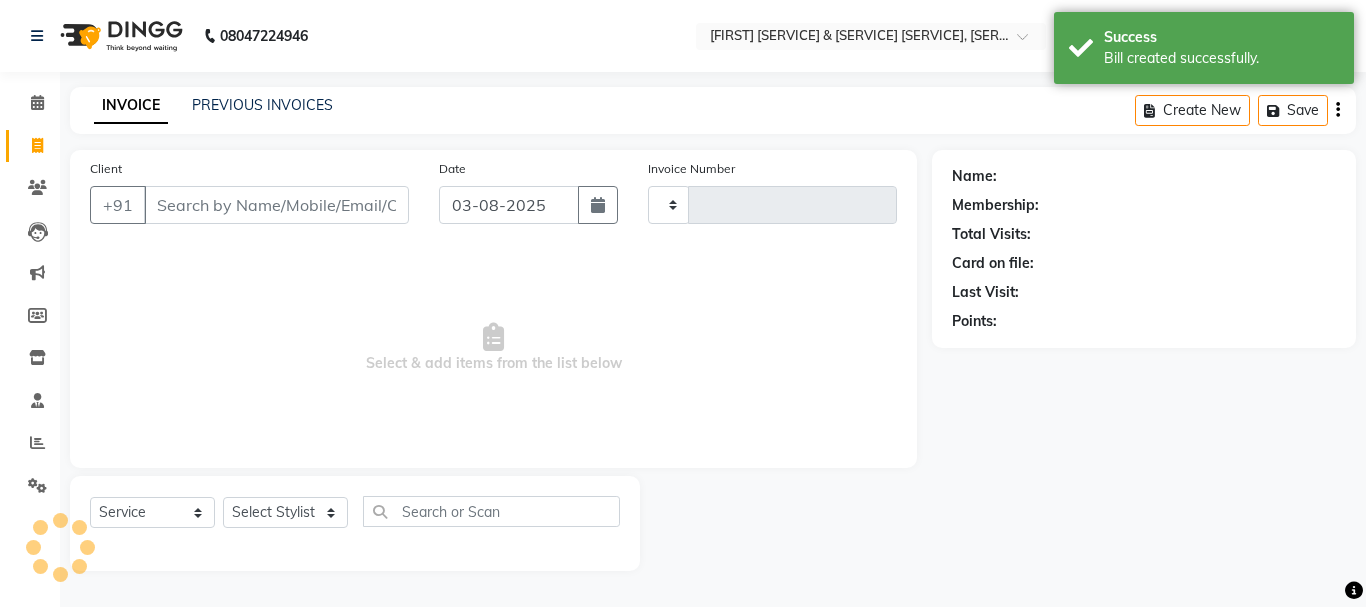 type on "1210" 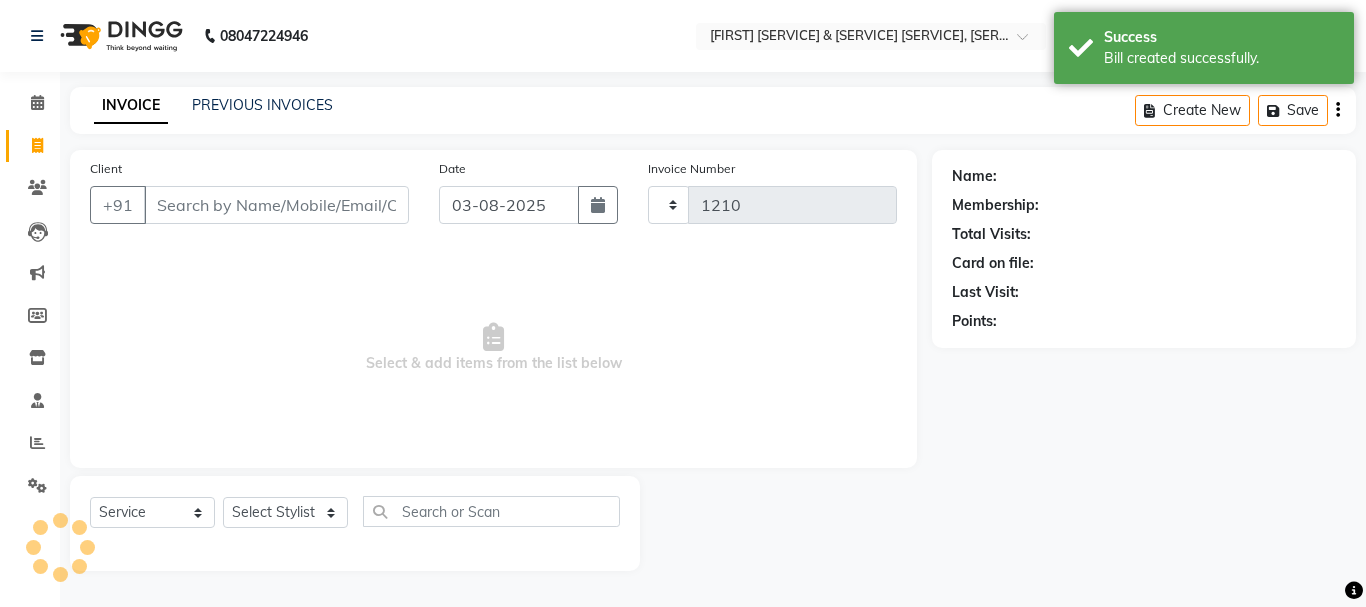 select on "3573" 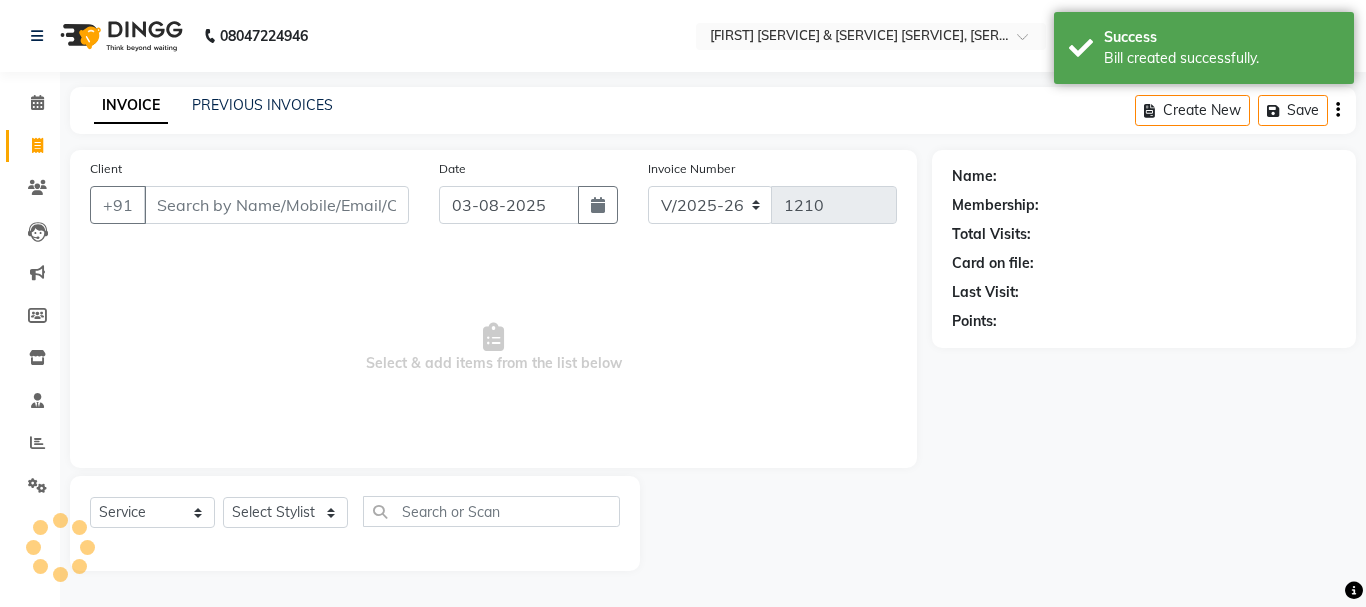click on "INVOICE PREVIOUS INVOICES" 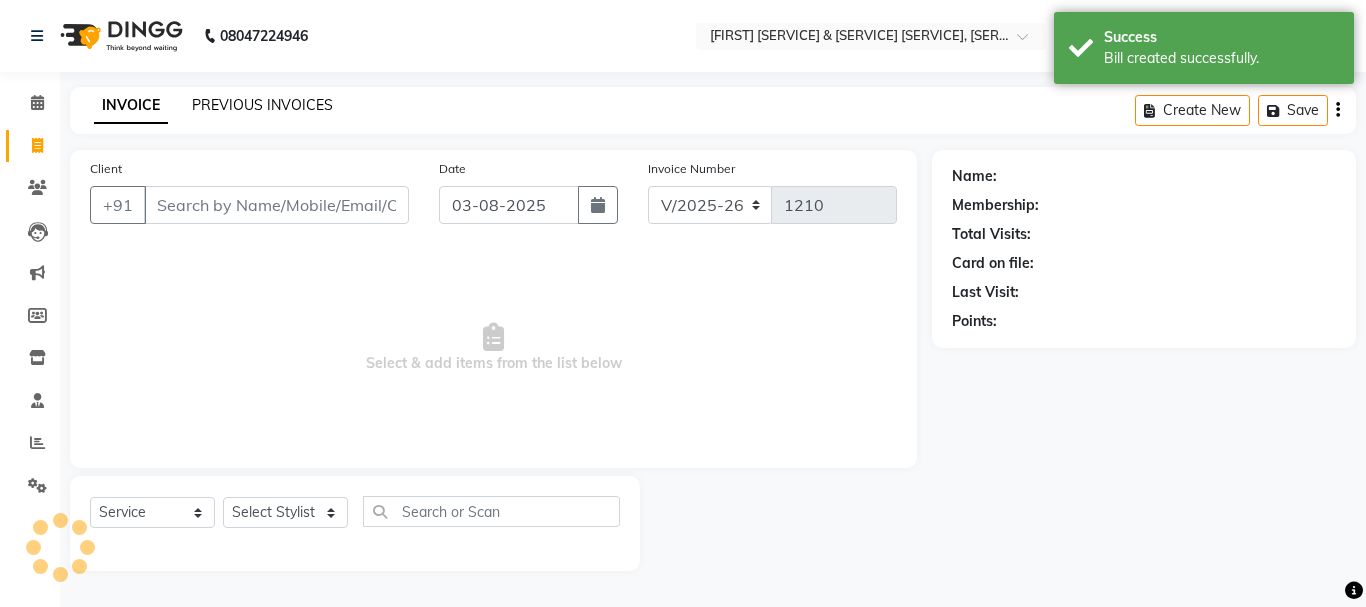 click on "PREVIOUS INVOICES" 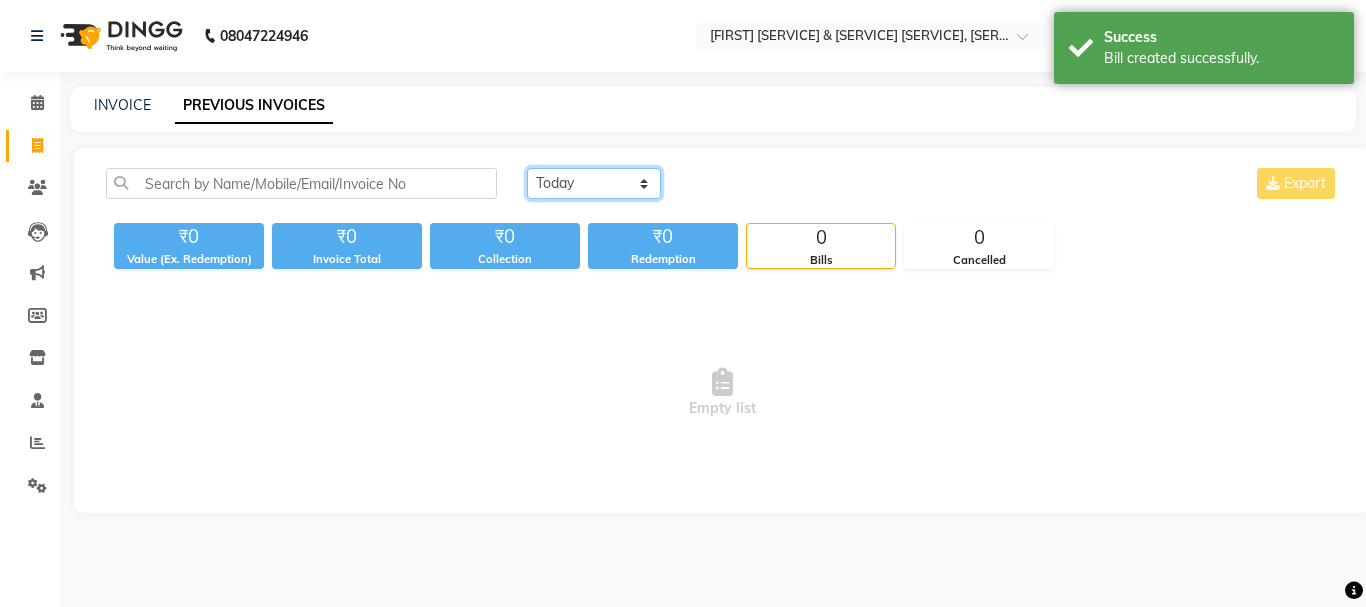 drag, startPoint x: 625, startPoint y: 180, endPoint x: 626, endPoint y: 190, distance: 10.049875 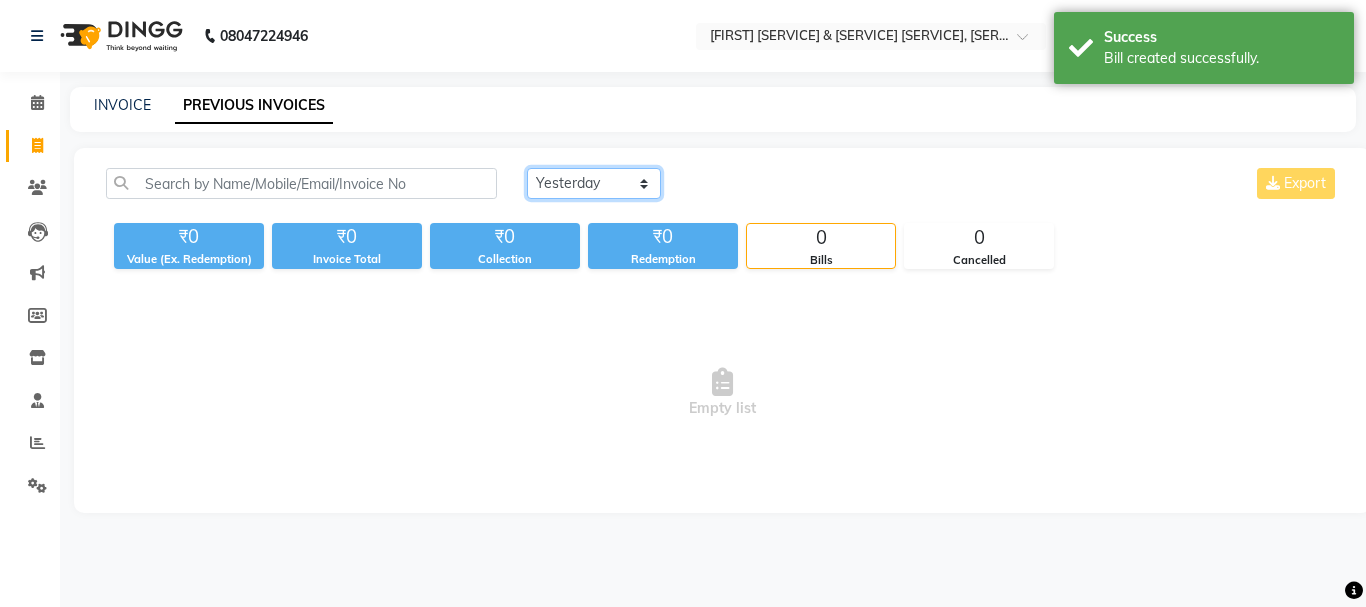 click on "Today Yesterday Custom Range" 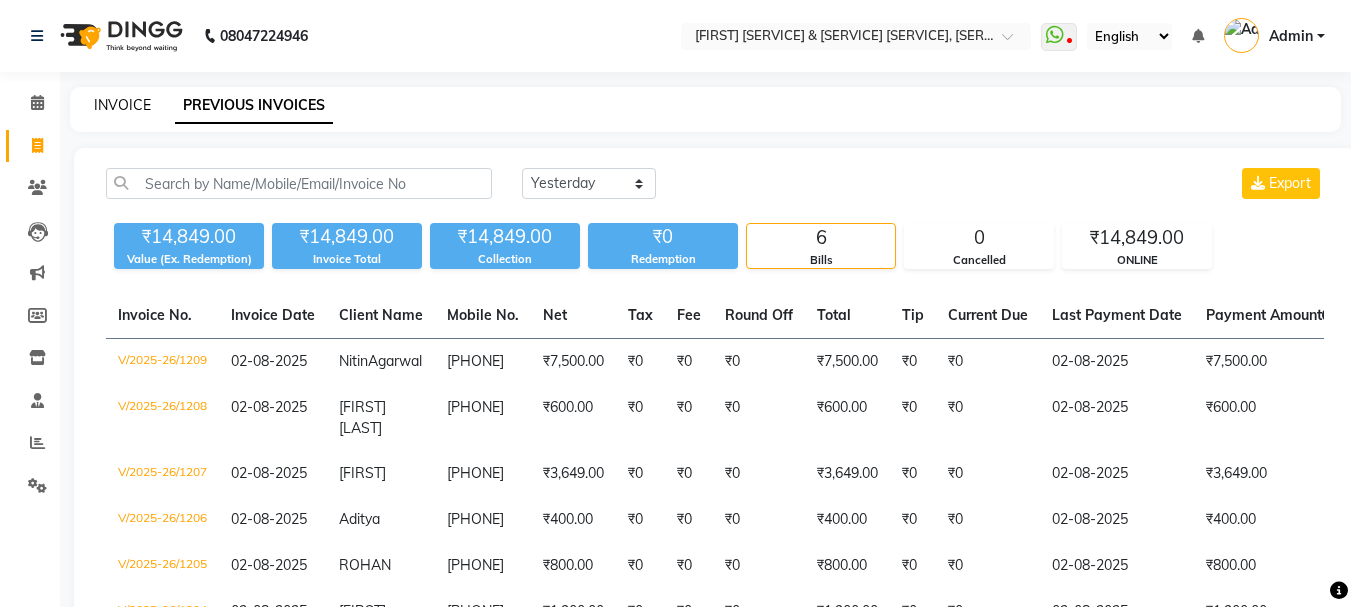 click on "INVOICE" 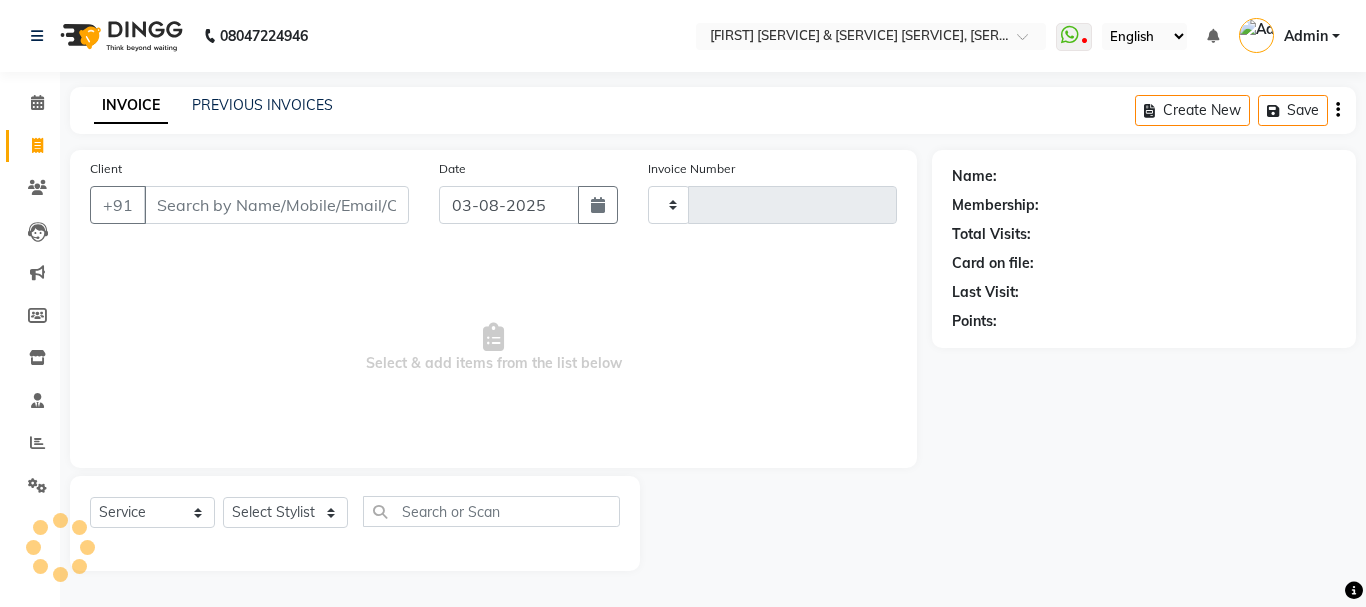 click on "Client" at bounding box center [276, 205] 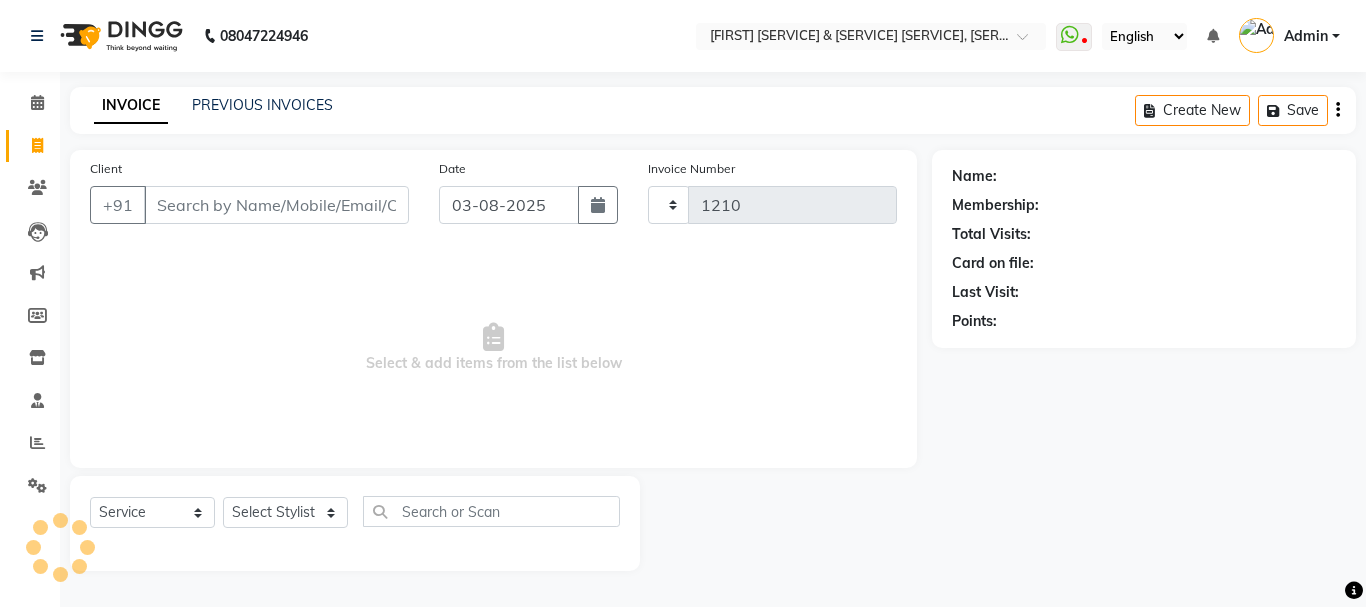 select on "3573" 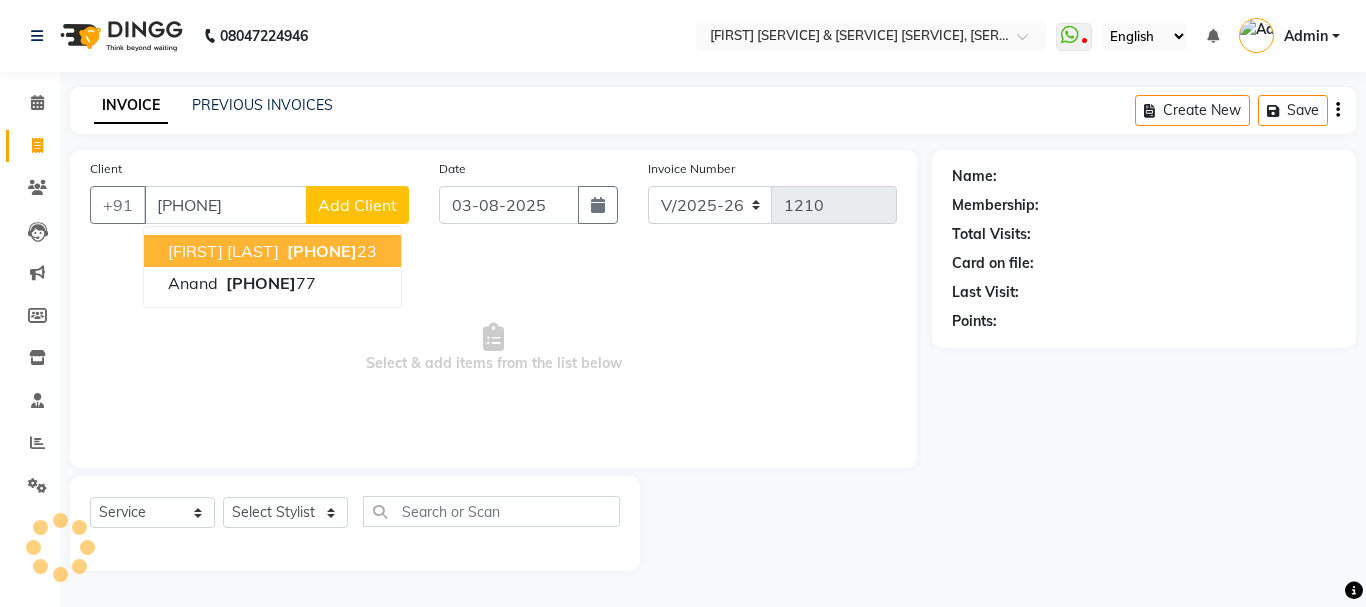 type on "[PHONE]" 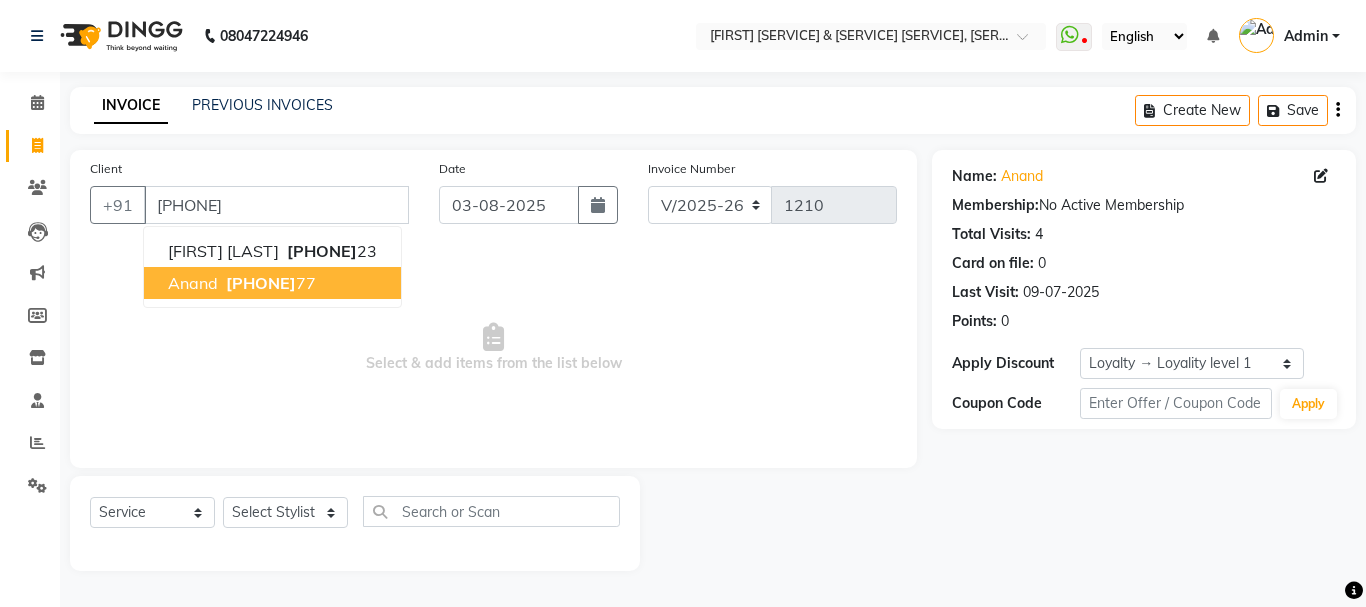 click on "[FIRST]   [PHONE]" at bounding box center (272, 283) 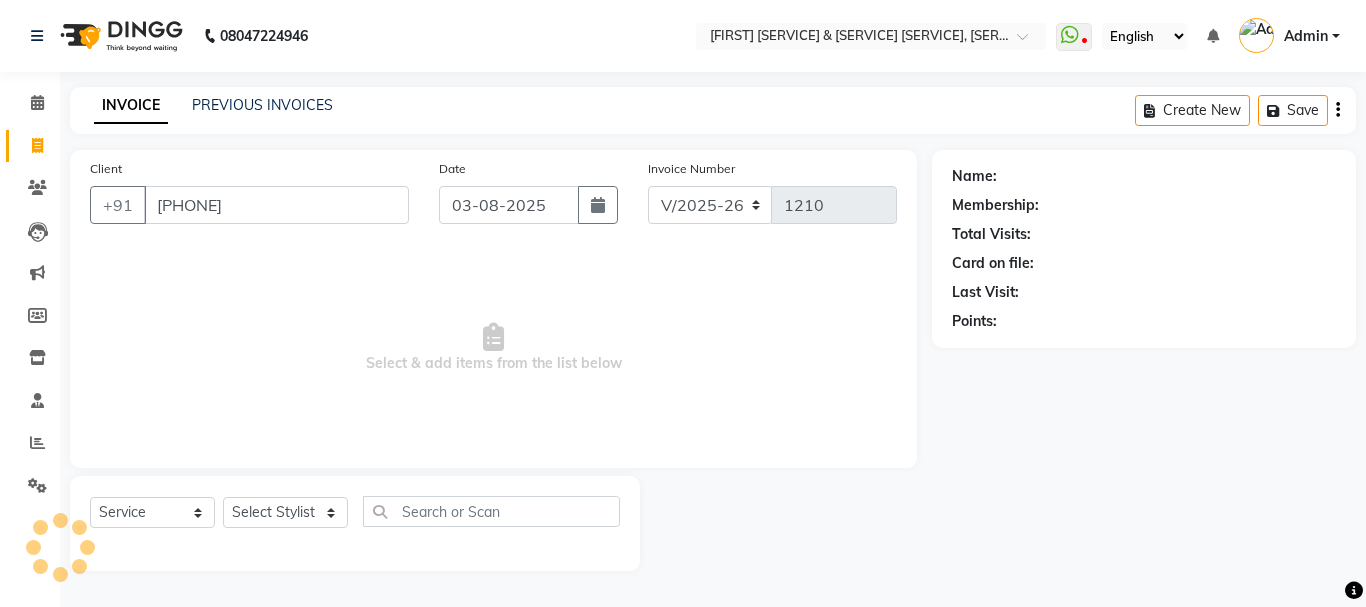 select on "1: Object" 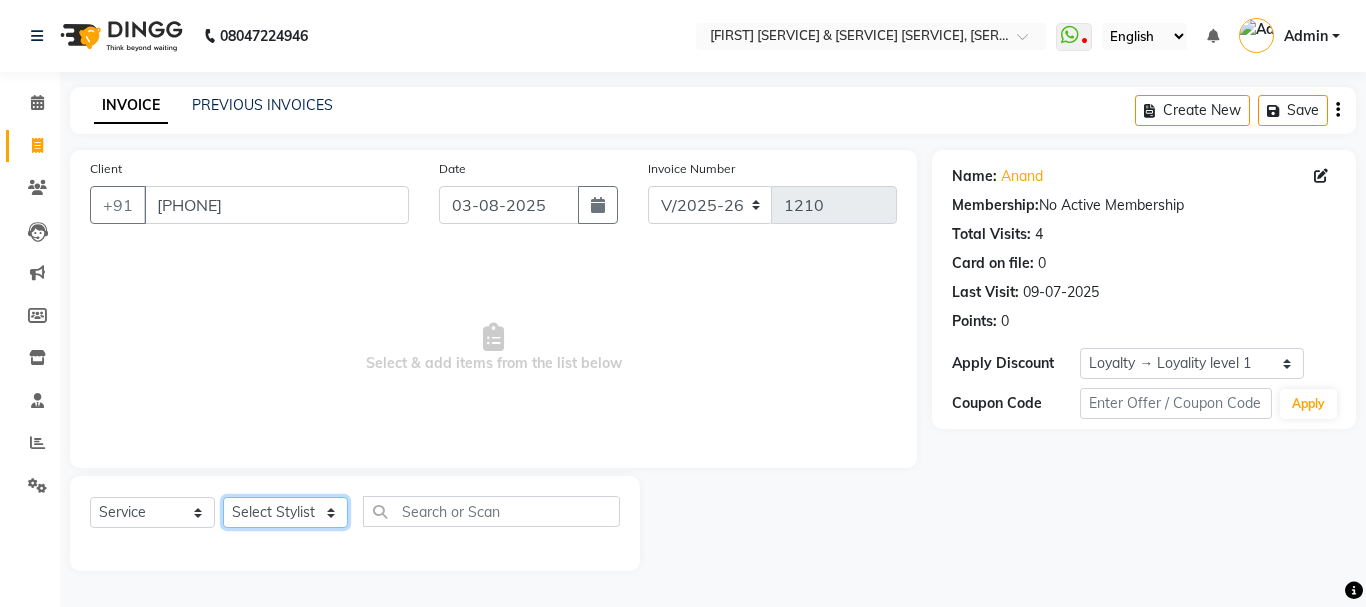 click on "Select Stylist [FIRST] A PALLAVI [FIRST] [FIRST] [FIRST]    [FIRST]   [FIRST] [LAST]    [FIRST] [LAST]   [FIRST]    [FIRST] [LAST]   [FIRST]   [FIRST] [LAST]   [FIRST] [LAST]  [FIRST]" 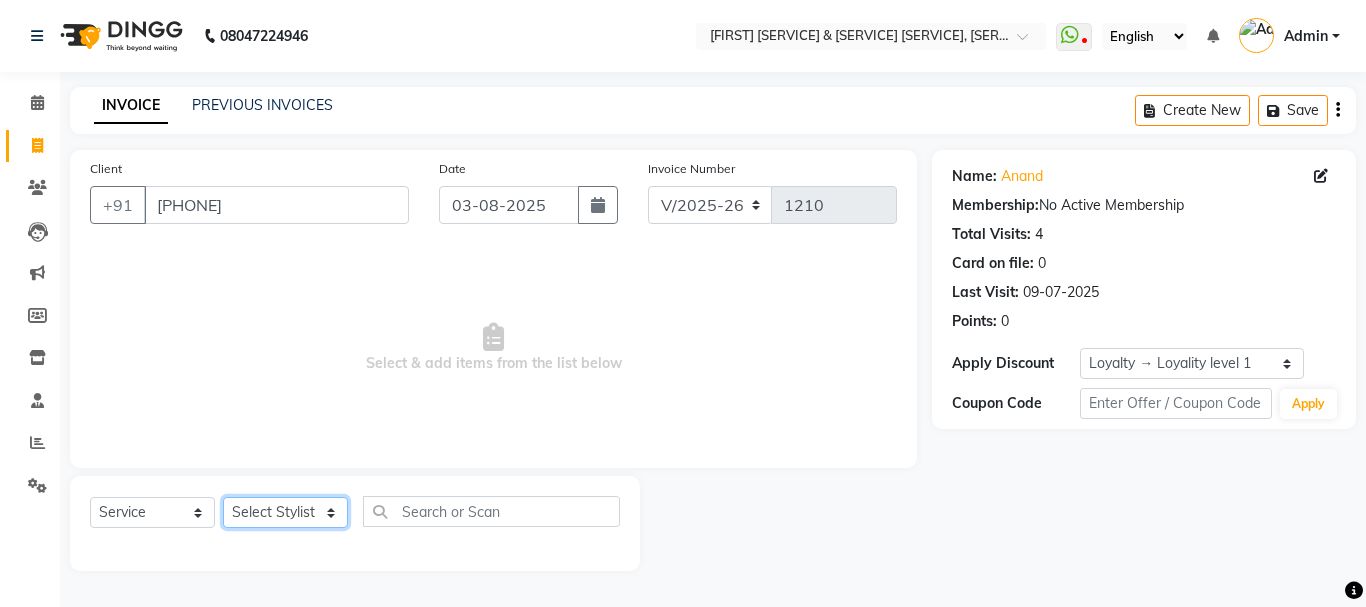 select on "68912" 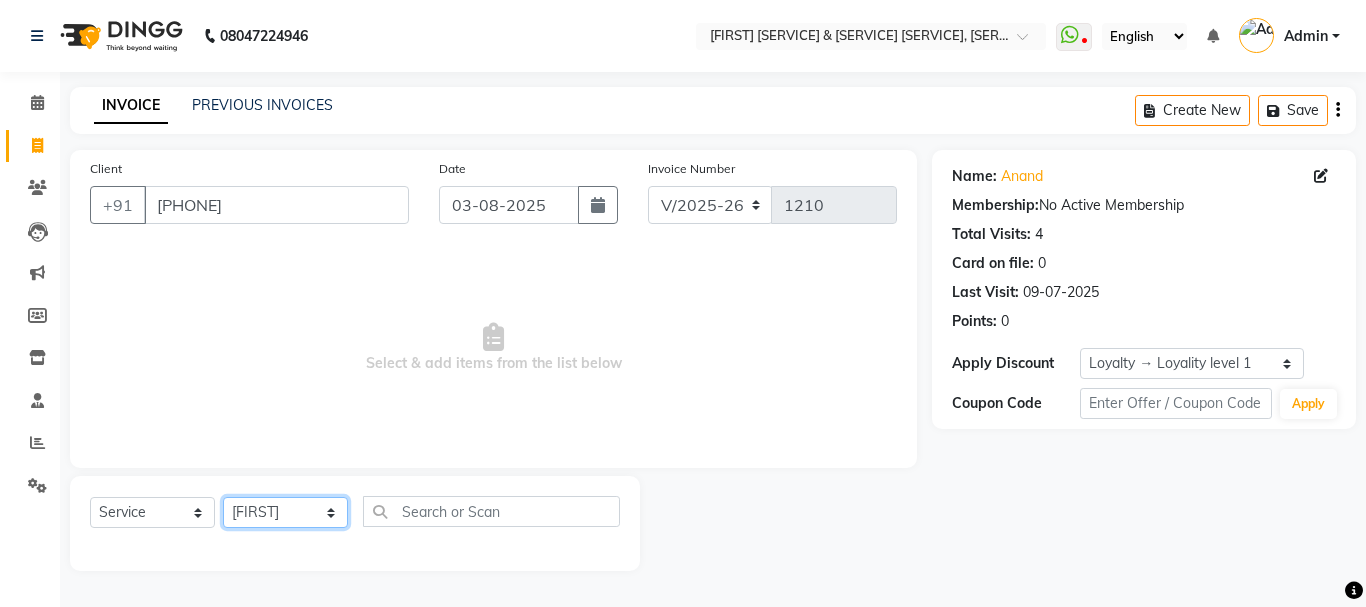 click on "Select Stylist [FIRST] A PALLAVI [FIRST] [FIRST] [FIRST]    [FIRST]   [FIRST] [LAST]    [FIRST] [LAST]   [FIRST]    [FIRST] [LAST]   [FIRST]   [FIRST] [LAST]   [FIRST] [LAST]  [FIRST]" 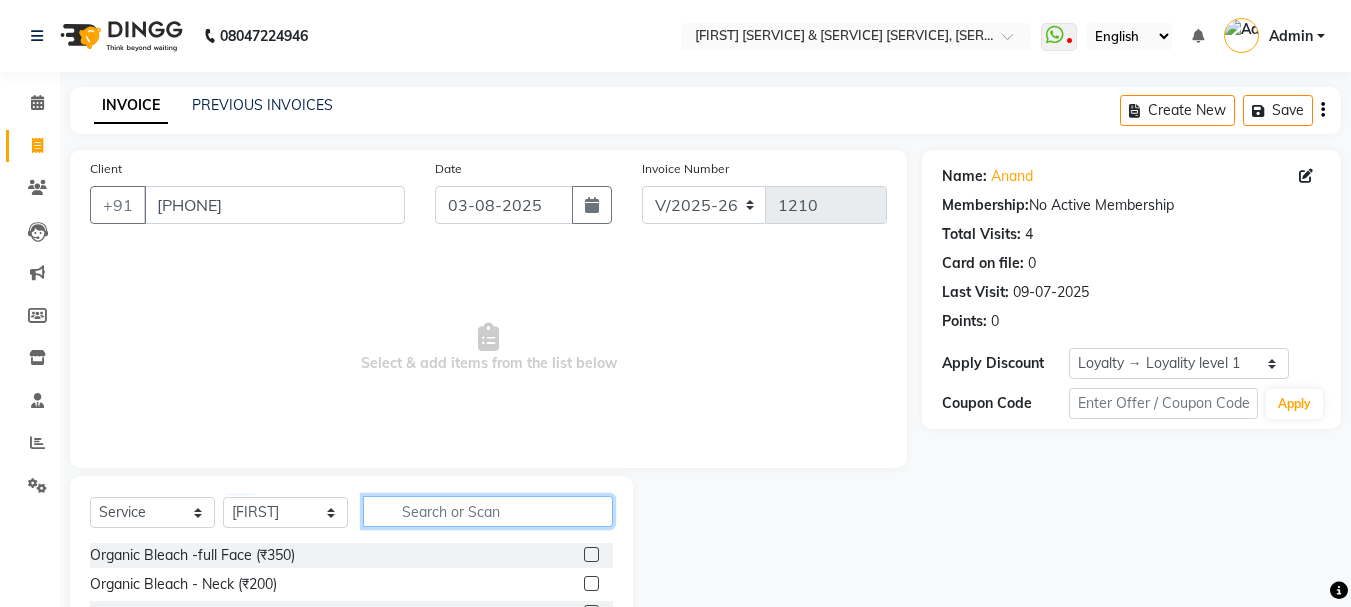click 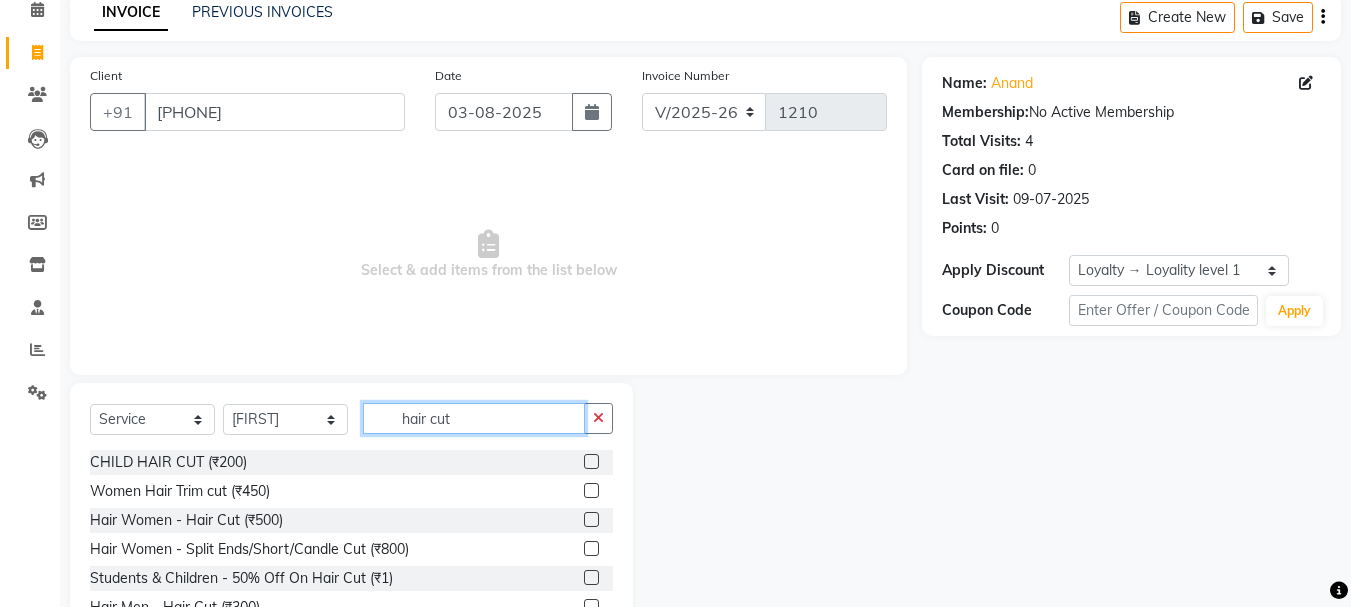 scroll, scrollTop: 194, scrollLeft: 0, axis: vertical 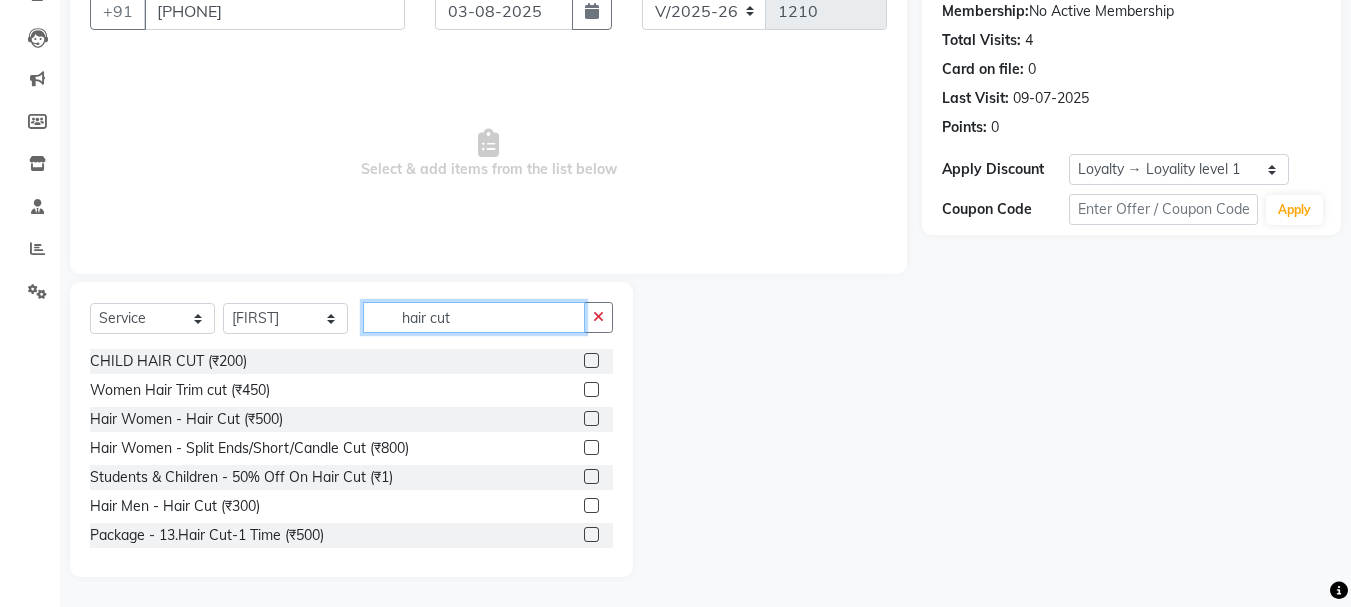 type on "hair cut" 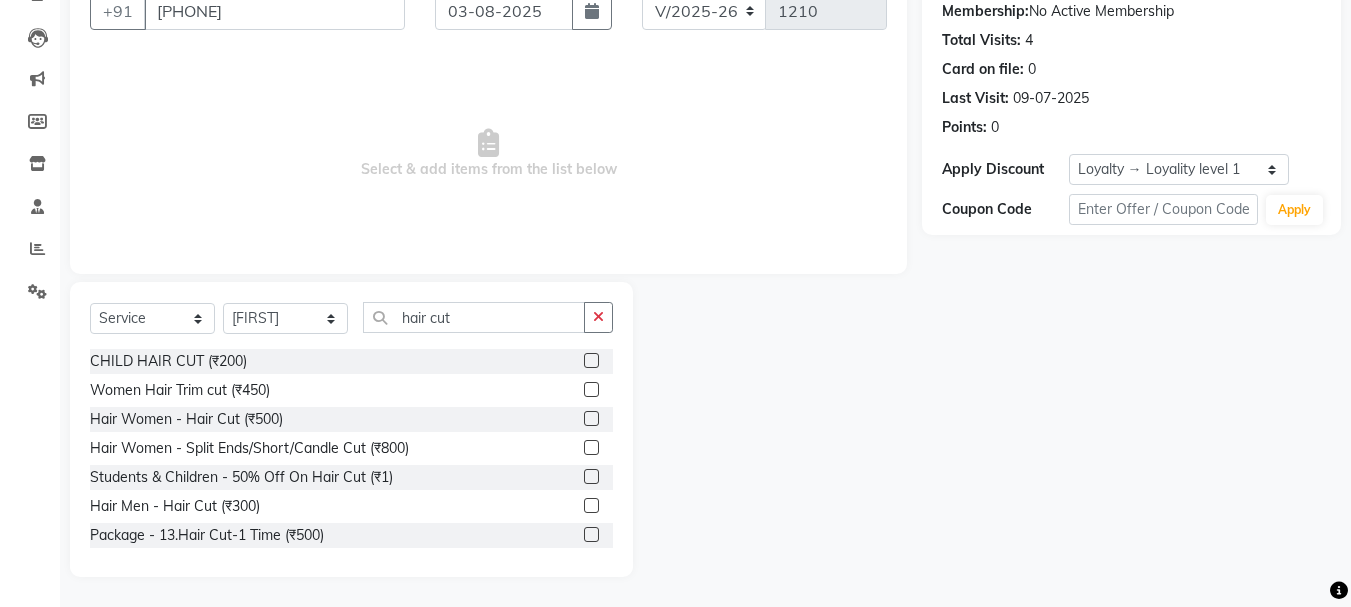 click 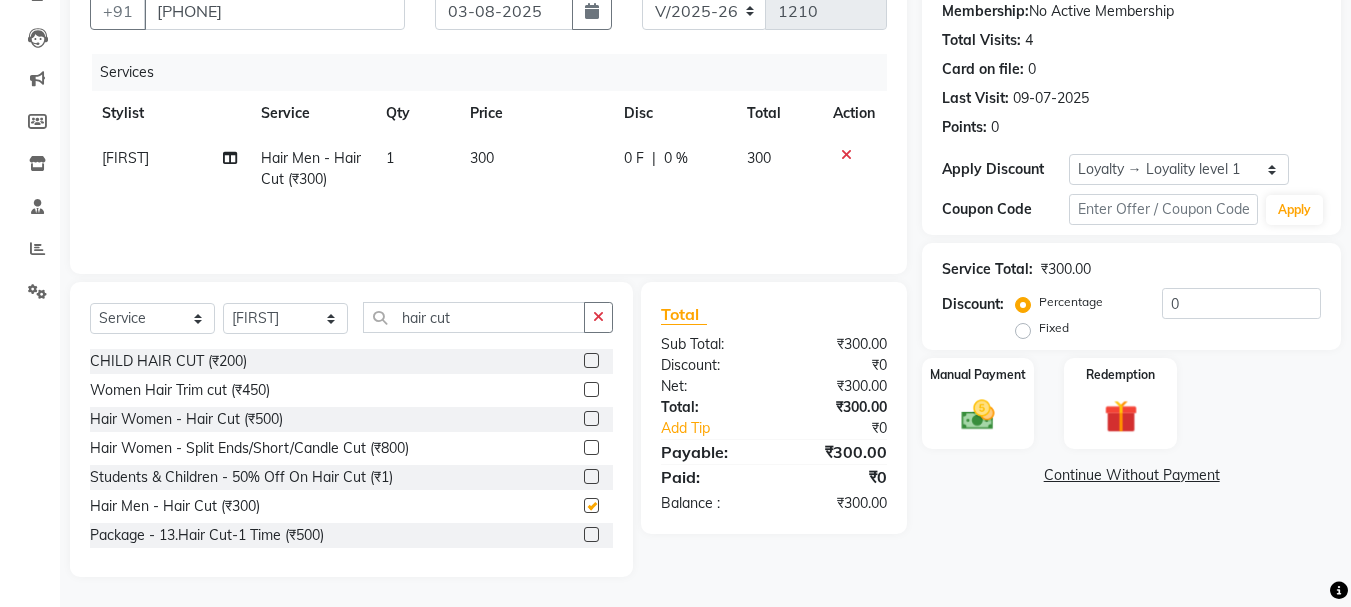 checkbox on "false" 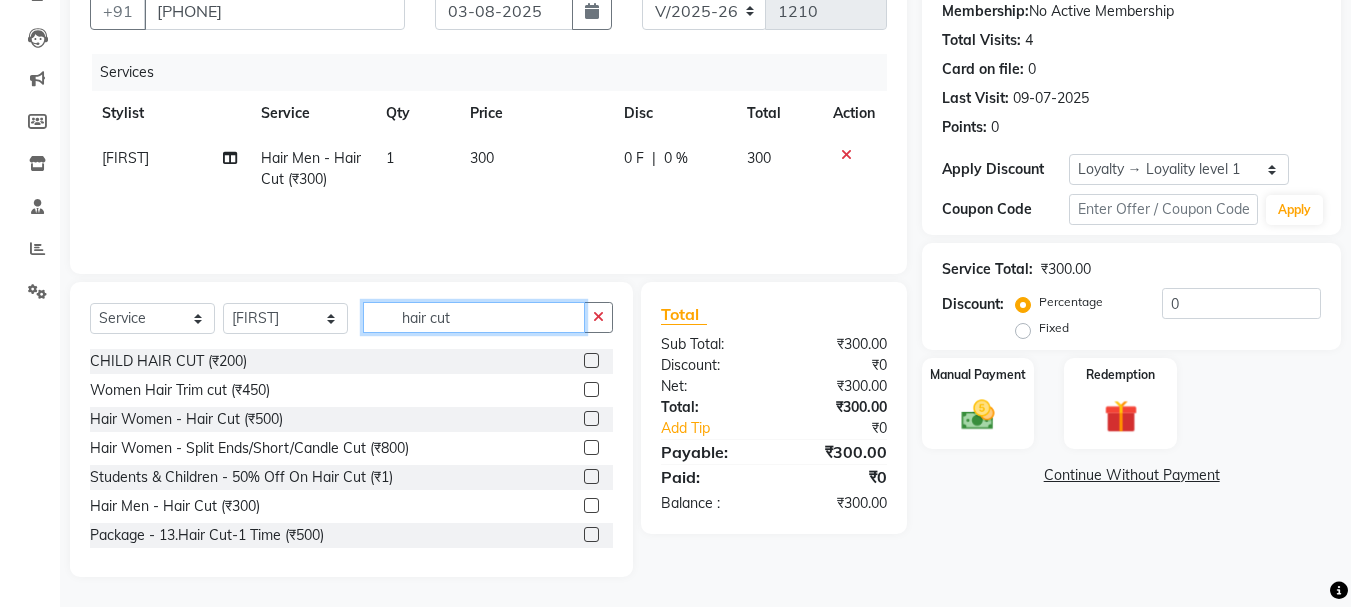 click on "hair cut" 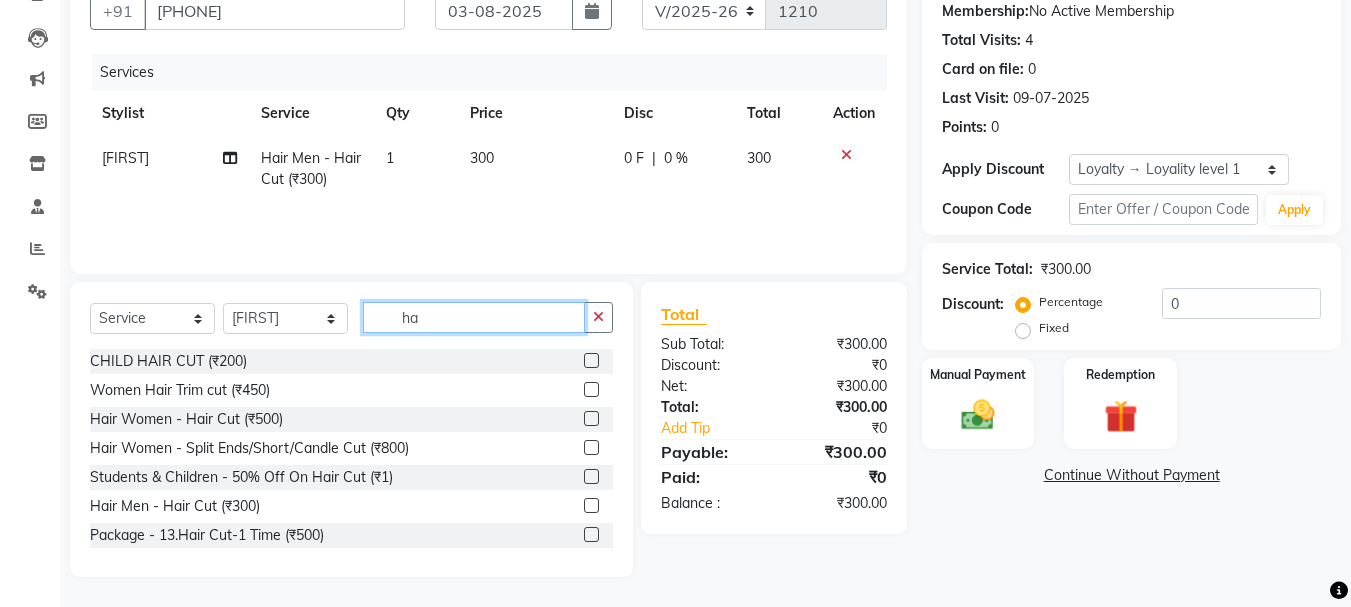type on "h" 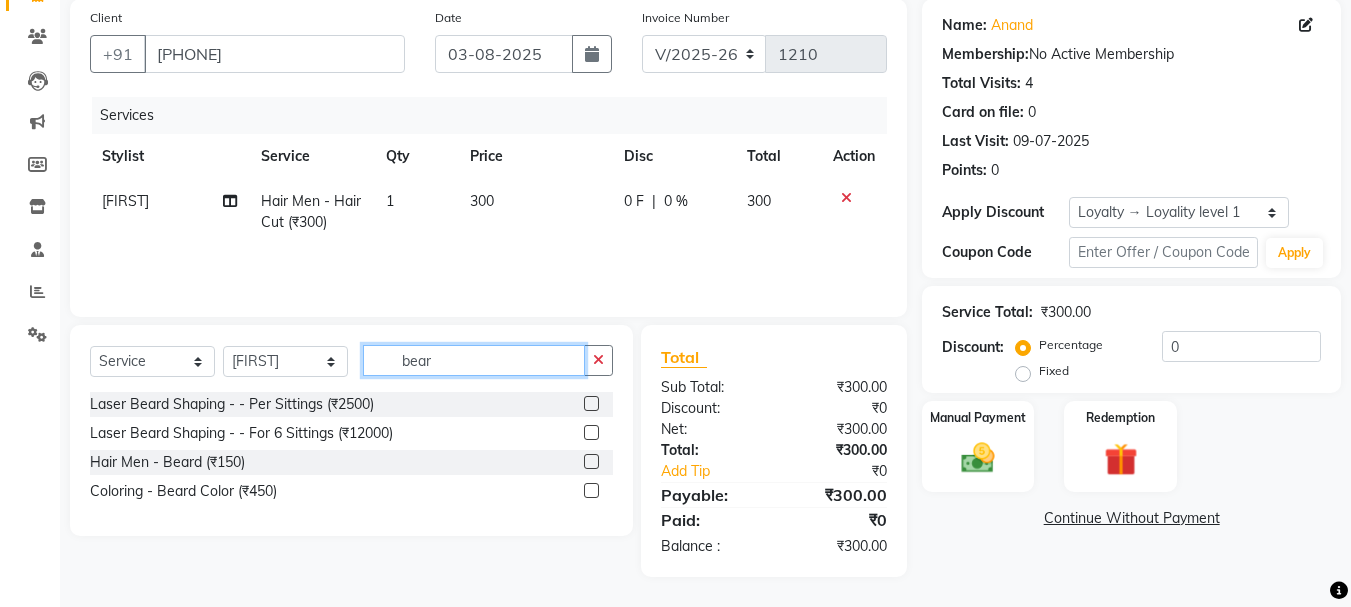 scroll, scrollTop: 151, scrollLeft: 0, axis: vertical 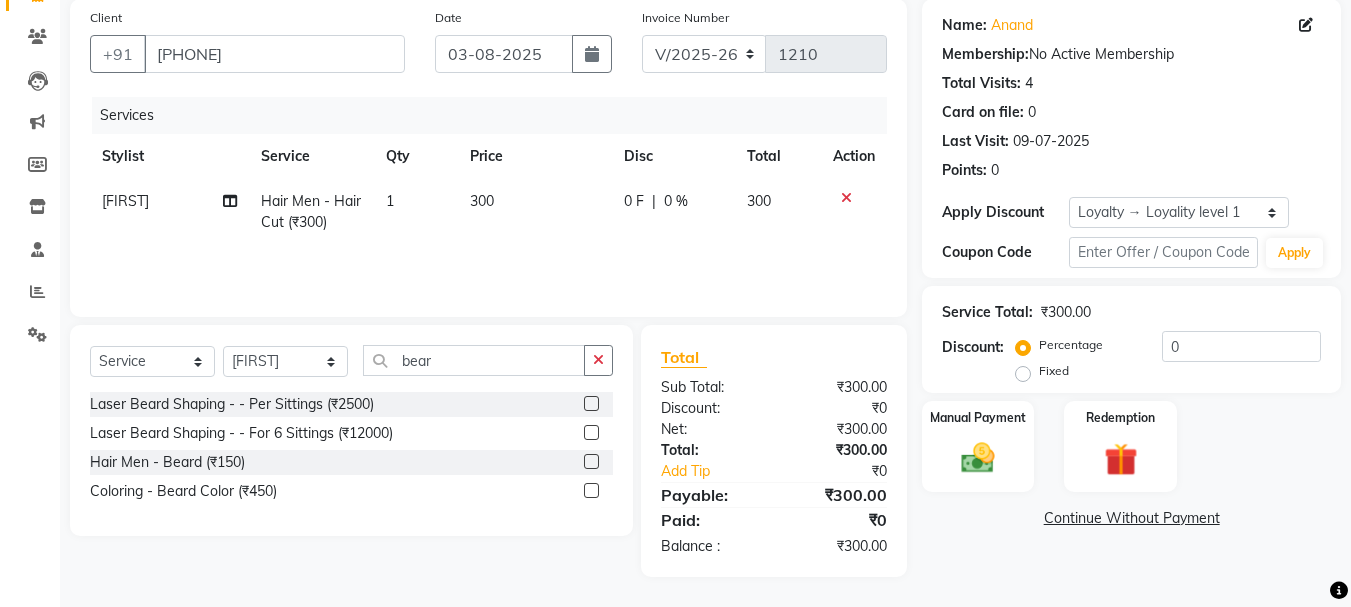 click 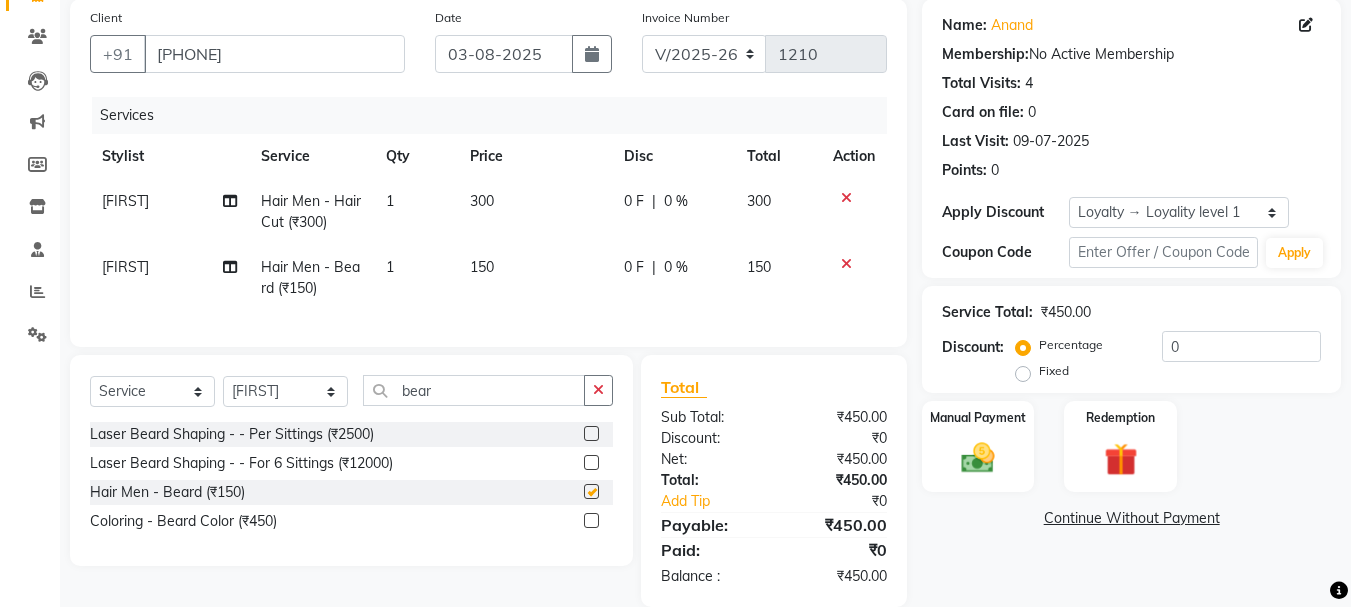 click on "150" 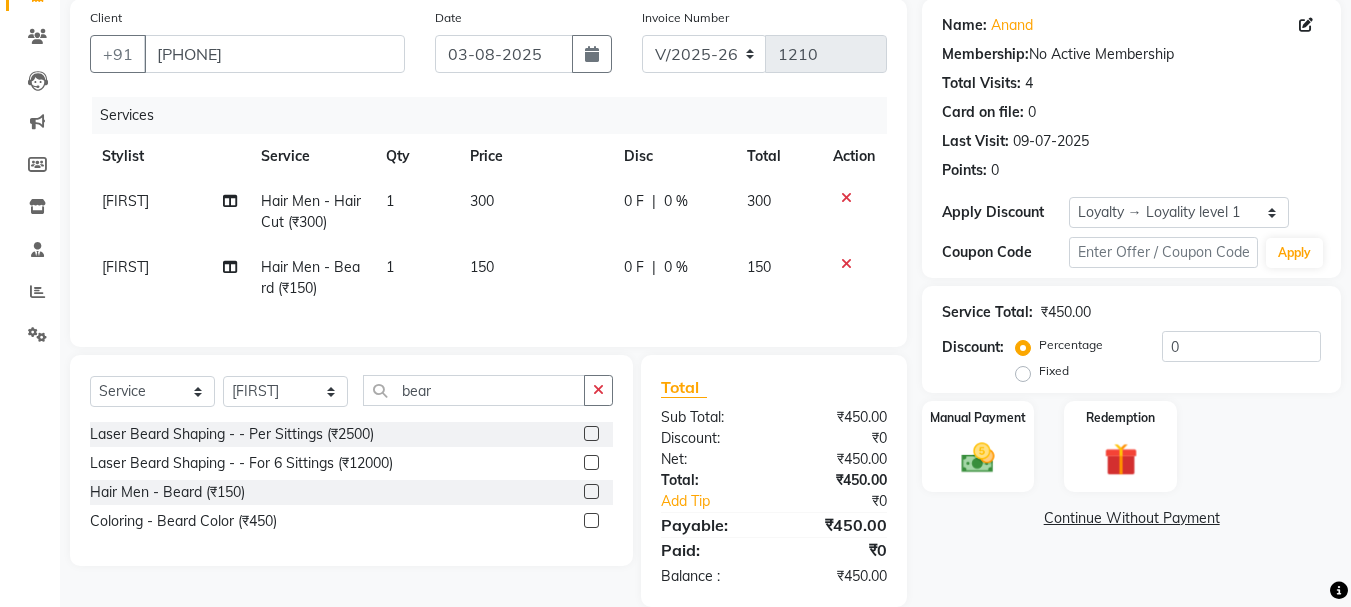checkbox on "false" 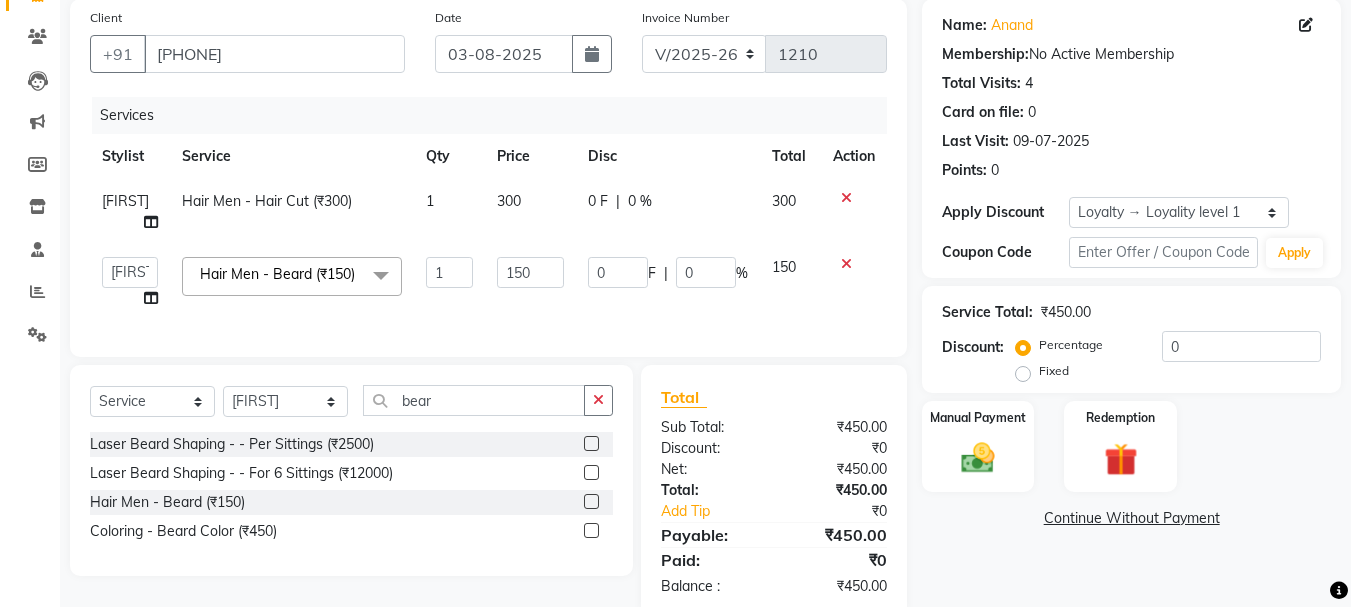 click on "150" 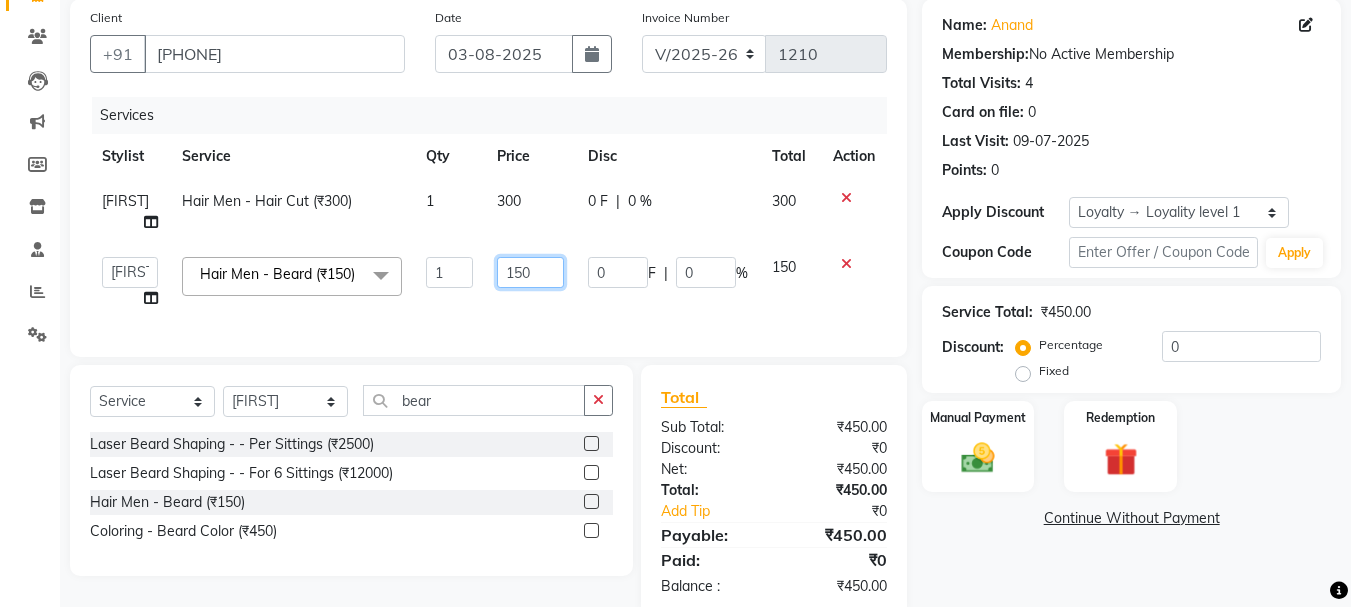 click on "150" 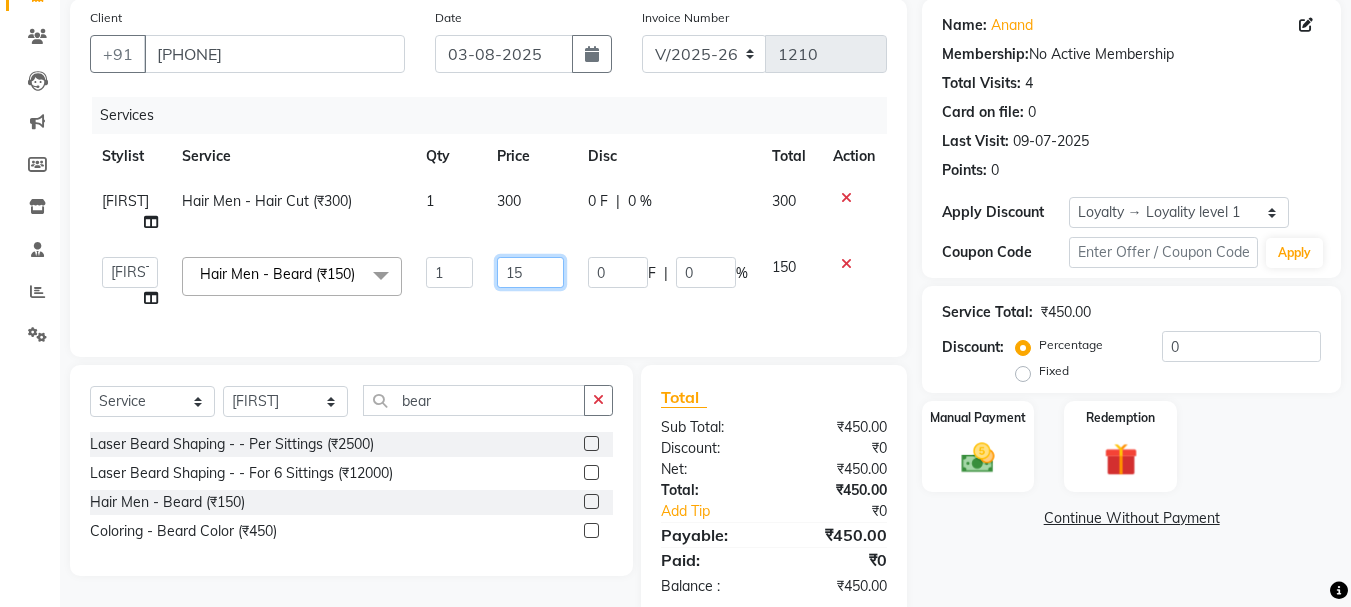 type on "1" 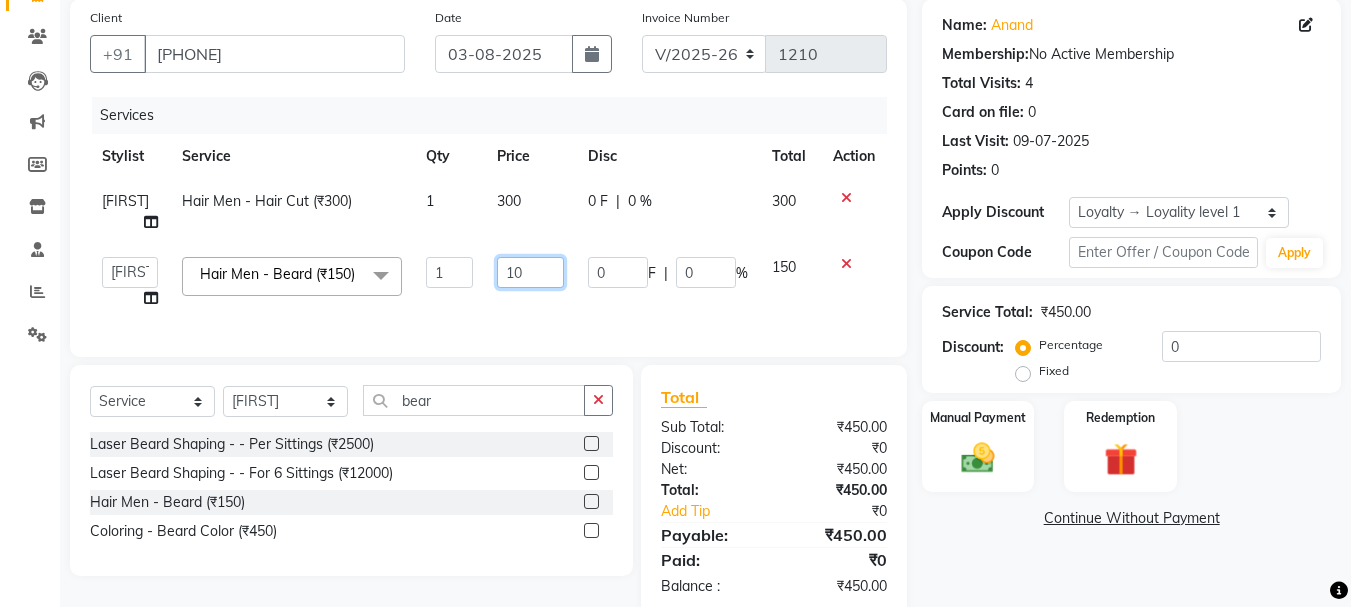 type on "100" 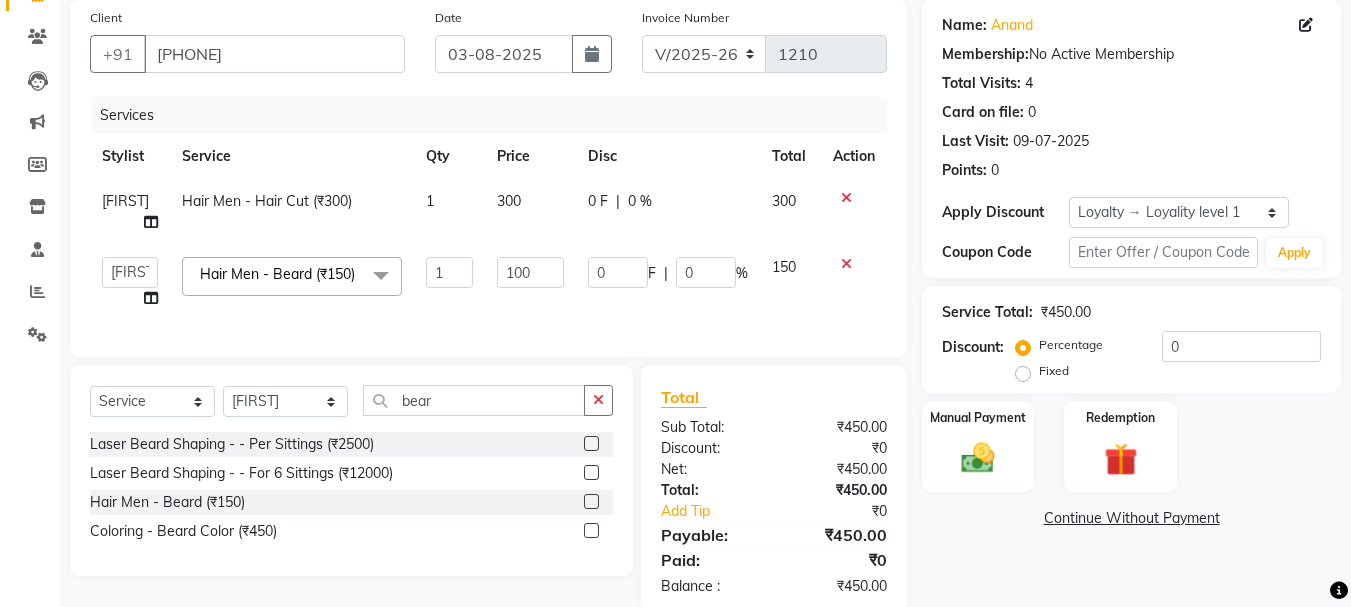 click on "300" 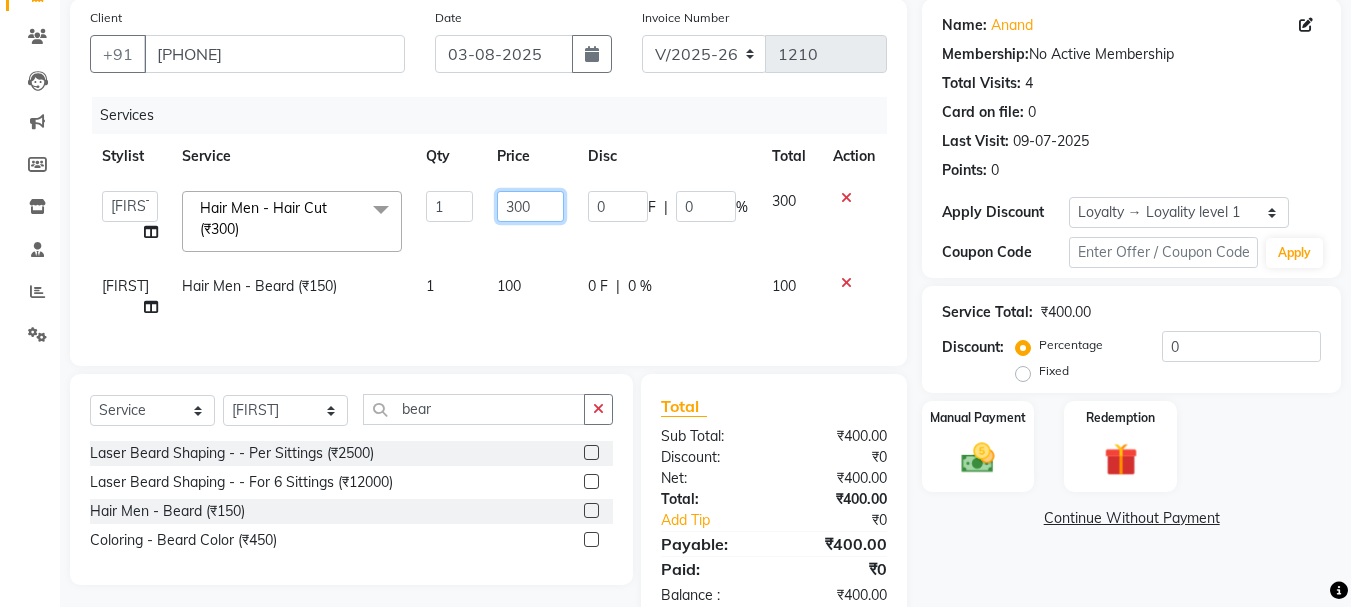 click on "300" 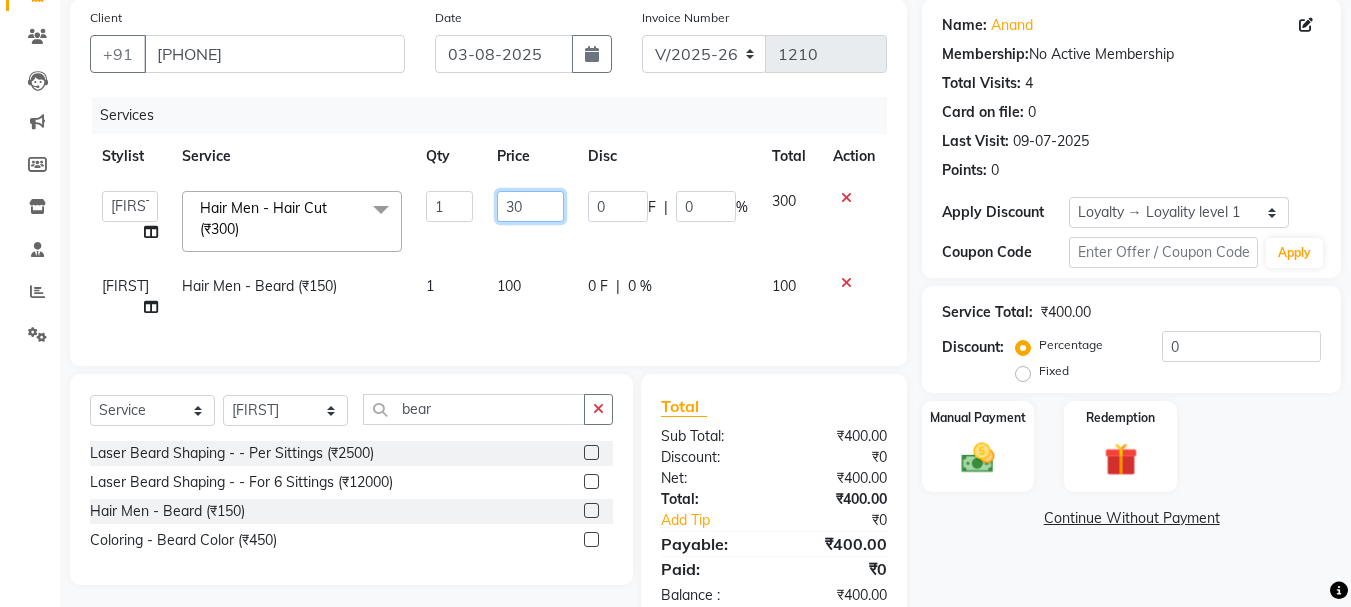 type on "3" 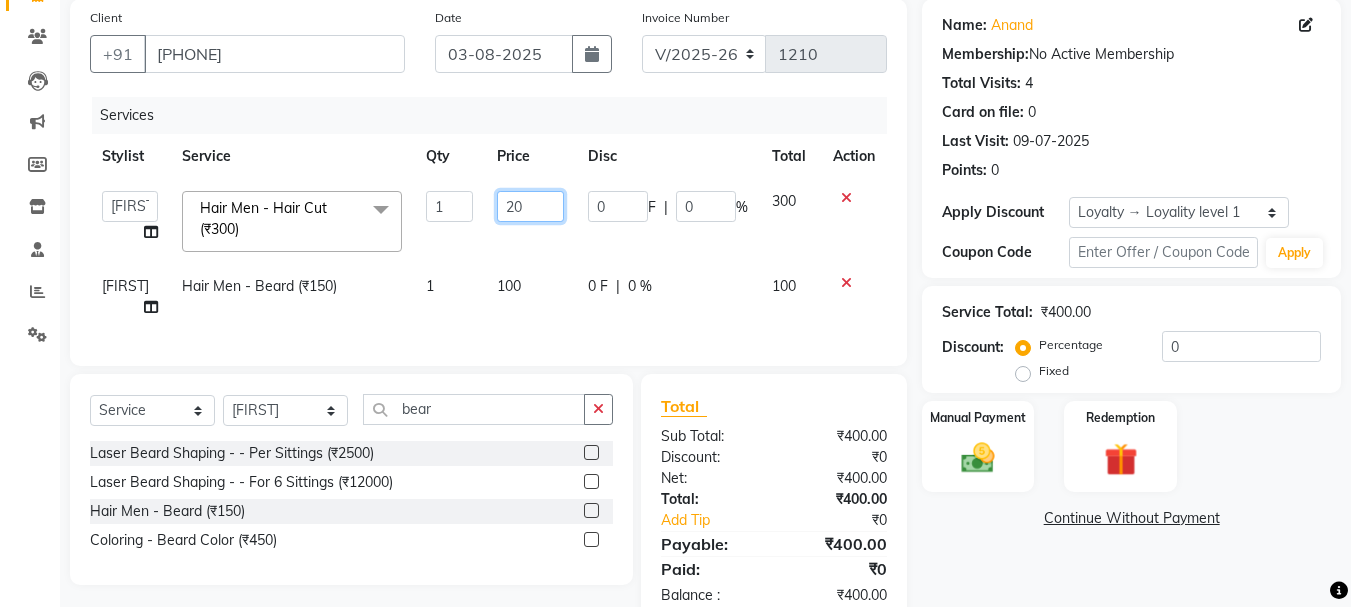 type on "200" 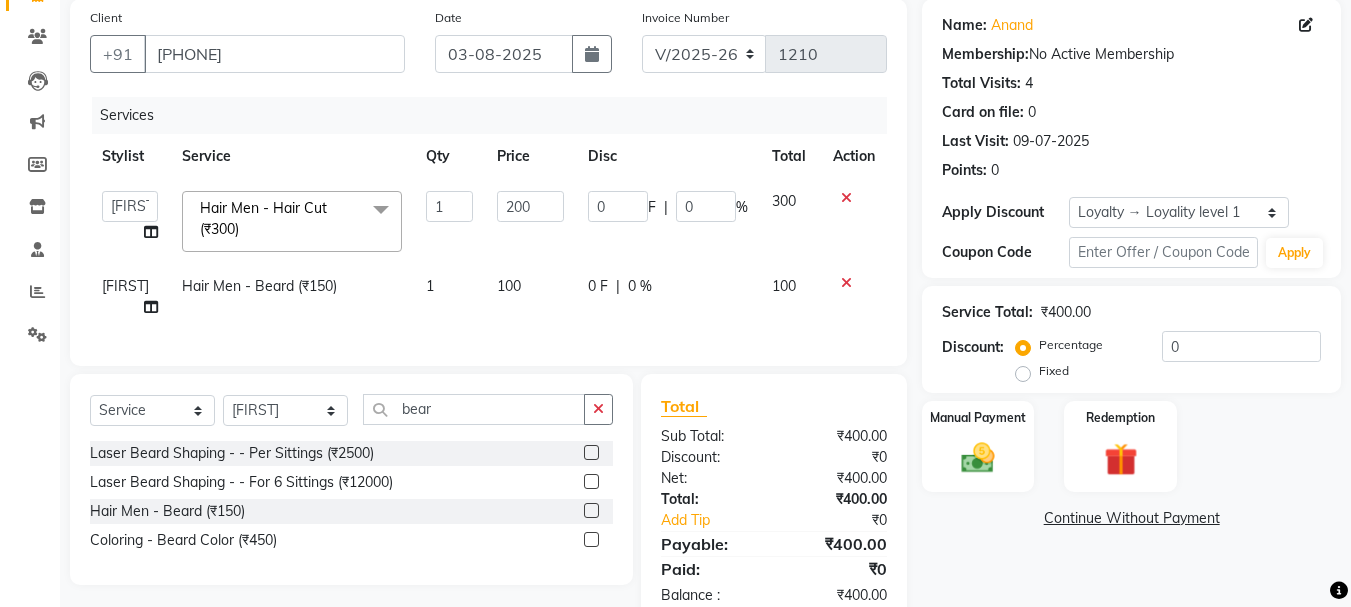 click on "Services Stylist Service Qty Price Disc Total Action  [FIRST]   A PALLAVI   [FIRST]   [FIRST]   [FIRST]    [FIRST]   [FIRST] [LAST]    [FIRST] [LAST]   [FIRST]    [FIRST] [LAST]   [FIRST]   [FIRST] [LAST]   [FIRST] [LAST]  [FIRST] - [SERVICE] (₹300)  x [SERVICE]  - [SERVICE]  (₹350) [SERVICE]  - [SERVICE]  (₹200) [SERVICE]  - [SERVICE]  (₹700) [SERVICE]  - [SERVICE]  (₹700) [SERVICE]  - [SERVICE]  (₹600) [SERVICE]  - [SERVICE]  (₹800) [SERVICE]  - [SERVICE]  (₹550) [SERVICE]  - [SERVICE] 400 (₹400) [SERVICE]  - [SERVICE]  (₹3000)  [SERVICE] (₹350) [SERVICE] (₹200) 2000 [SERVICE] (₹2000) 1000 [SERVICE] (₹1000) [SERVICE] [SERVICE] (₹2000) [SERVICE] [SERVICE] (₹2500) 7500 [SERVICE] (₹7500) [SERVICE] [SERVICE] (₹0) [SERVICE] (₹1000) [SERVICE] (₹500) [SERVICE] [SERVICE] (₹50) [SERVICE] [SERVICE] (₹0) [SERVICE] (₹3320) 3500 [SERVICE] (₹3500) 1500 [SERVICE] (₹1500) [SERVICE] [SERVICE] (₹500) 1 200 0" 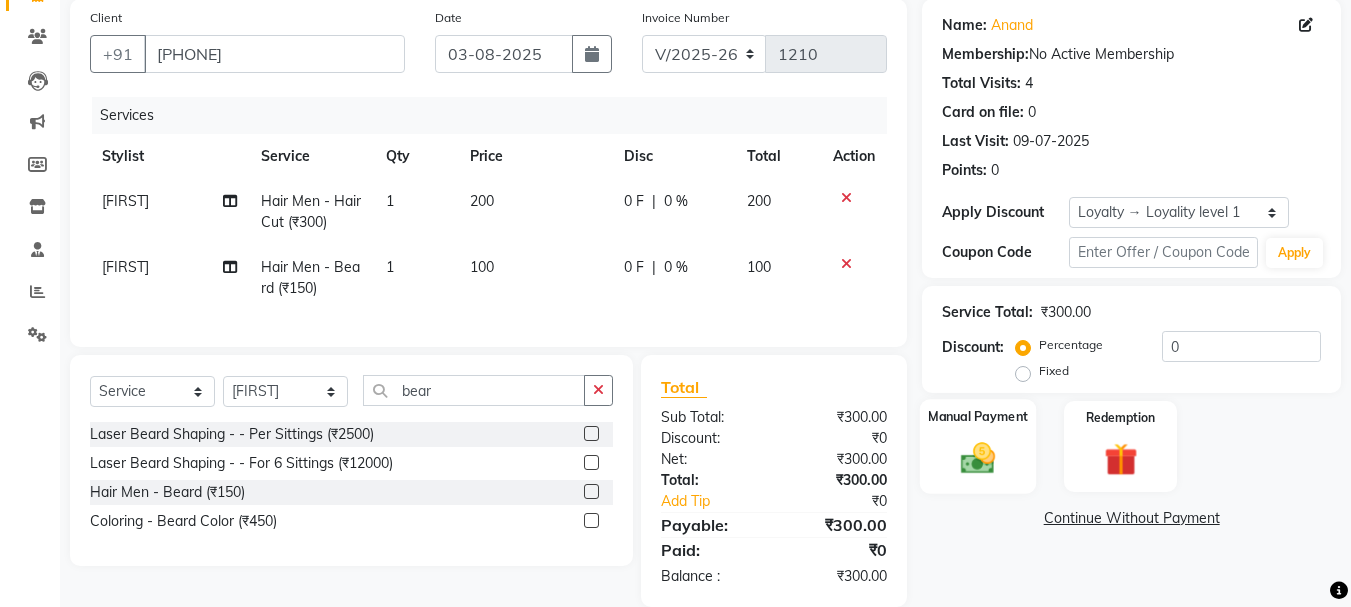click 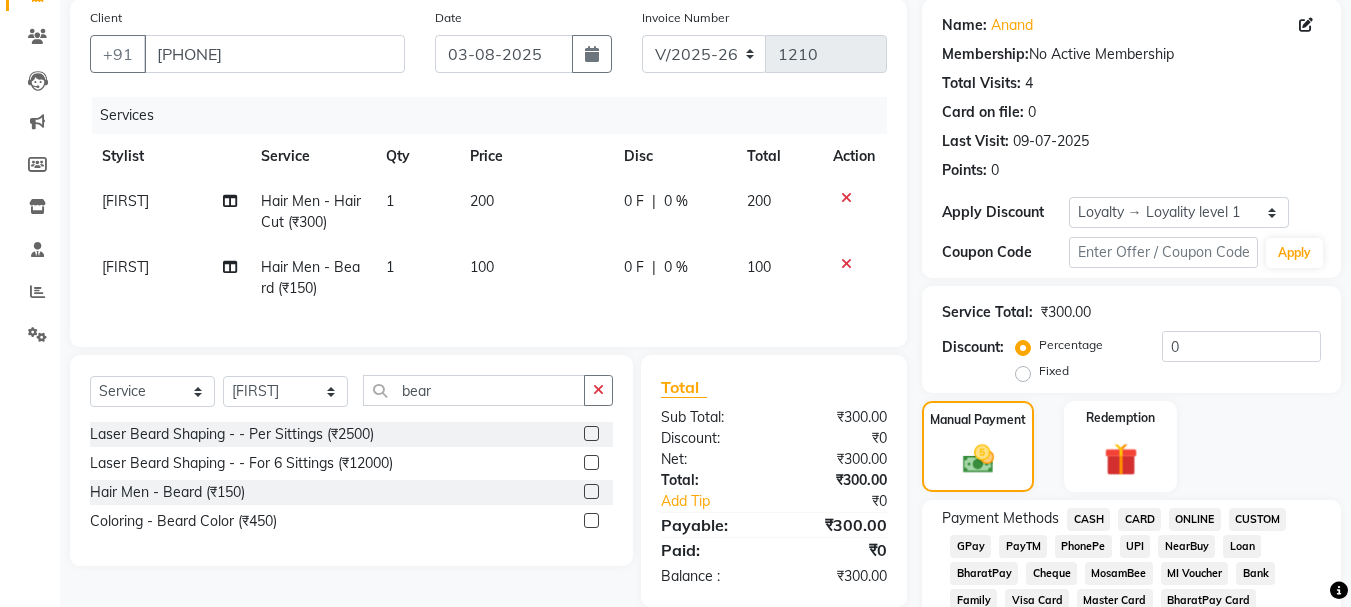 click on "CASH" 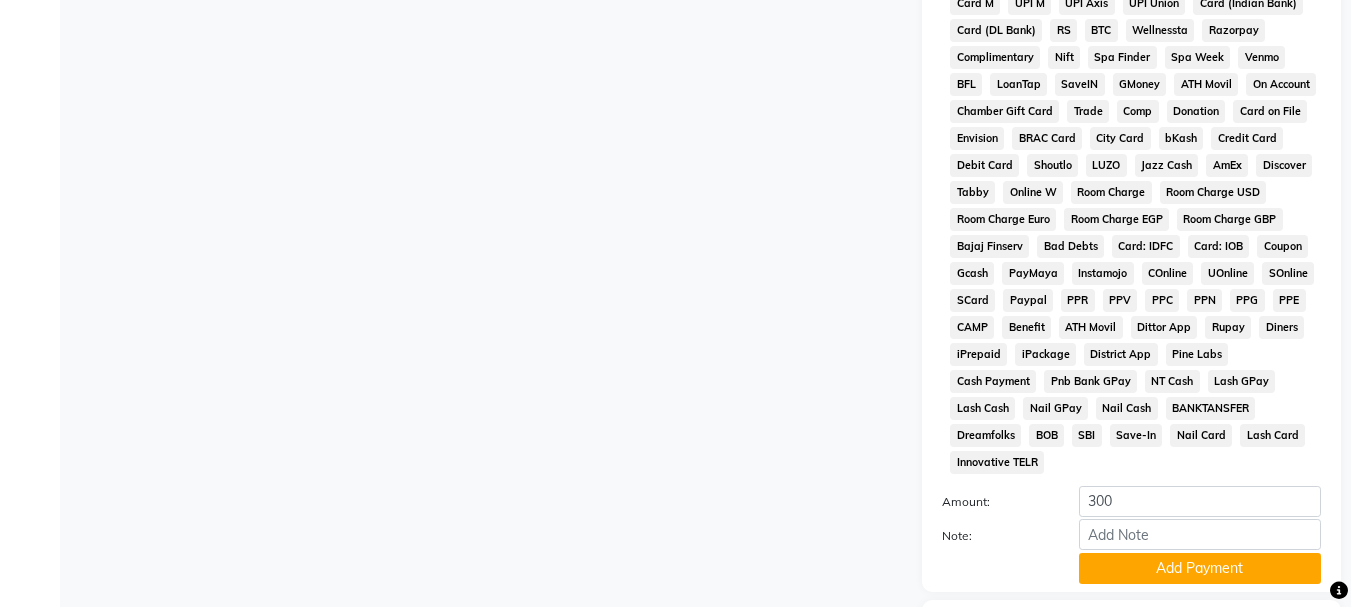 scroll, scrollTop: 934, scrollLeft: 0, axis: vertical 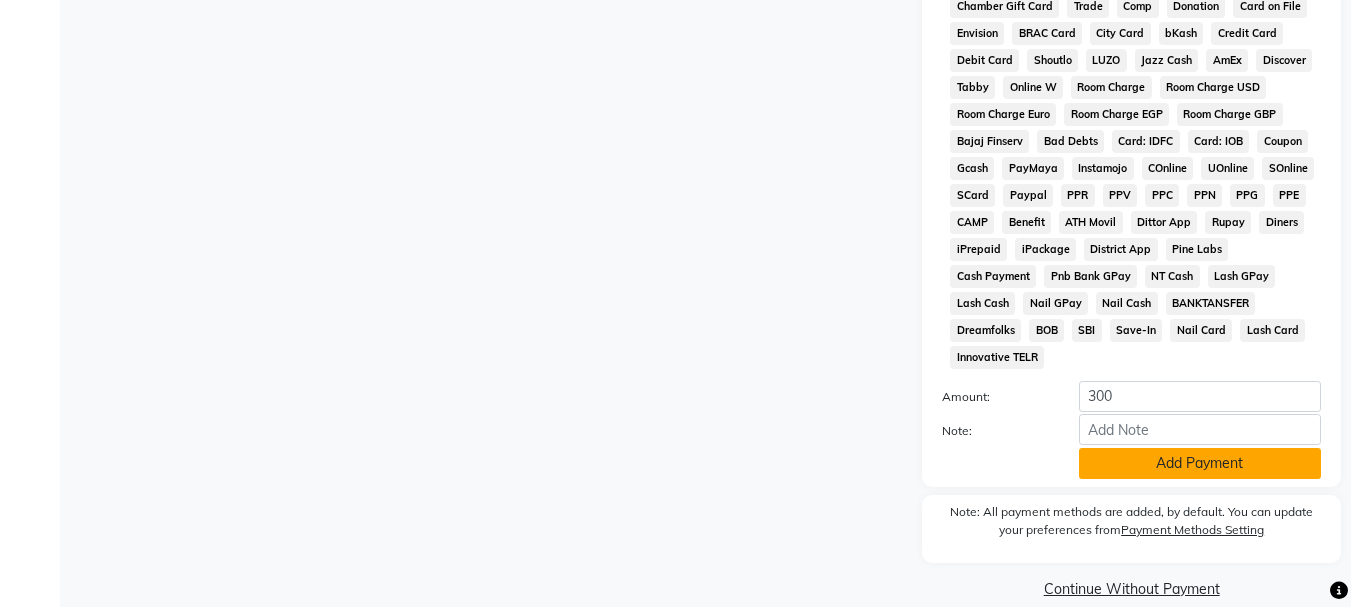 click on "Add Payment" 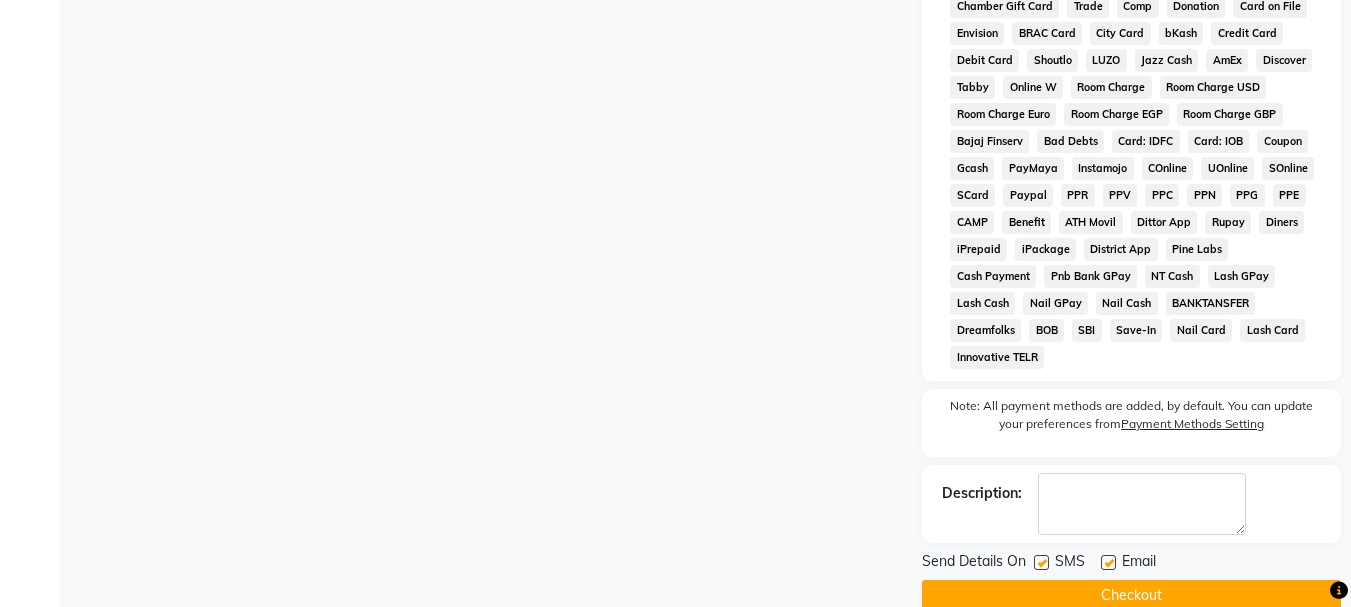 click 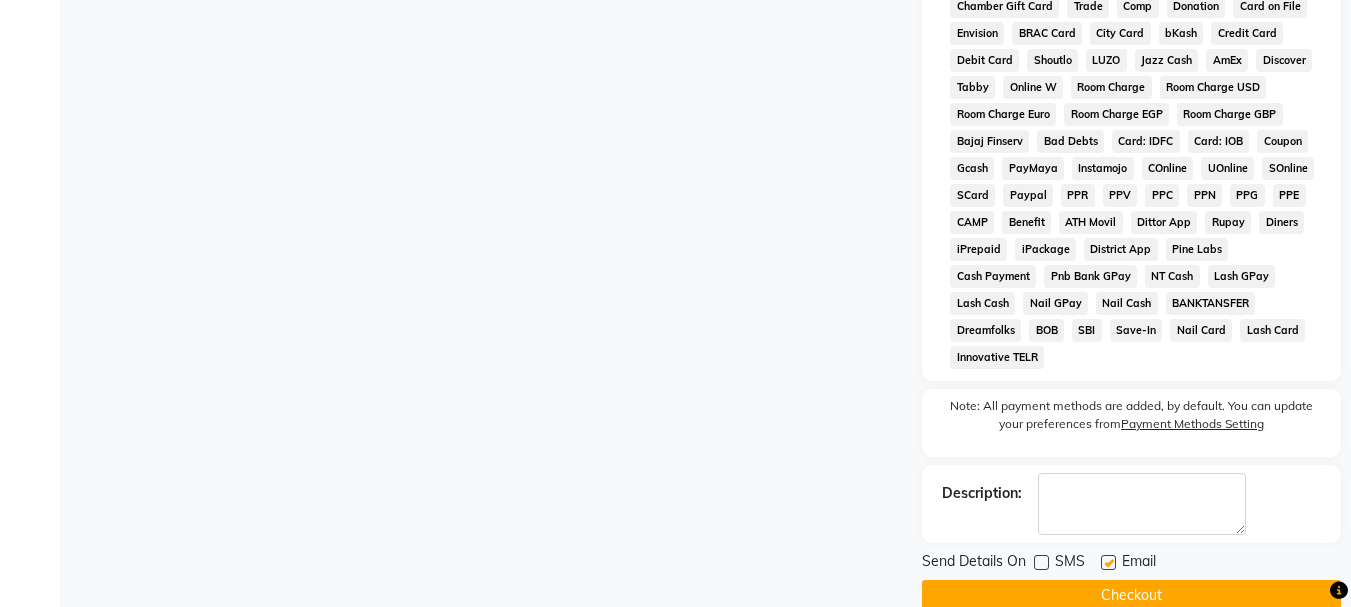 click 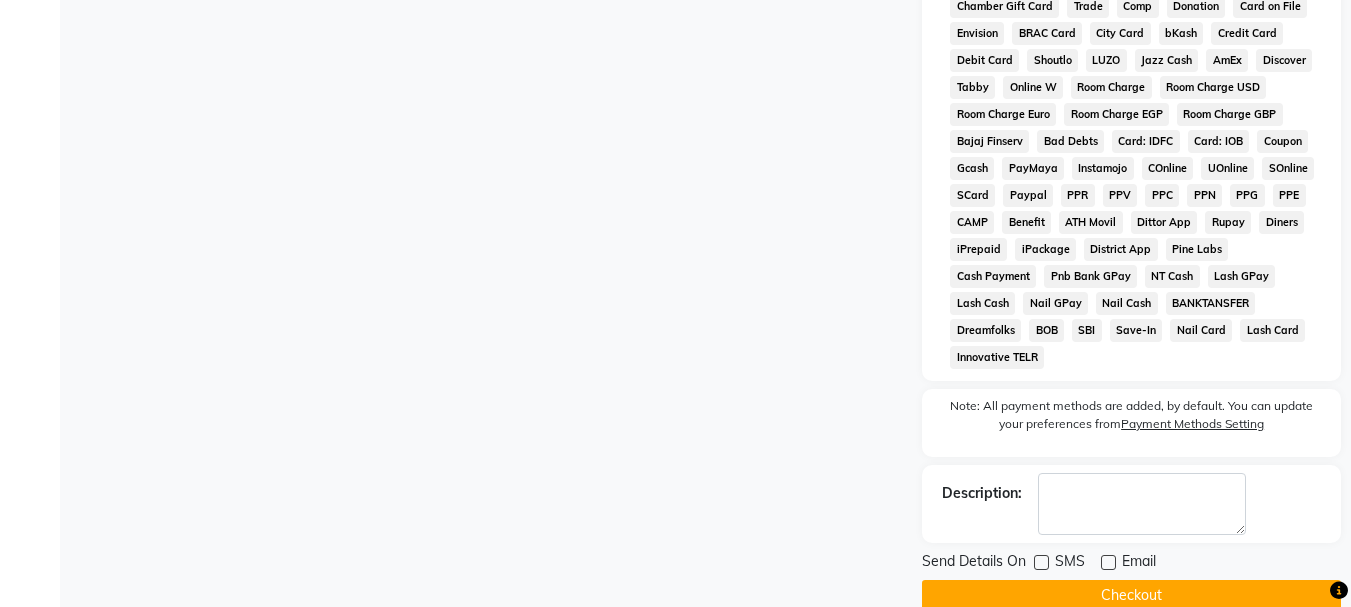 click on "Checkout" 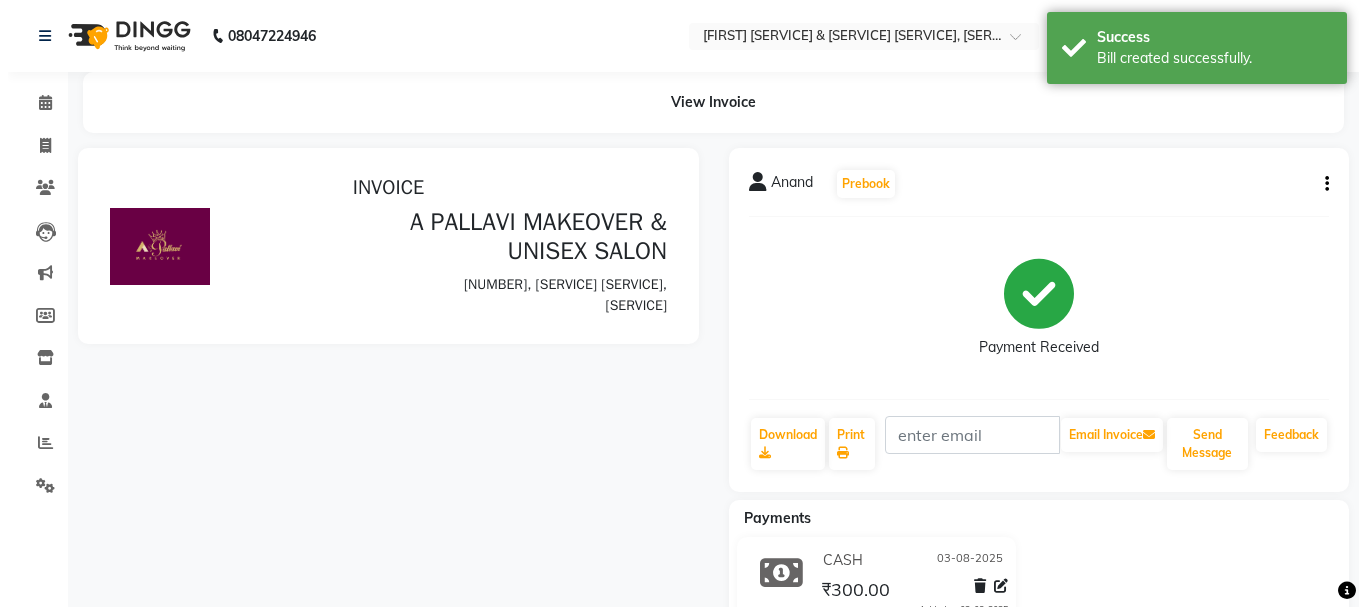 scroll, scrollTop: 0, scrollLeft: 0, axis: both 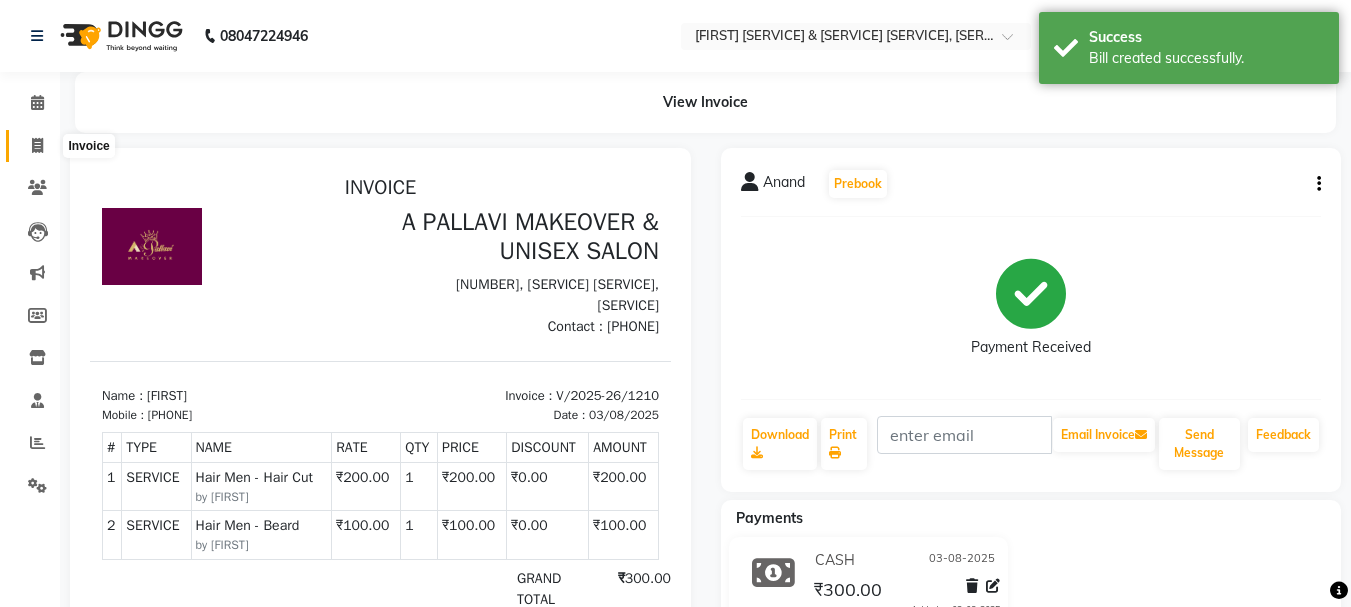 click 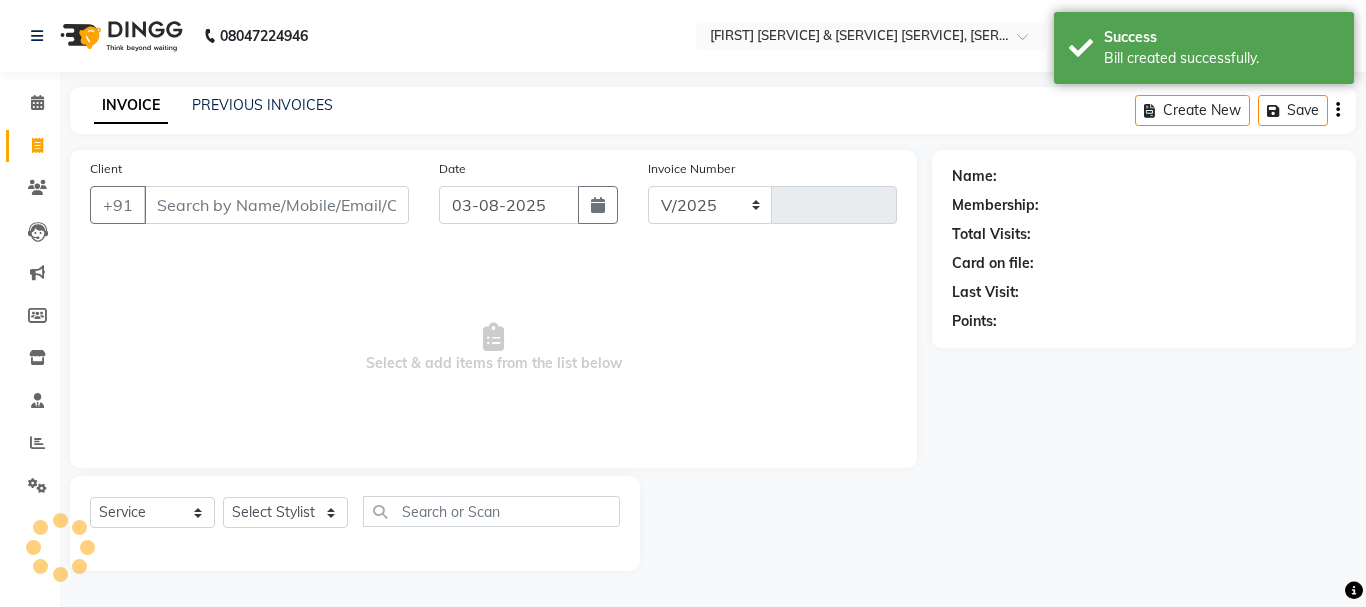 select on "3573" 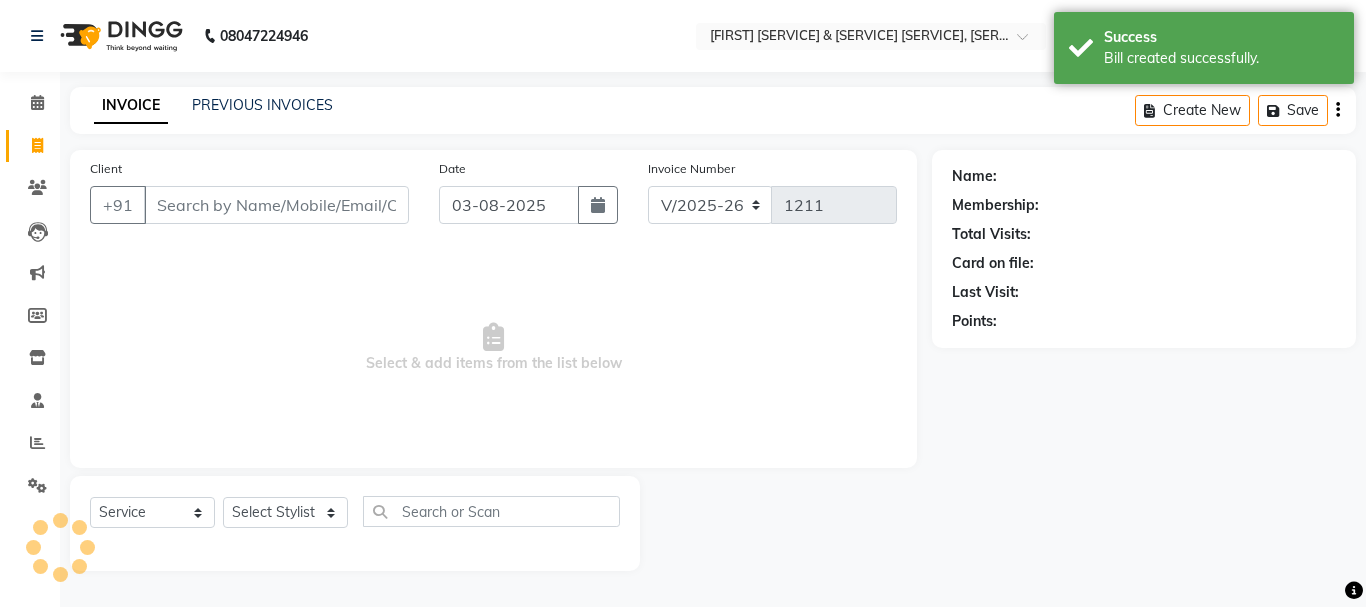 click on "Client" at bounding box center (276, 205) 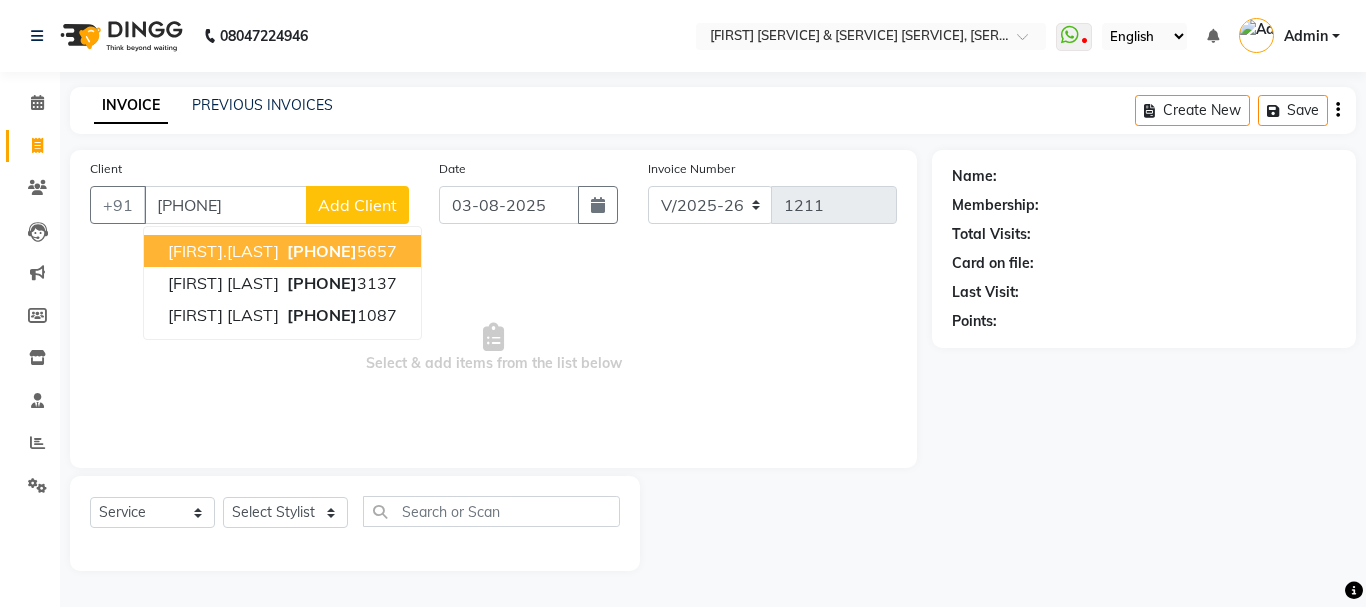 click on "[FIRST].[LAST]   [PHONE]" at bounding box center (282, 251) 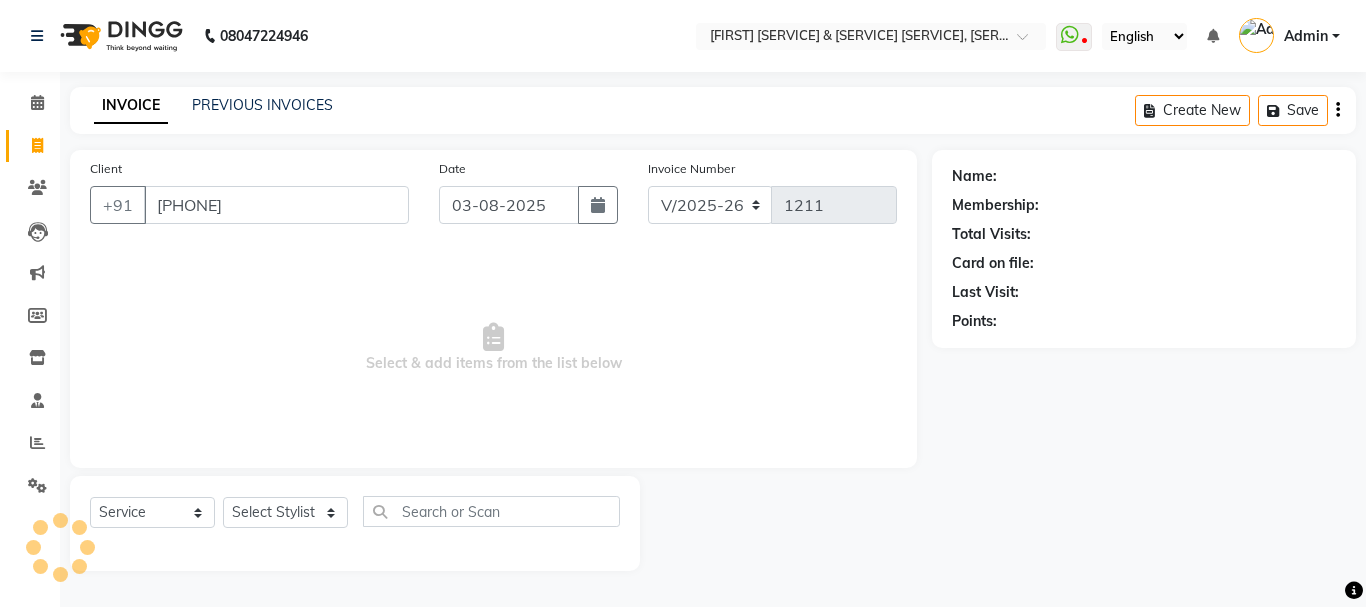 type on "[PHONE]" 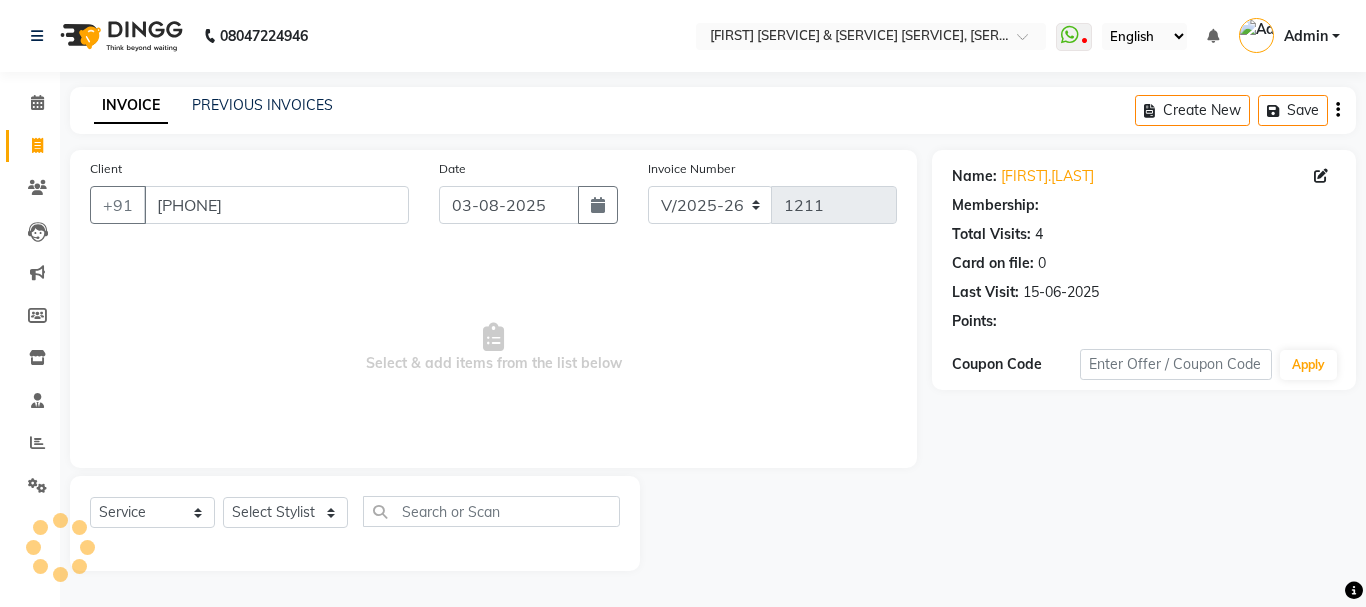 select on "1: Object" 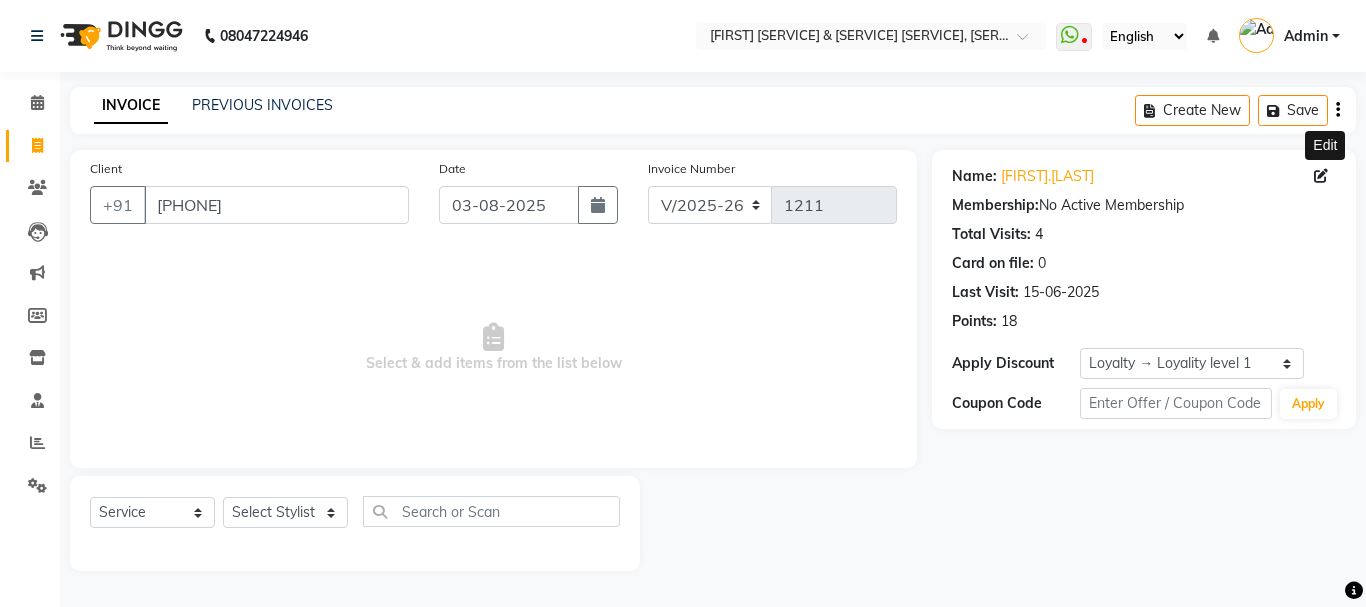 click 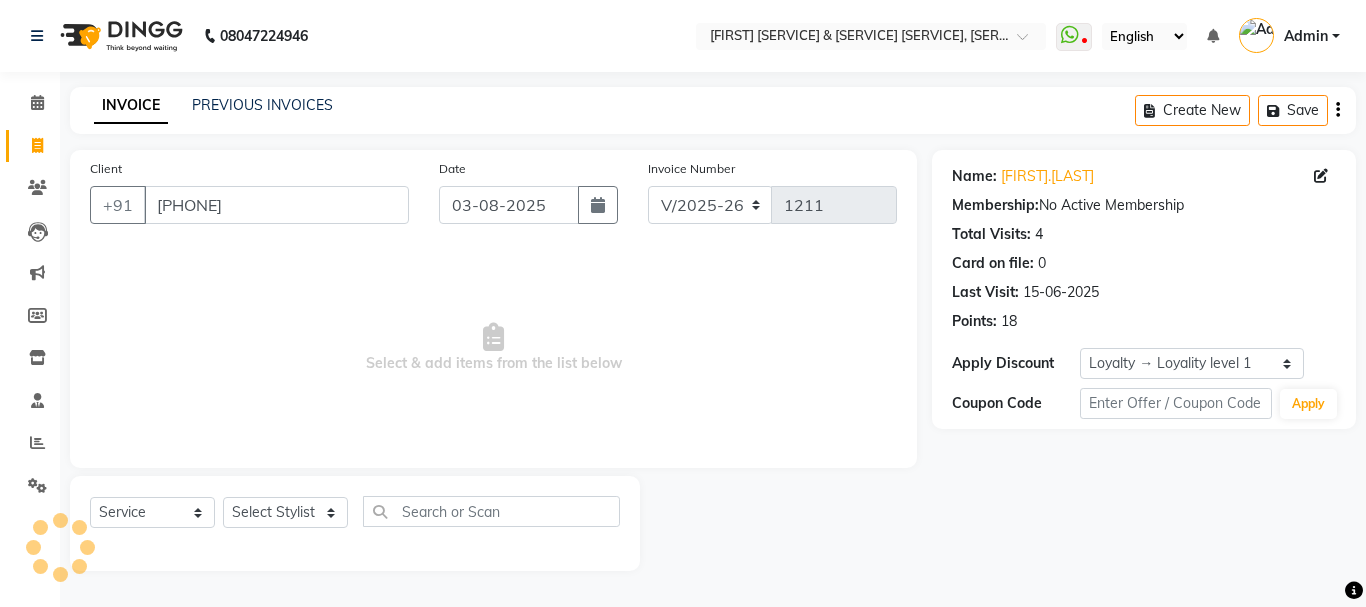 select on "male" 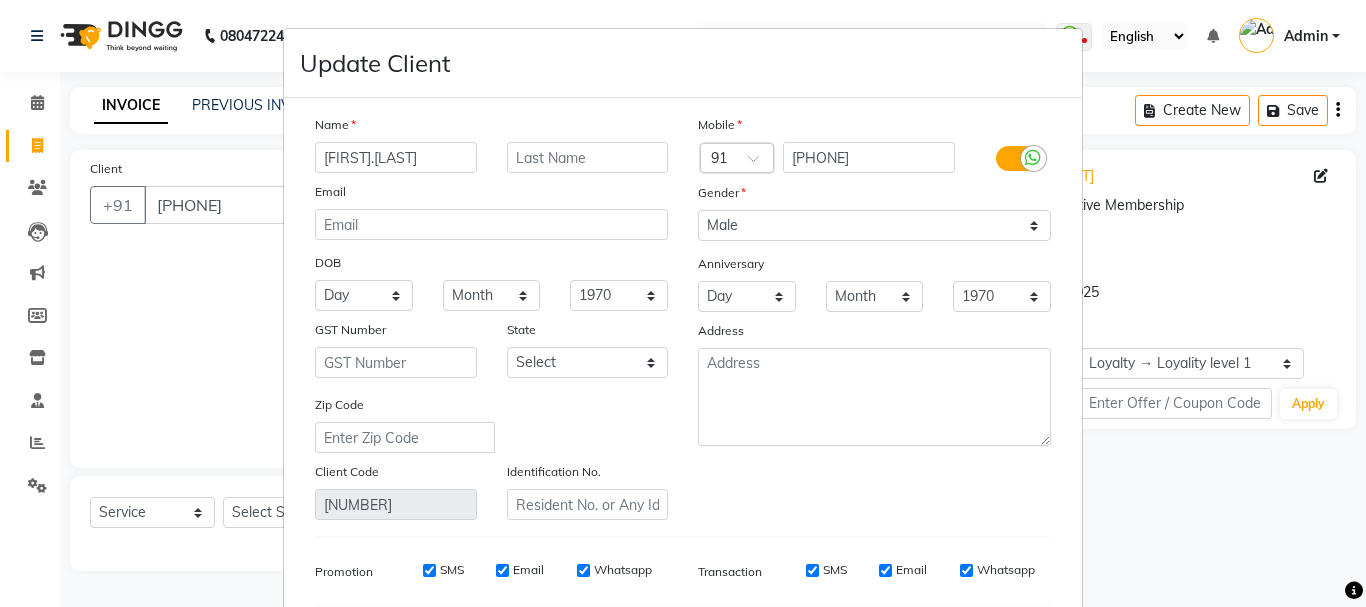 click on "[FIRST].[LAST]" at bounding box center [396, 157] 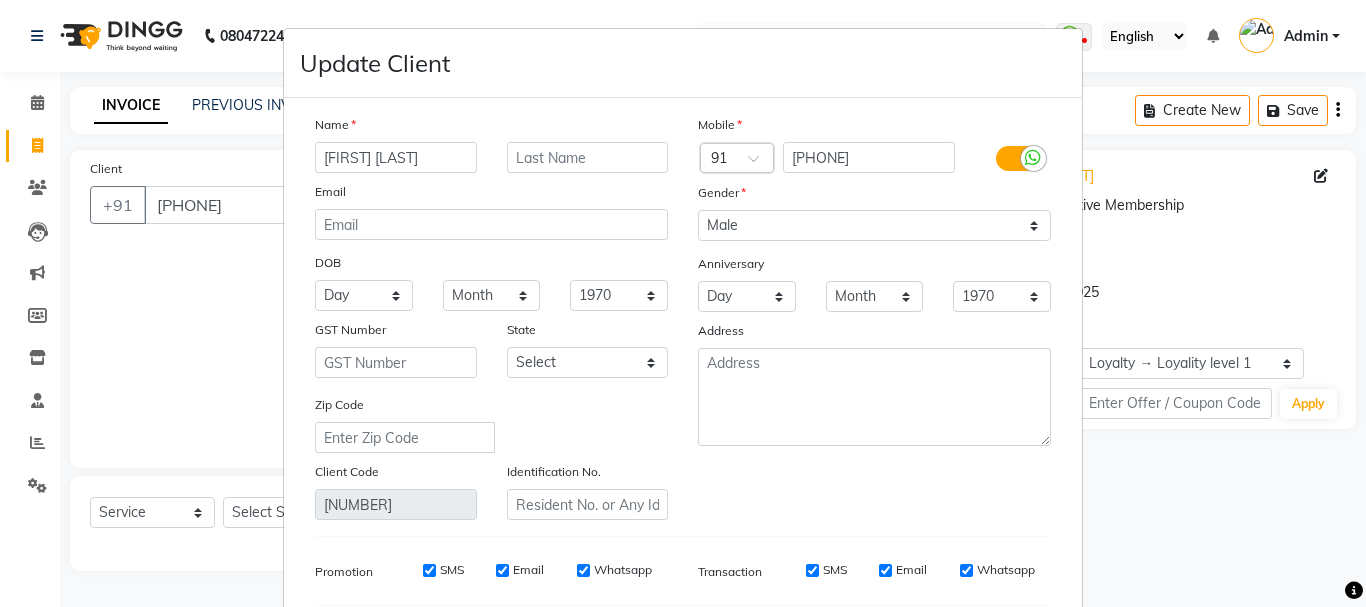 click on "[FIRST] [LAST]" at bounding box center (396, 157) 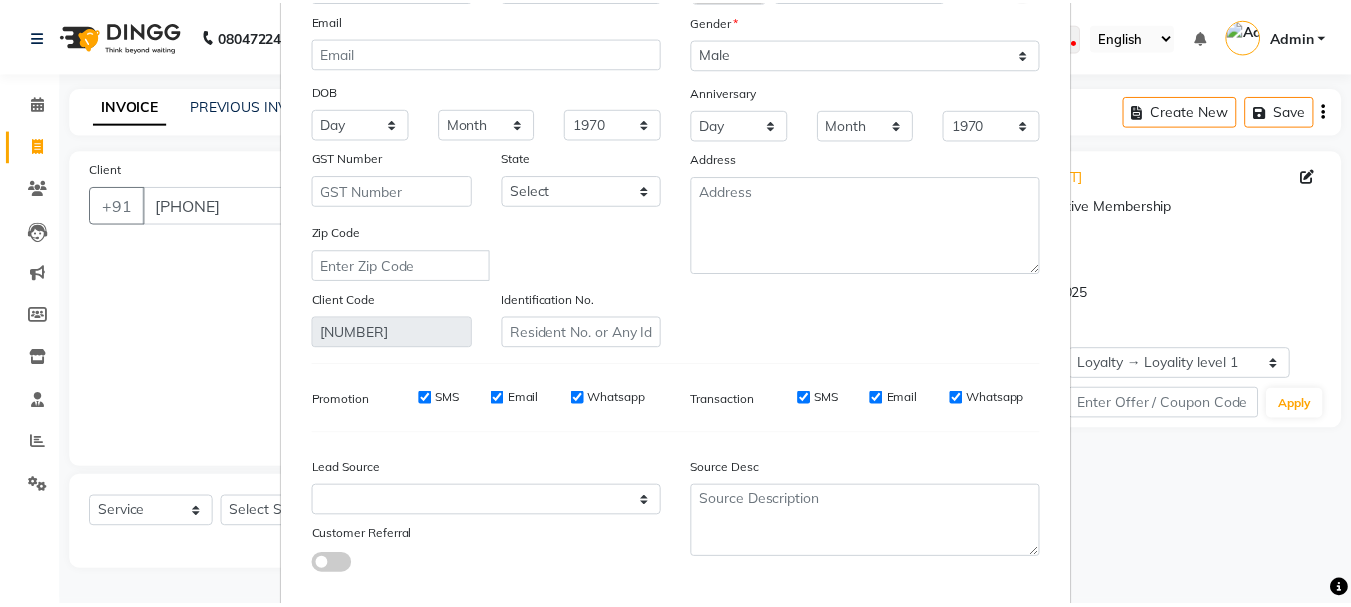 scroll, scrollTop: 280, scrollLeft: 0, axis: vertical 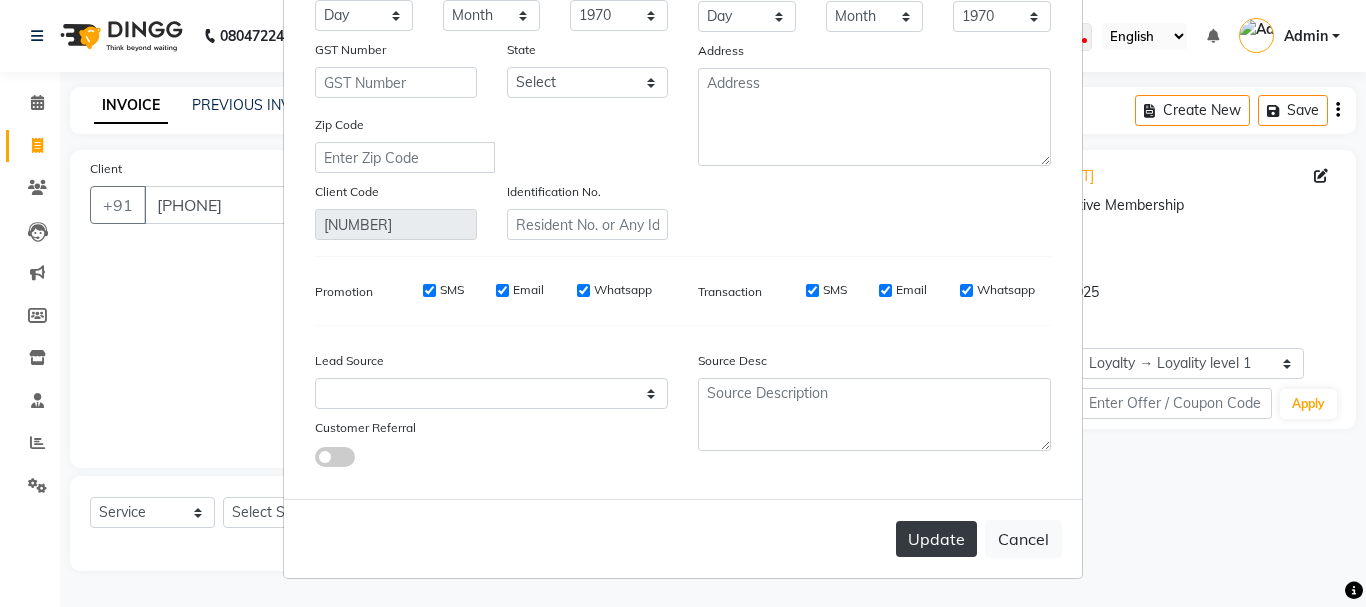 type on "[FIRST] [LAST]" 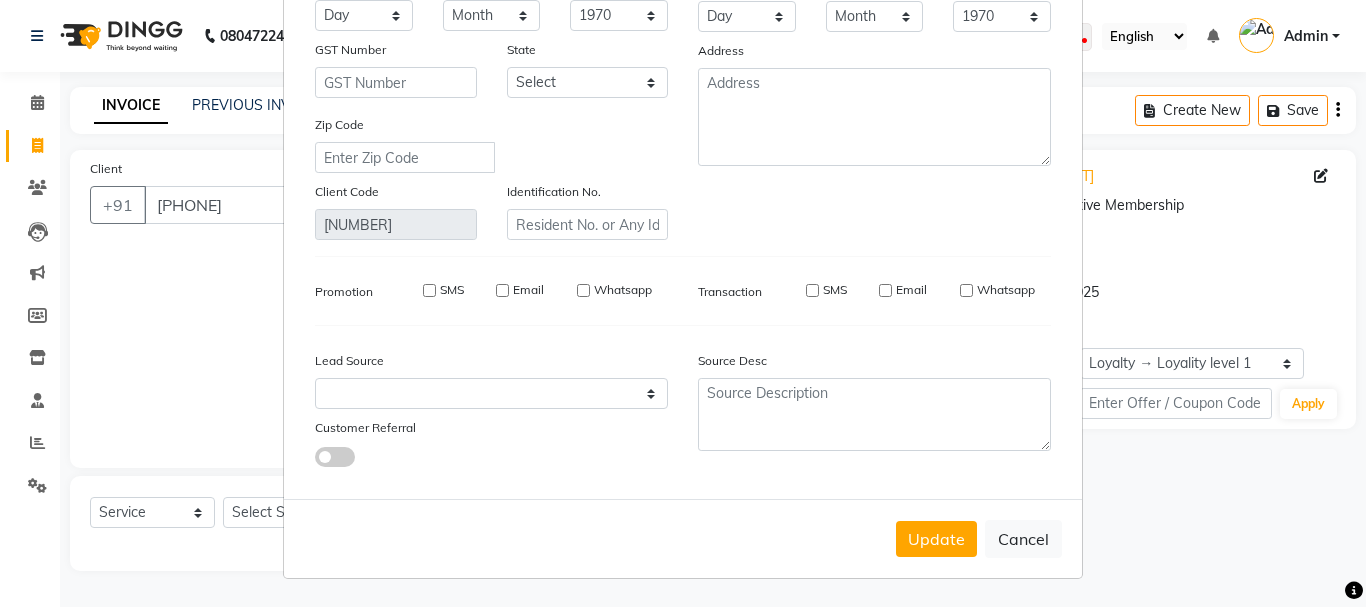type 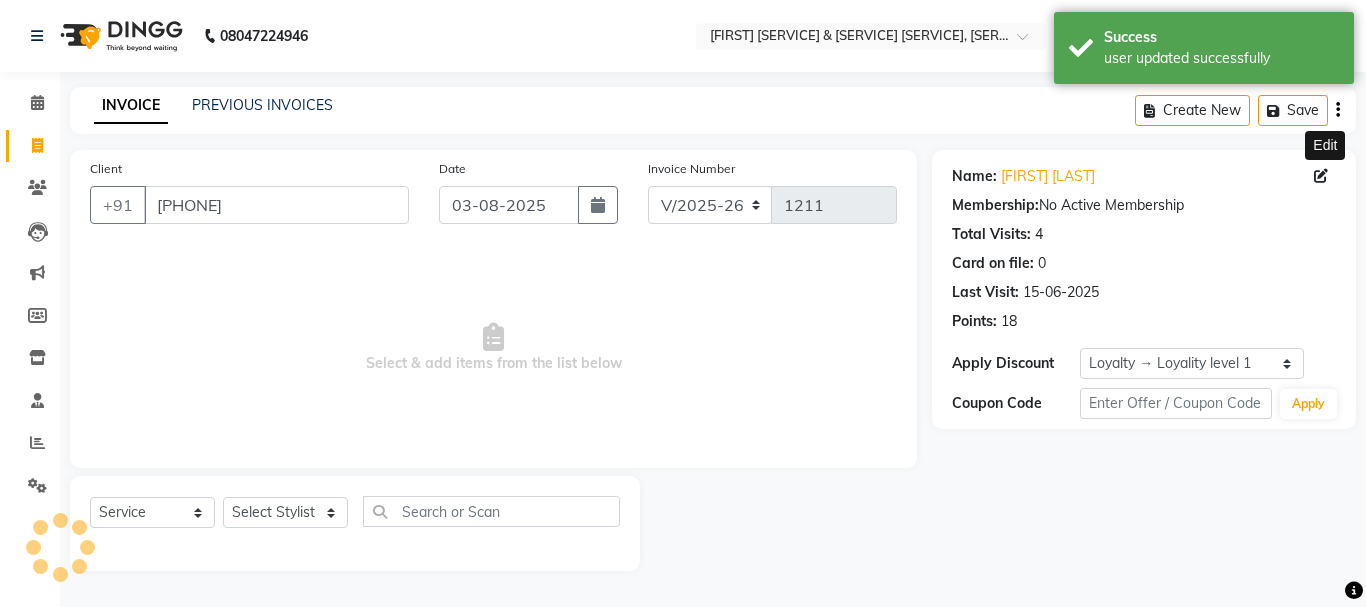 select on "1: Object" 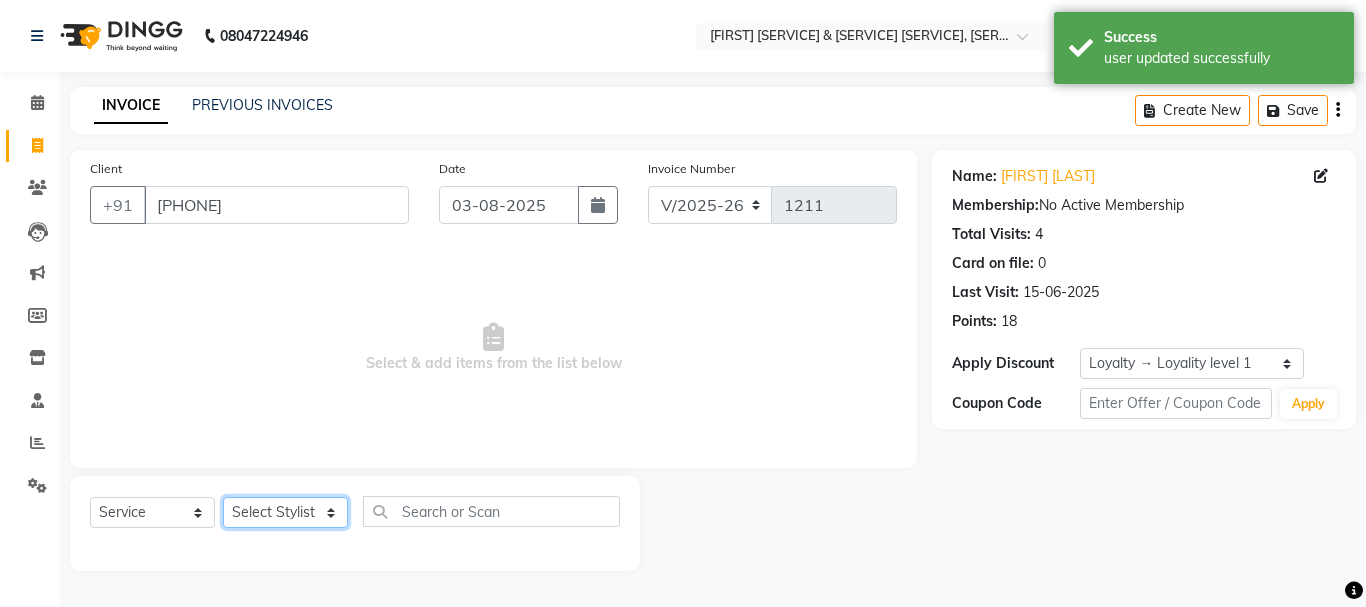 click on "Select Stylist [FIRST] A PALLAVI [FIRST] [FIRST] [FIRST]    [FIRST]   [FIRST] [LAST]    [FIRST] [LAST]   [FIRST]    [FIRST] [LAST]   [FIRST]   [FIRST] [LAST]   [FIRST] [LAST]  [FIRST]" 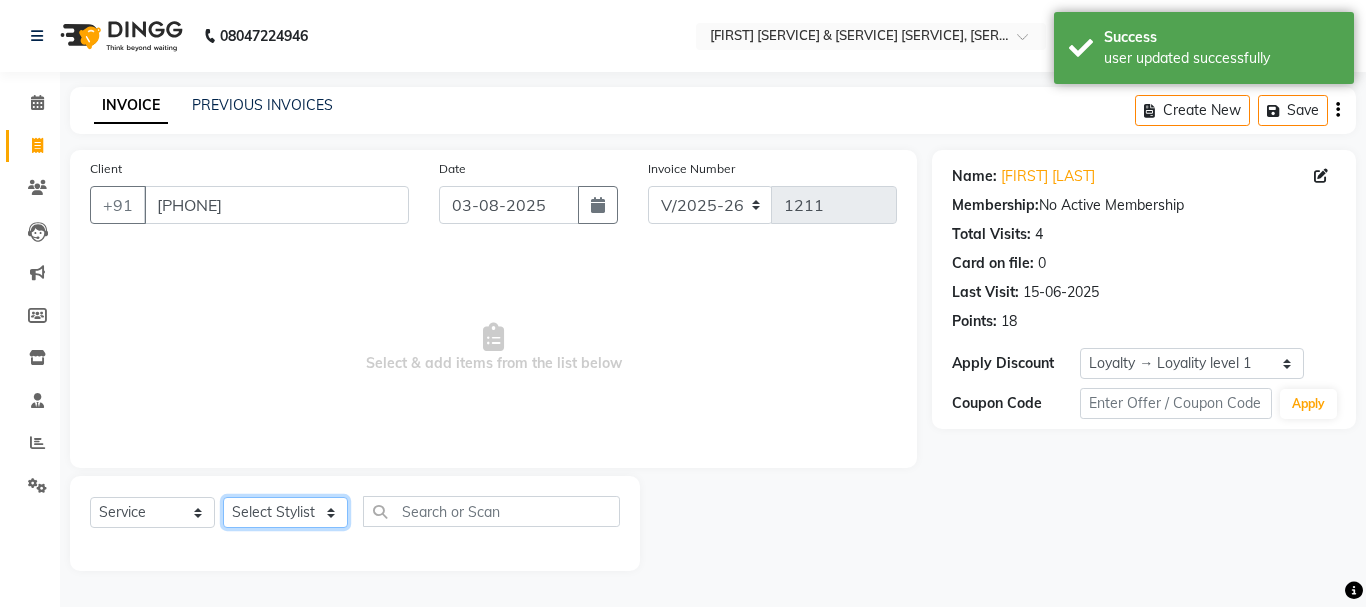 select on "68912" 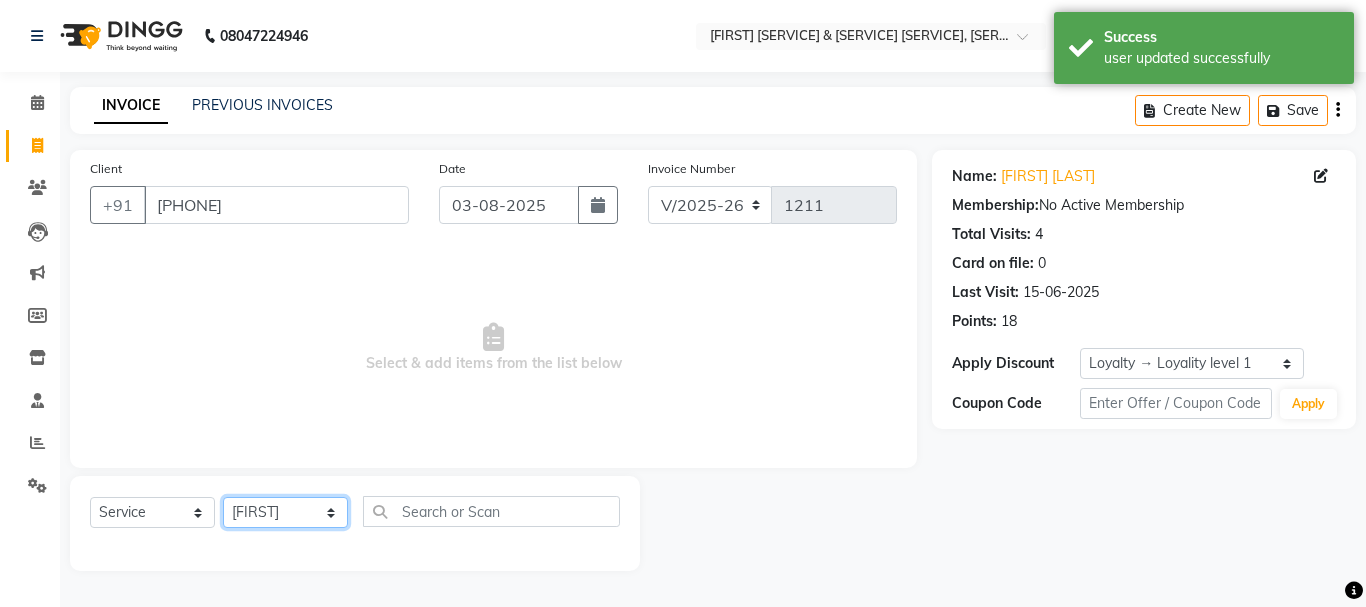 click on "Select Stylist [FIRST] A PALLAVI [FIRST] [FIRST] [FIRST]    [FIRST]   [FIRST] [LAST]    [FIRST] [LAST]   [FIRST]    [FIRST] [LAST]   [FIRST]   [FIRST] [LAST]   [FIRST] [LAST]  [FIRST]" 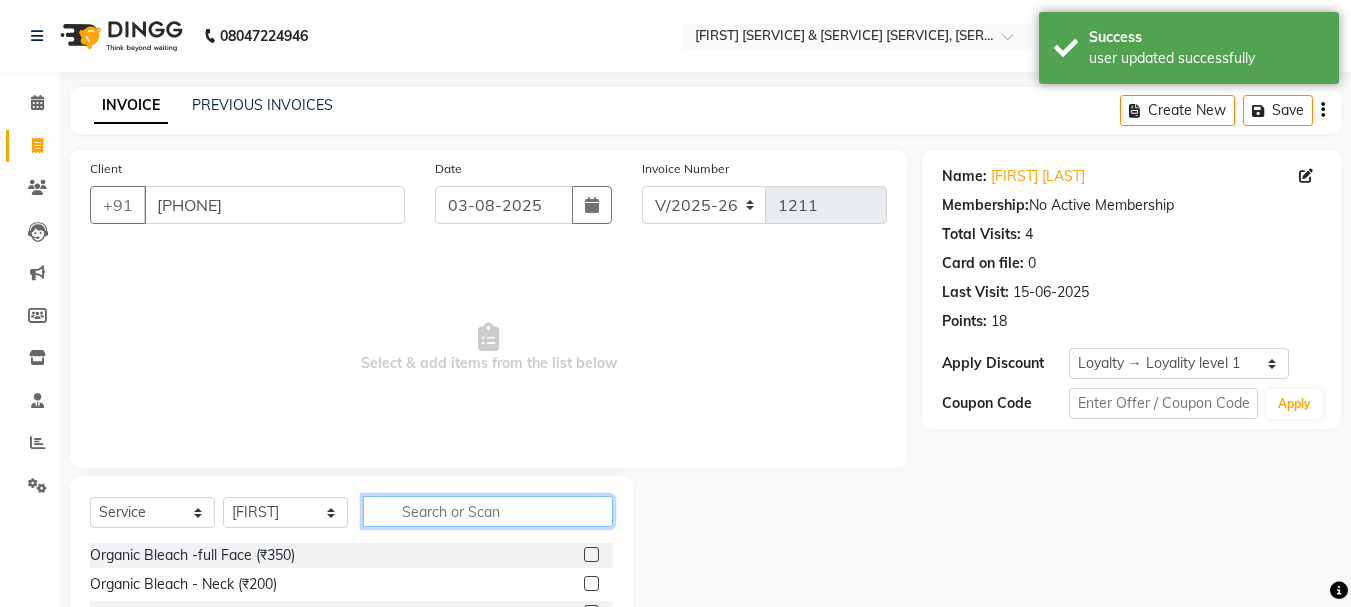 click 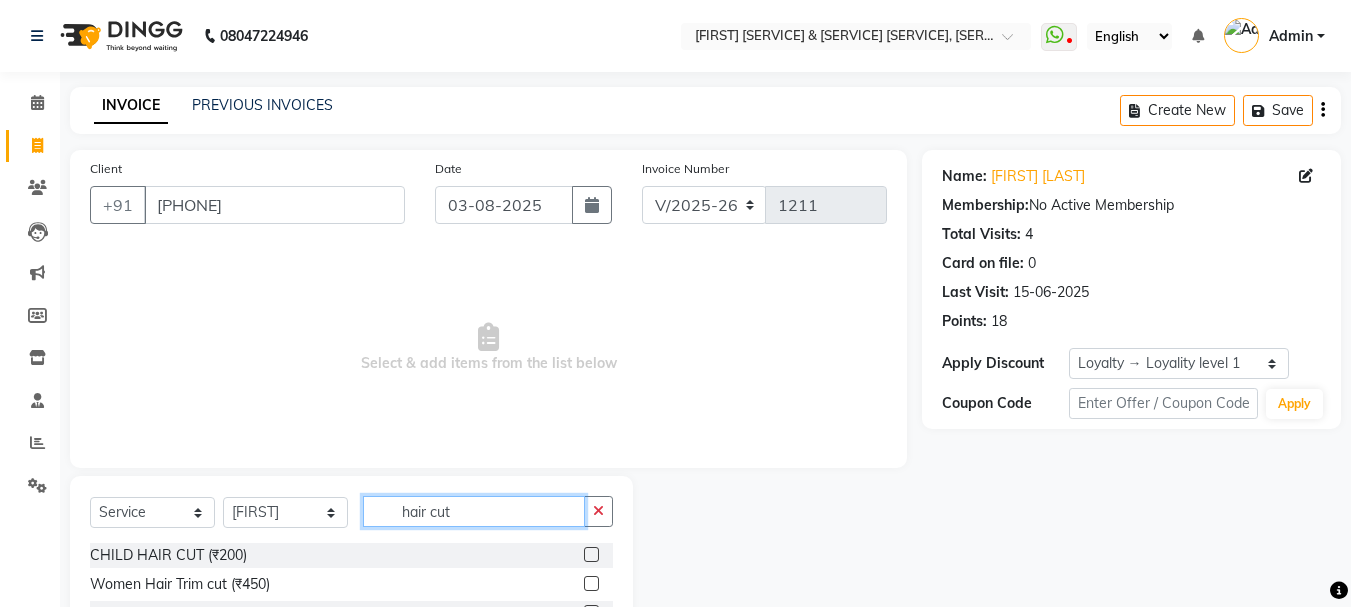 scroll, scrollTop: 194, scrollLeft: 0, axis: vertical 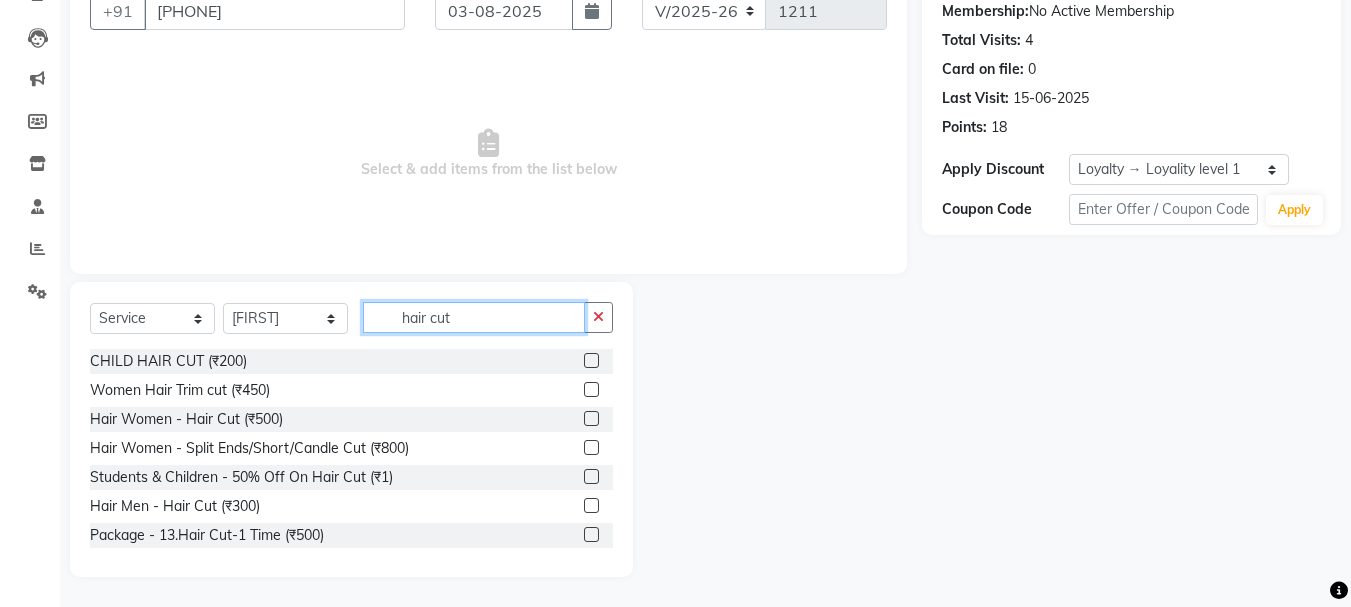 type on "hair cut" 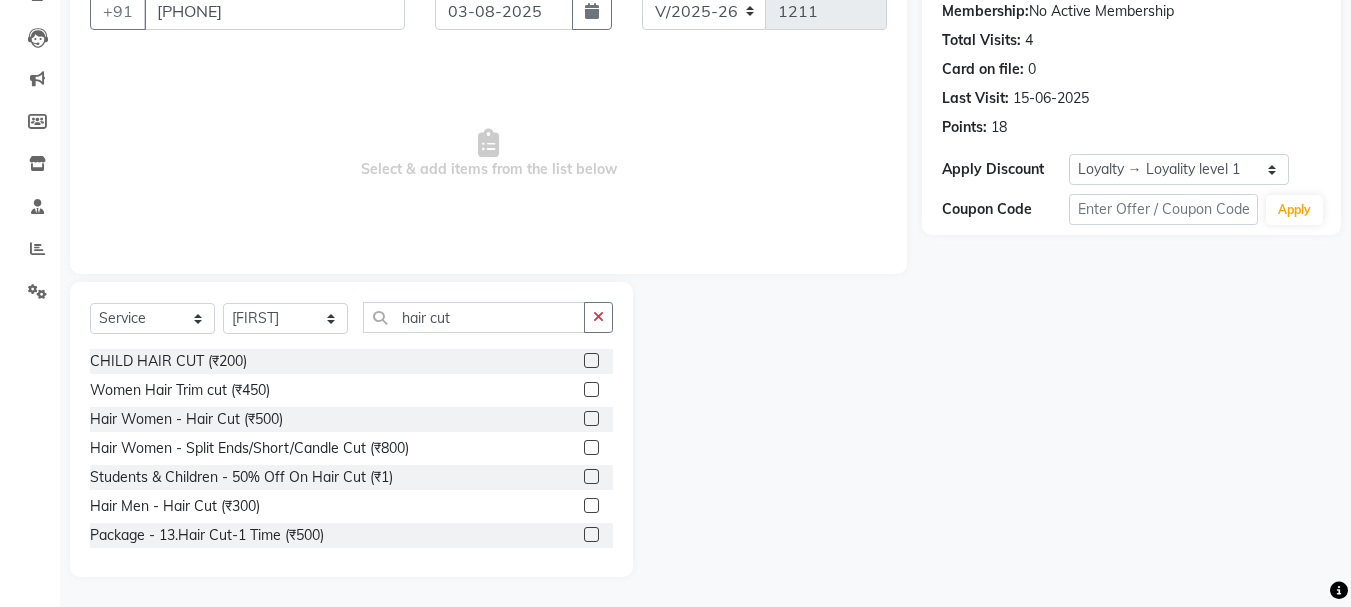 click 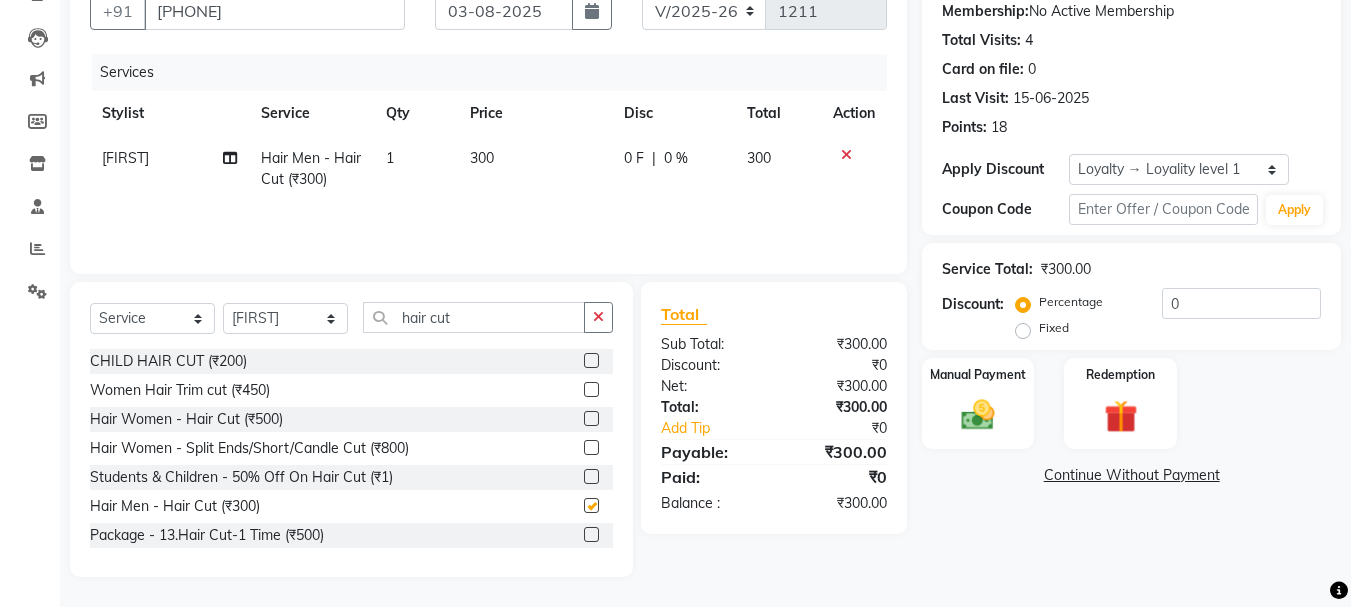 checkbox on "false" 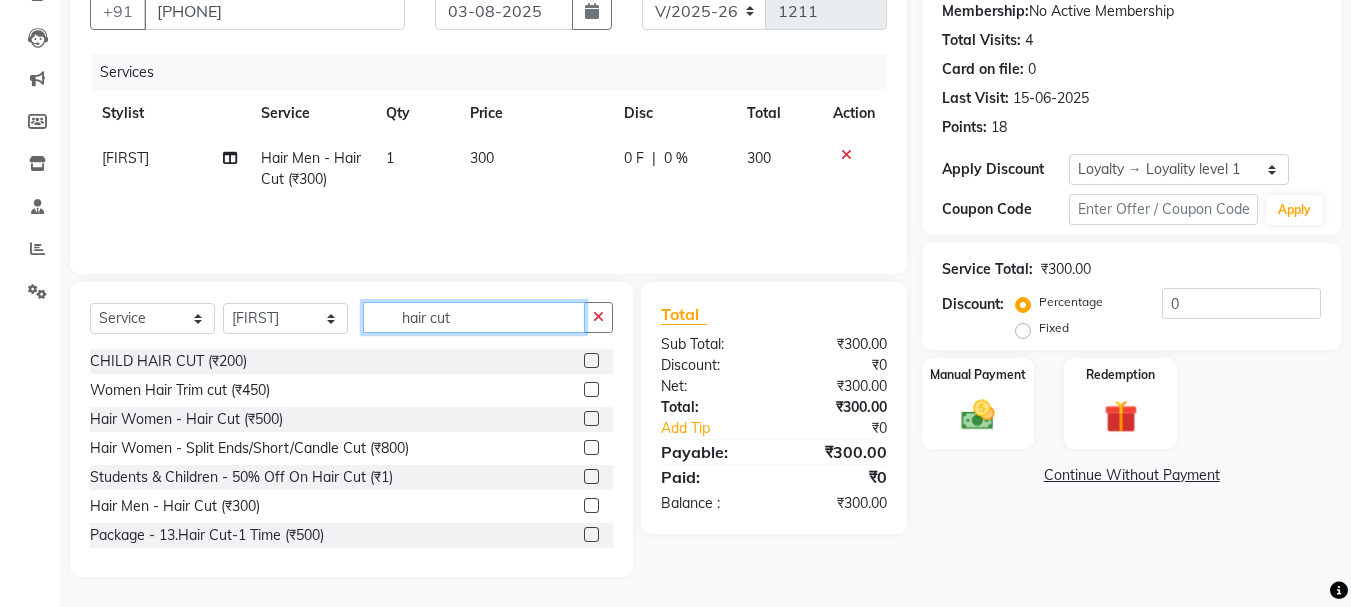 click on "hair cut" 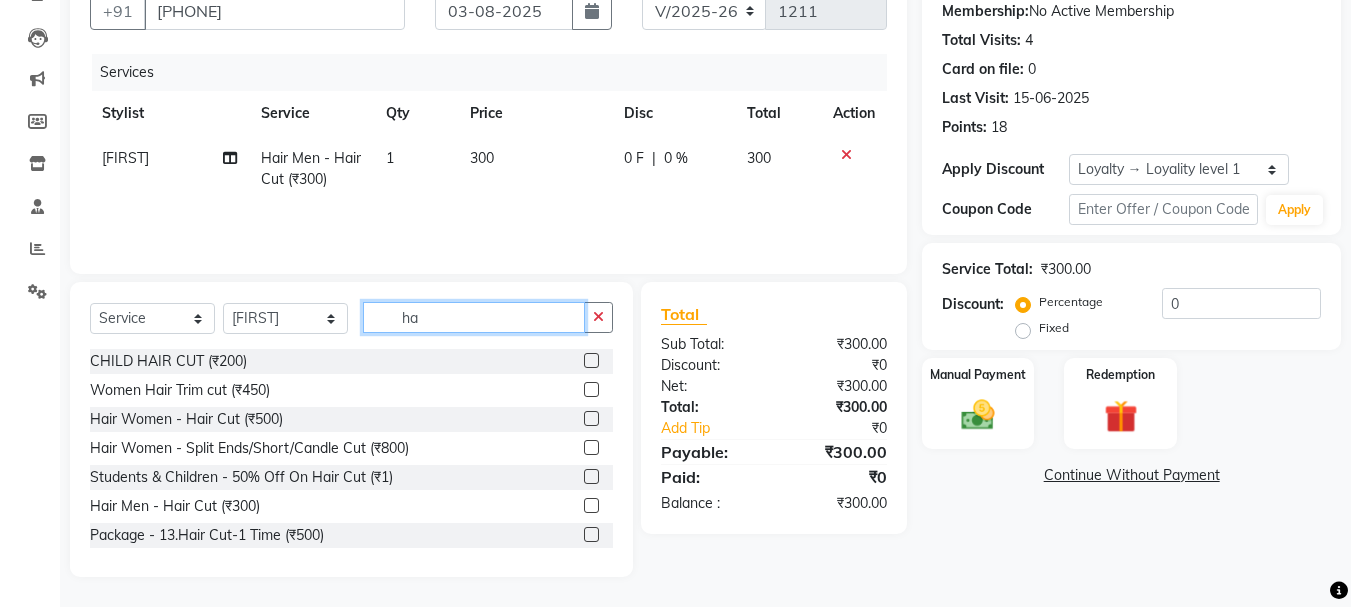 type on "h" 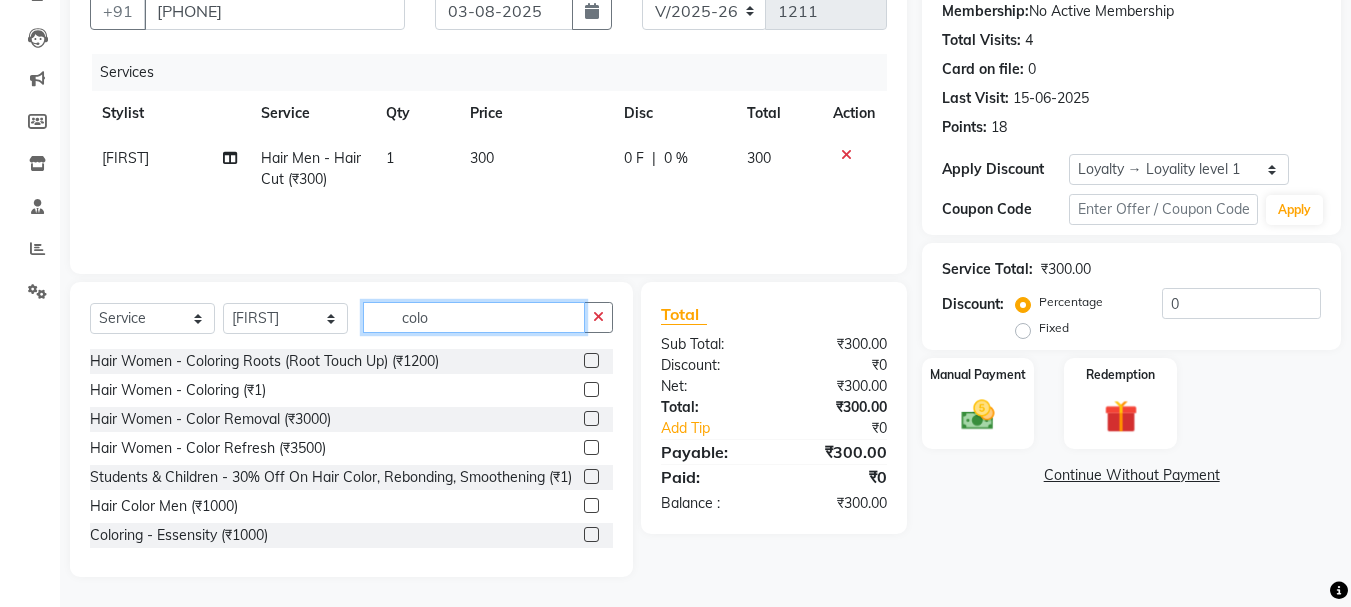 type on "colo" 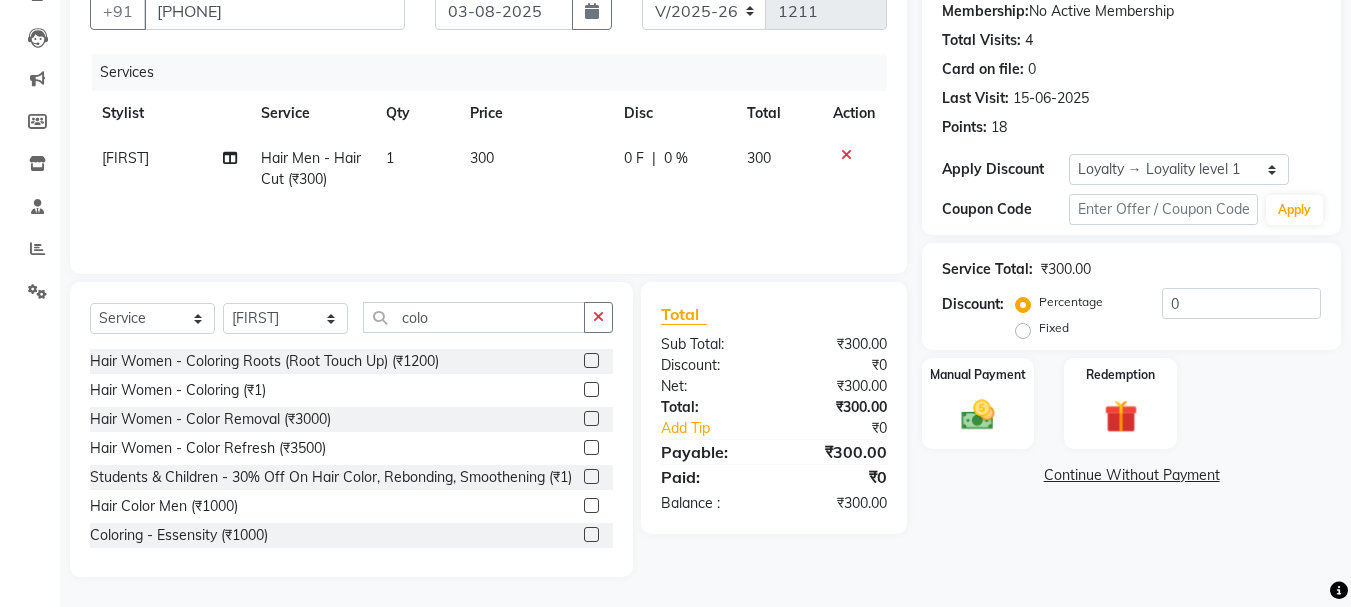 click 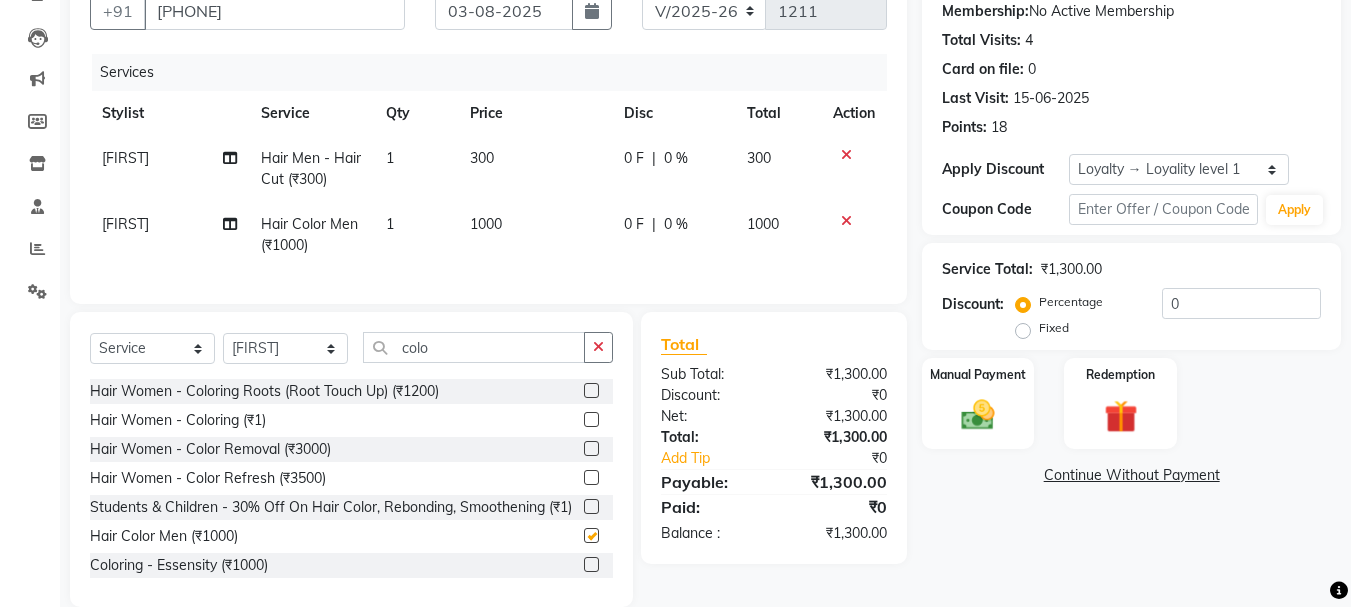 checkbox on "false" 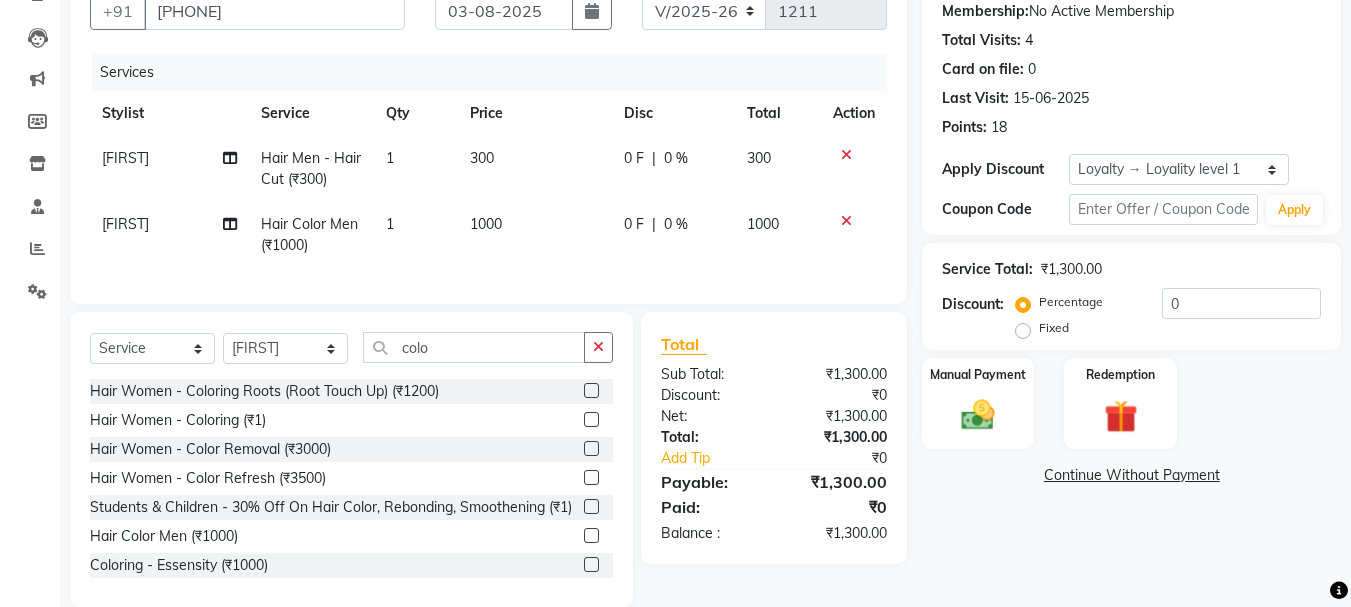 click on "1000" 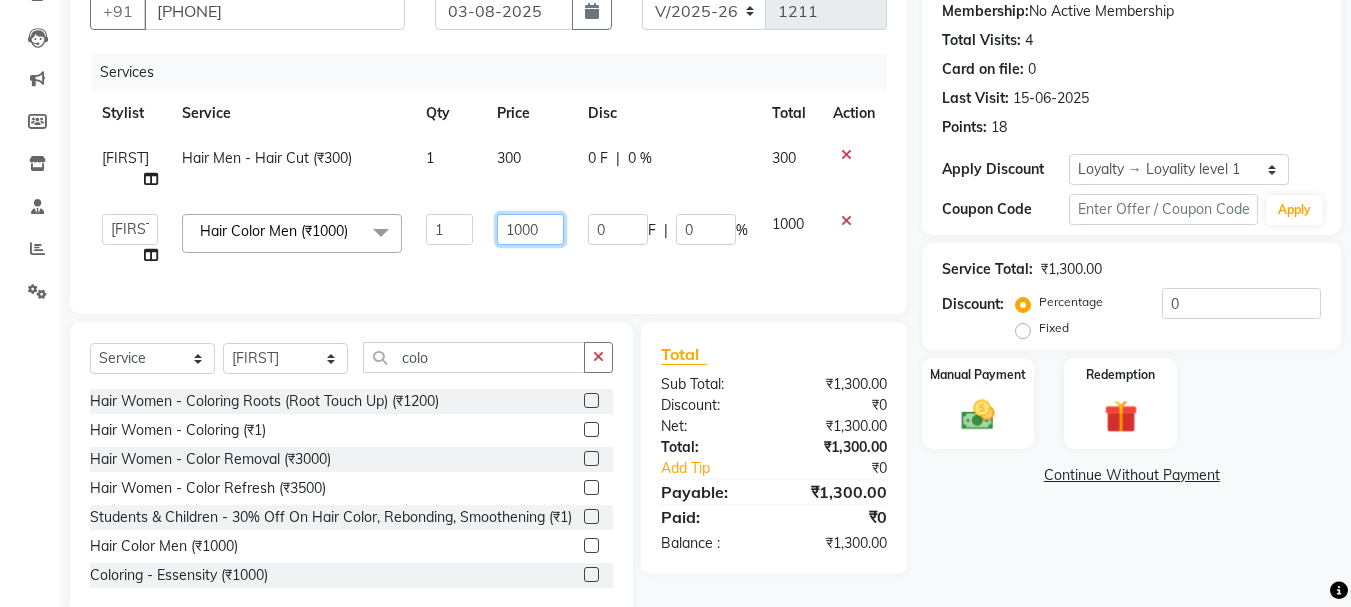 click on "1000" 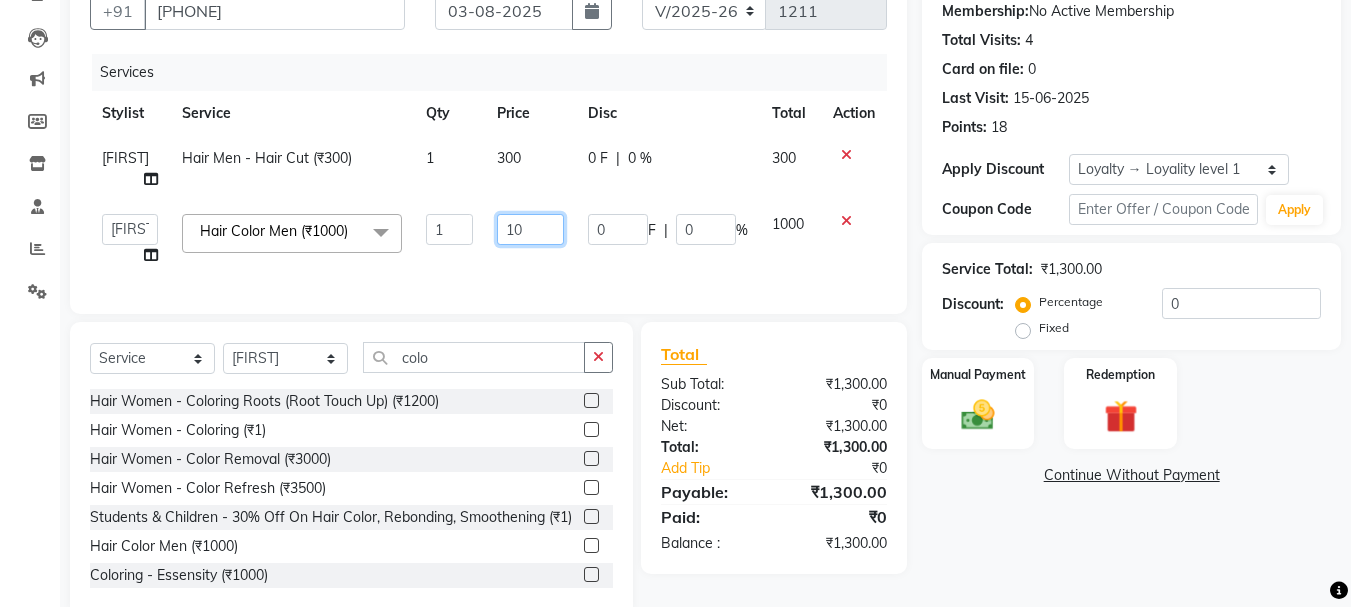 type on "1" 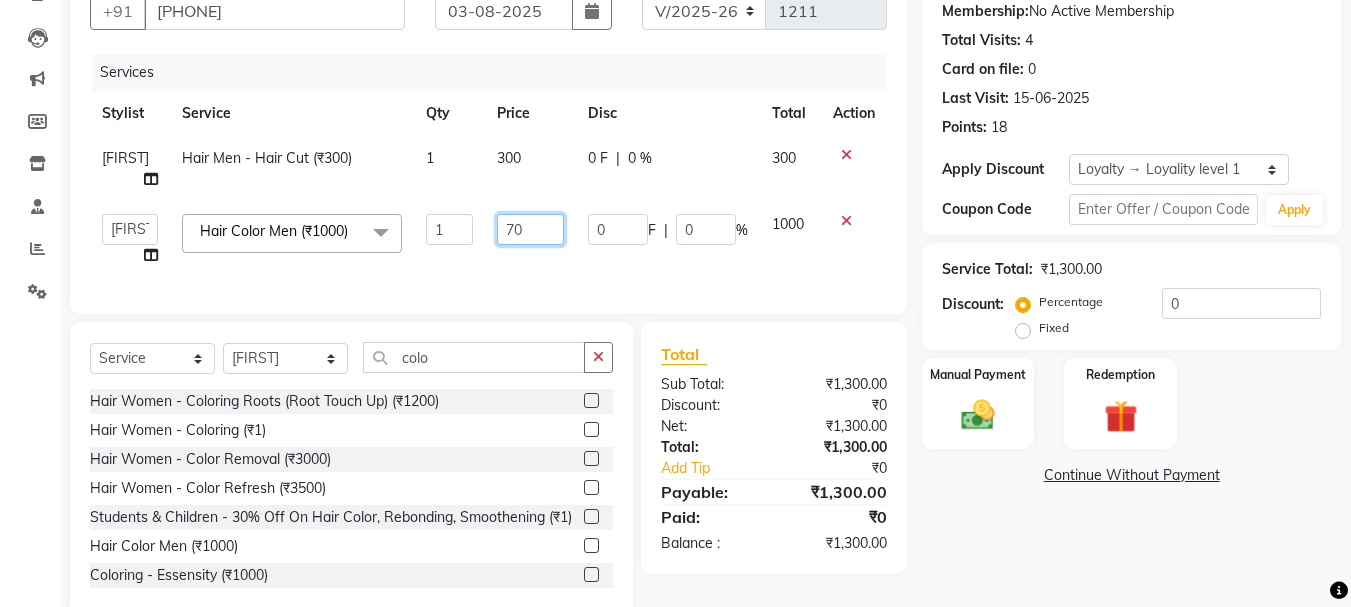 type on "700" 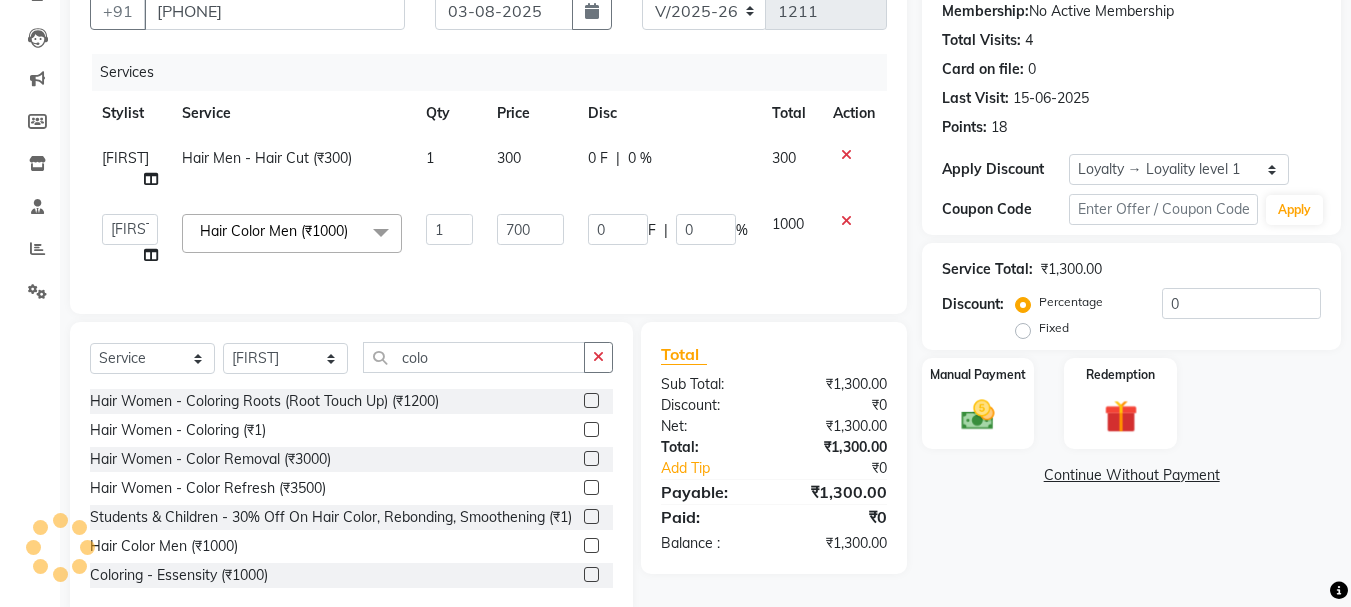 click on "300" 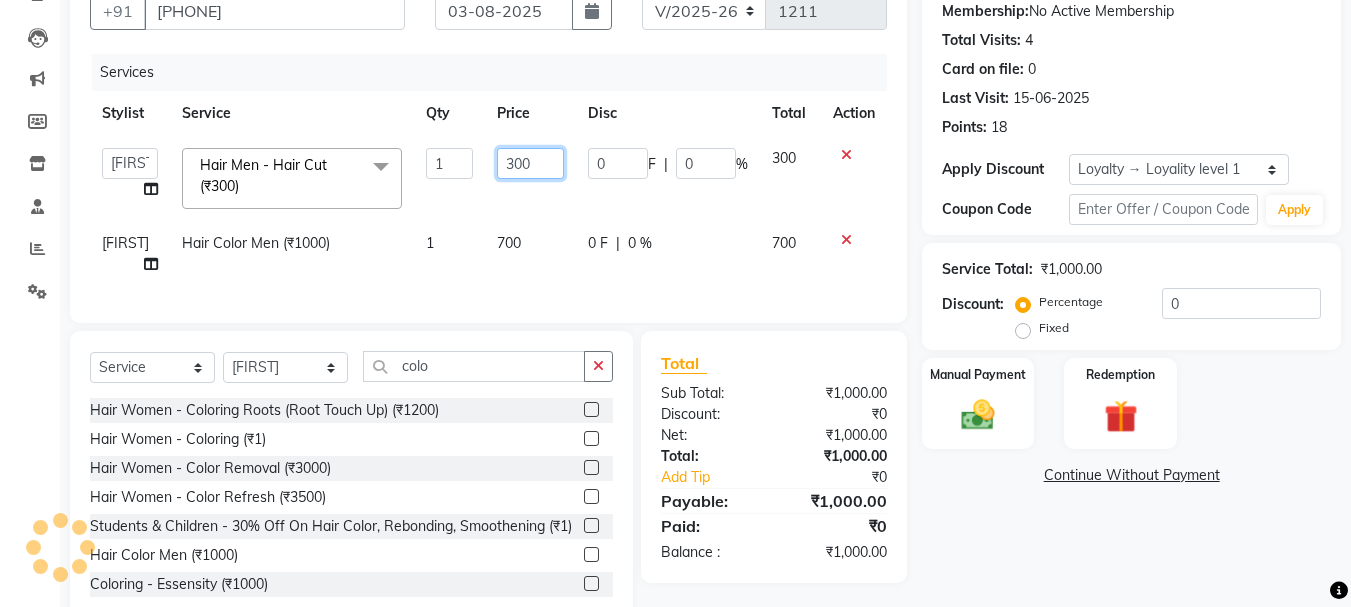 click on "300" 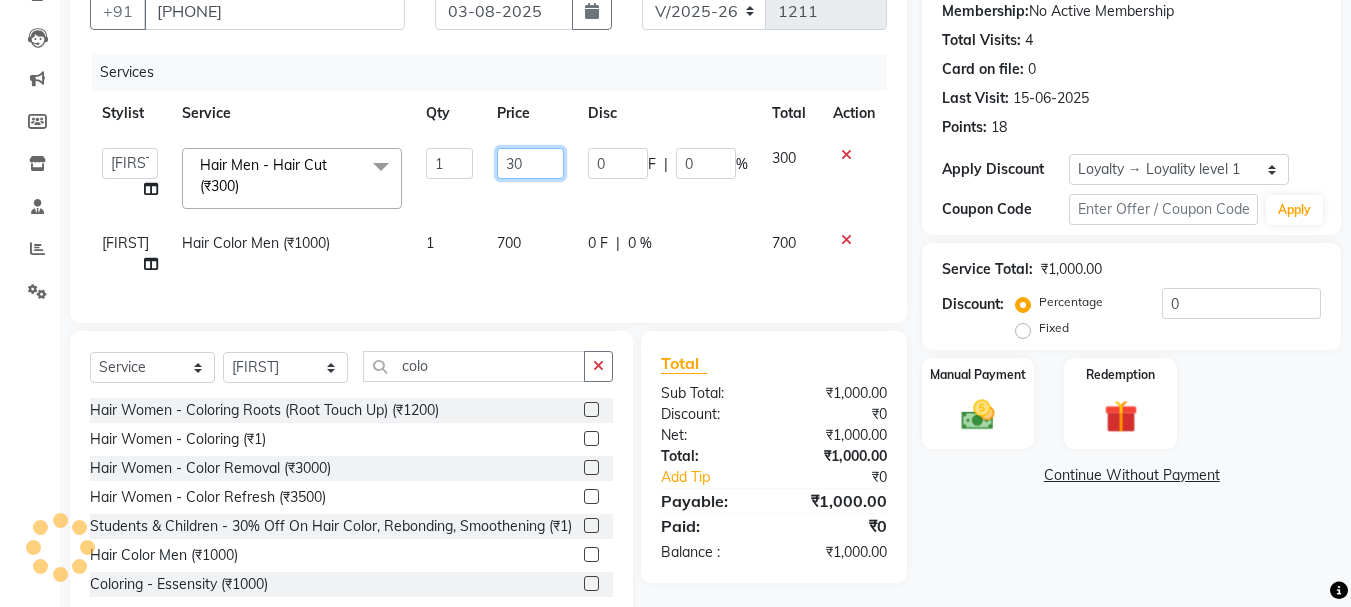 type on "3" 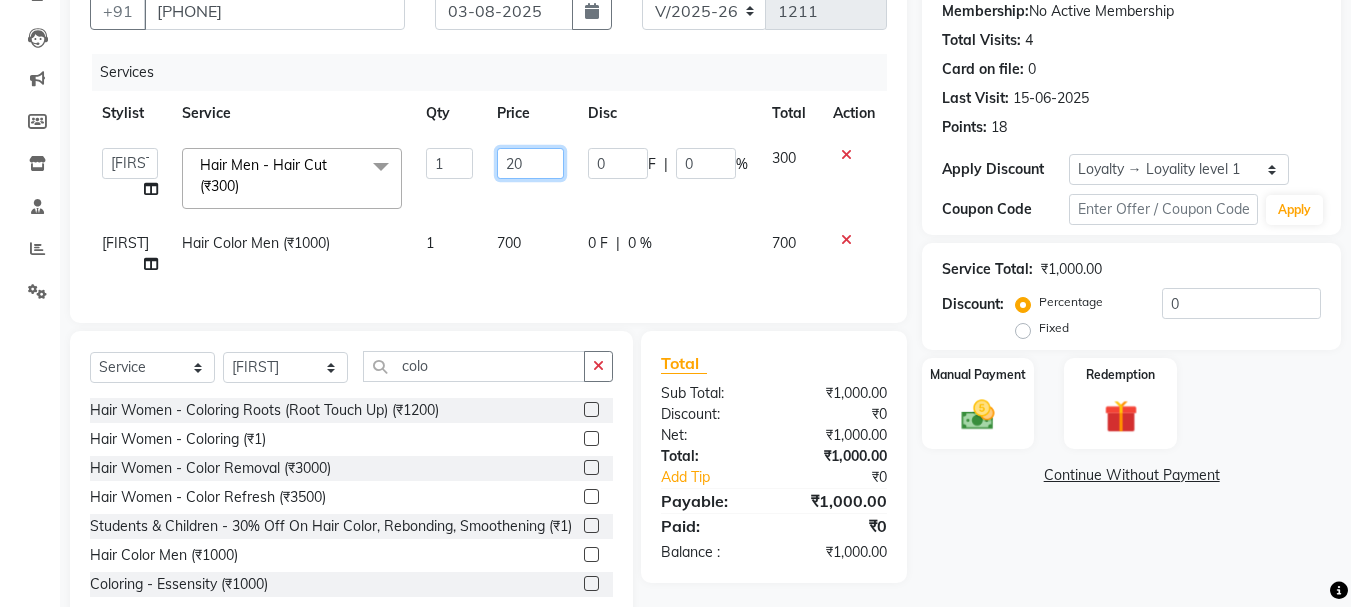 type on "200" 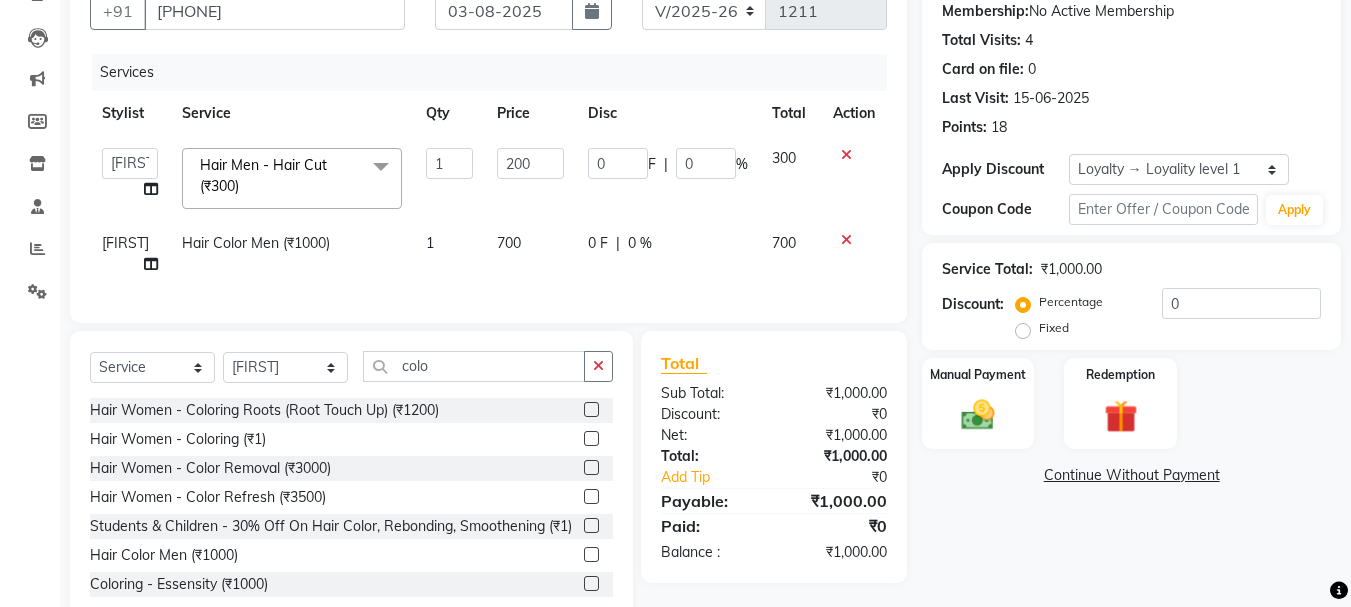 click on "Services Stylist Service Qty Price Disc Total Action  [FIRST]   A PALLAVI   [FIRST]   [FIRST]   [FIRST]    [FIRST]   [FIRST] [LAST]    [FIRST] [LAST]   [FIRST]    [FIRST] [LAST]   [FIRST]   [FIRST] [LAST]   [FIRST] [LAST]  [FIRST] - [SERVICE] (₹300)  x [SERVICE]  - [SERVICE]  (₹350) [SERVICE]  - [SERVICE]  (₹200) [SERVICE]  - [SERVICE]  (₹700) [SERVICE]  - [SERVICE]  (₹700) [SERVICE]  - [SERVICE]  (₹600) [SERVICE]  - [SERVICE]  (₹800) [SERVICE]  - [SERVICE]  (₹550) [SERVICE]  - [SERVICE] 400 (₹400) [SERVICE]  - [SERVICE]  (₹3000)  [SERVICE] (₹350) [SERVICE] (₹200) 2000 [SERVICE] (₹2000) 1000 [SERVICE] (₹1000) [SERVICE] [SERVICE] (₹2000) [SERVICE] [SERVICE] (₹2500) 7500 [SERVICE] (₹7500) [SERVICE] [SERVICE] (₹0) [SERVICE] (₹1000) [SERVICE] (₹500) [SERVICE] [SERVICE] (₹50) [SERVICE] [SERVICE] (₹0) [SERVICE] (₹3320) 3500 [SERVICE] (₹3500) 1500 [SERVICE] (₹1500) [SERVICE] [SERVICE] (₹500) 1 200 0" 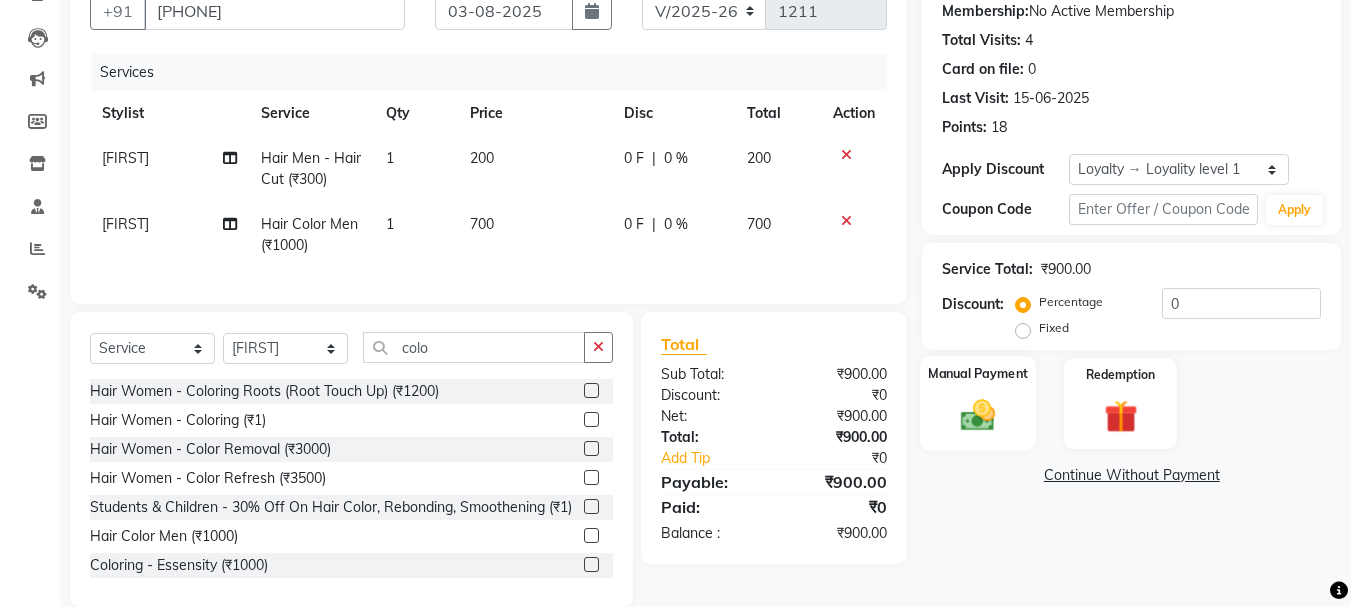 click 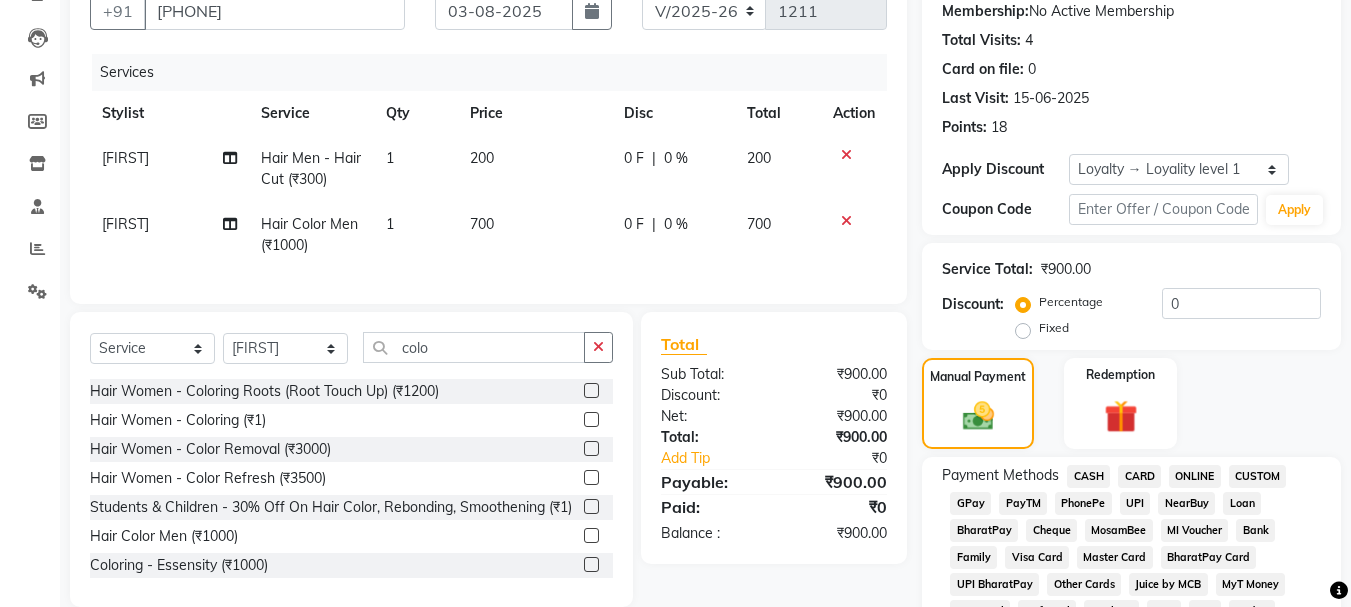 click on "CASH" 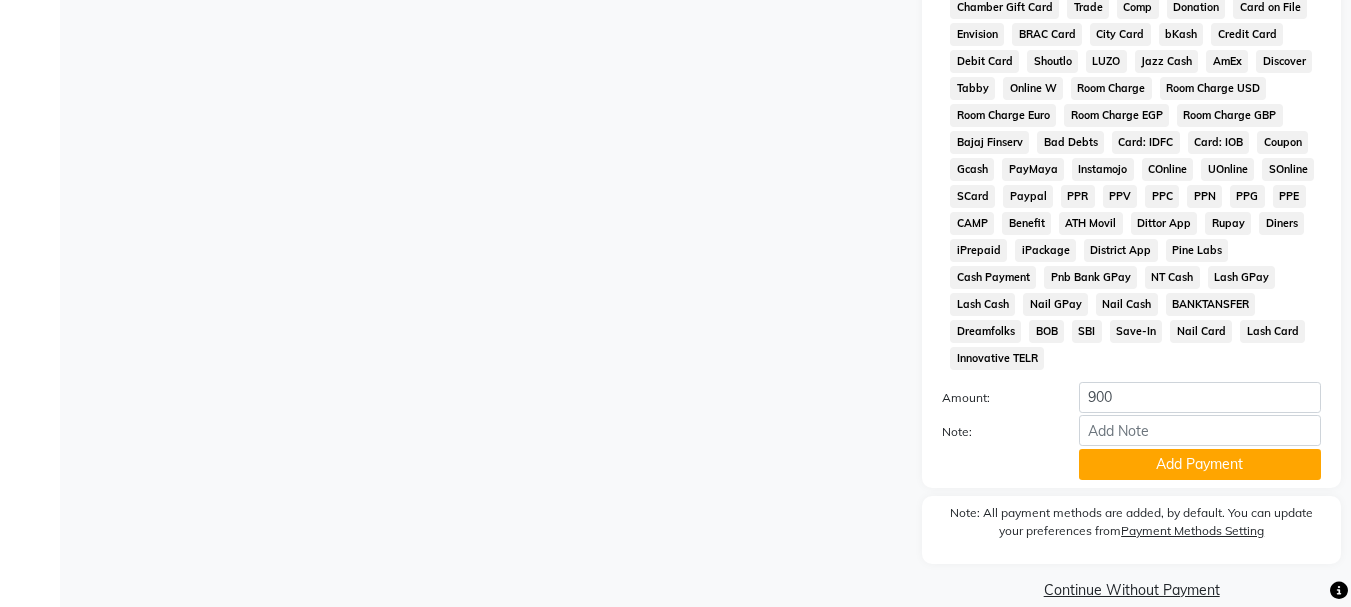scroll, scrollTop: 934, scrollLeft: 0, axis: vertical 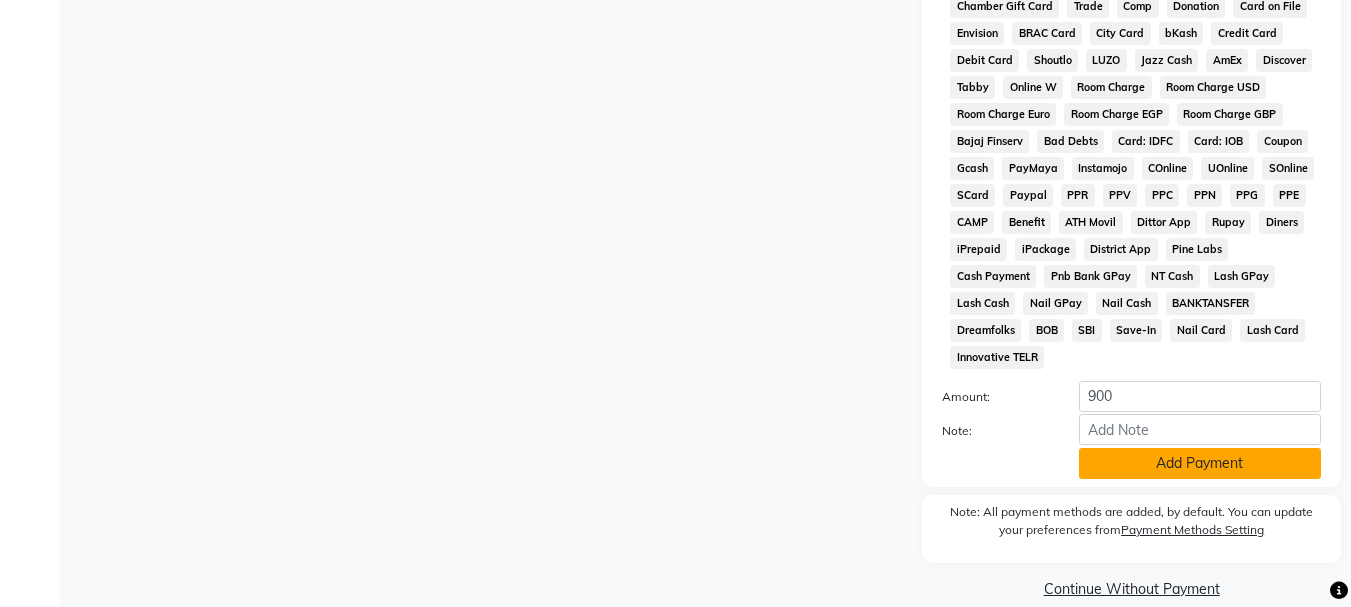 click on "Add Payment" 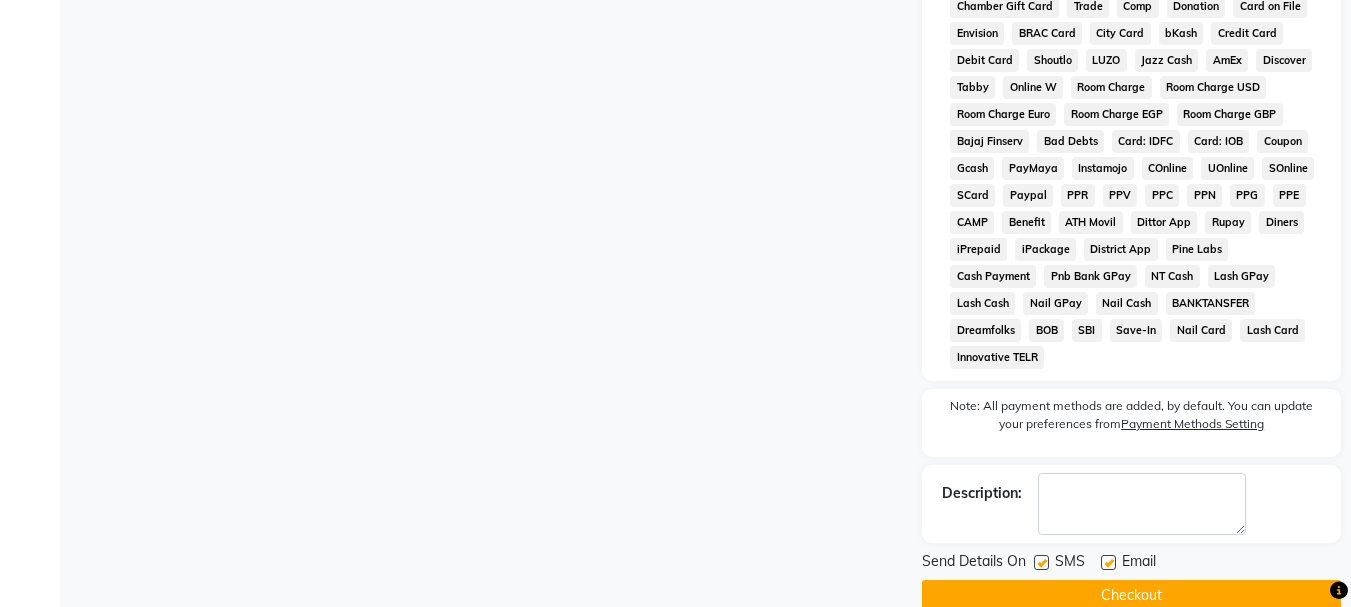 click 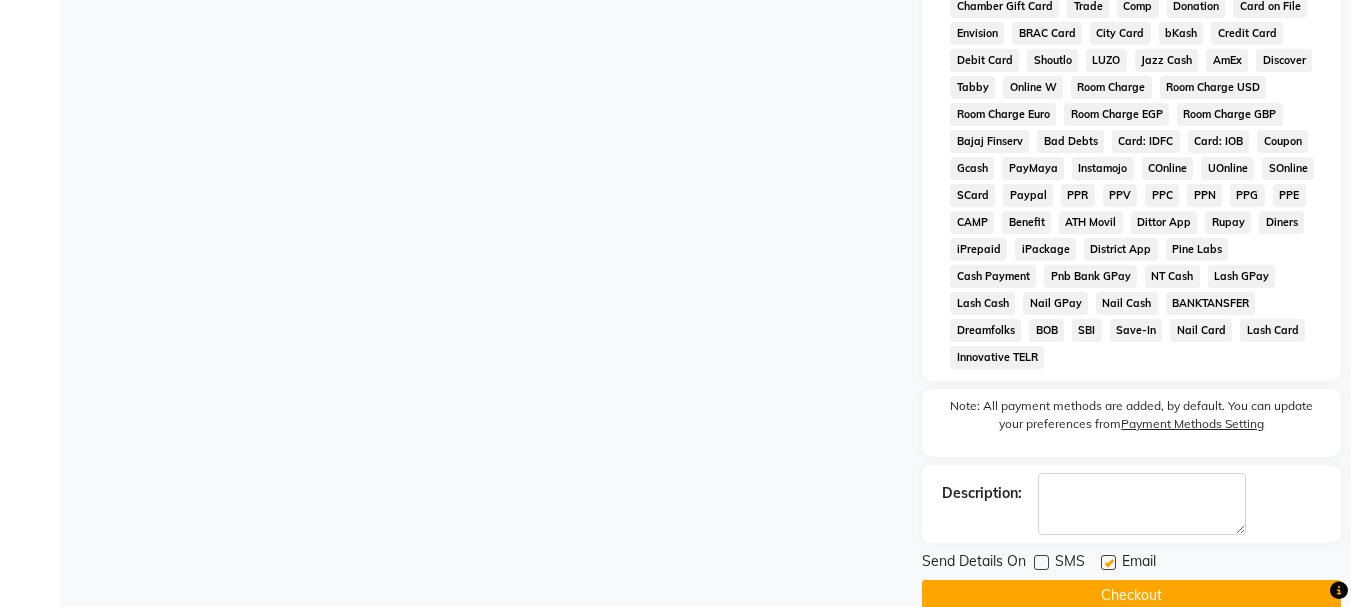 click 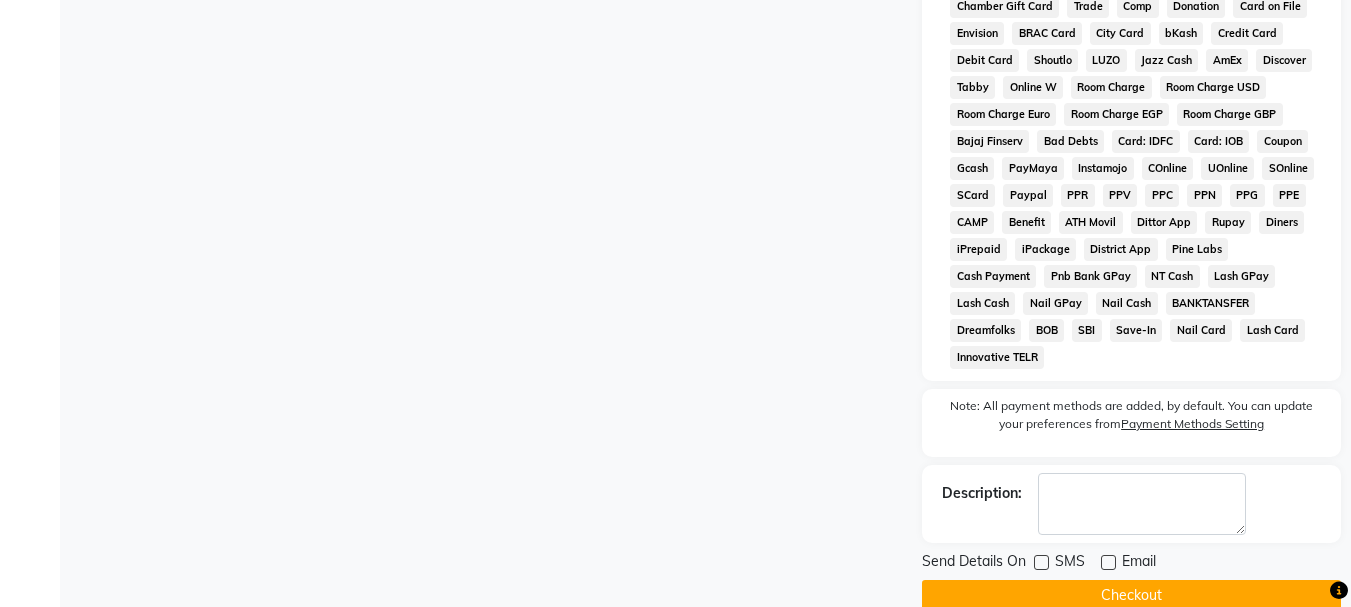 drag, startPoint x: 1101, startPoint y: 559, endPoint x: 1082, endPoint y: 564, distance: 19.646883 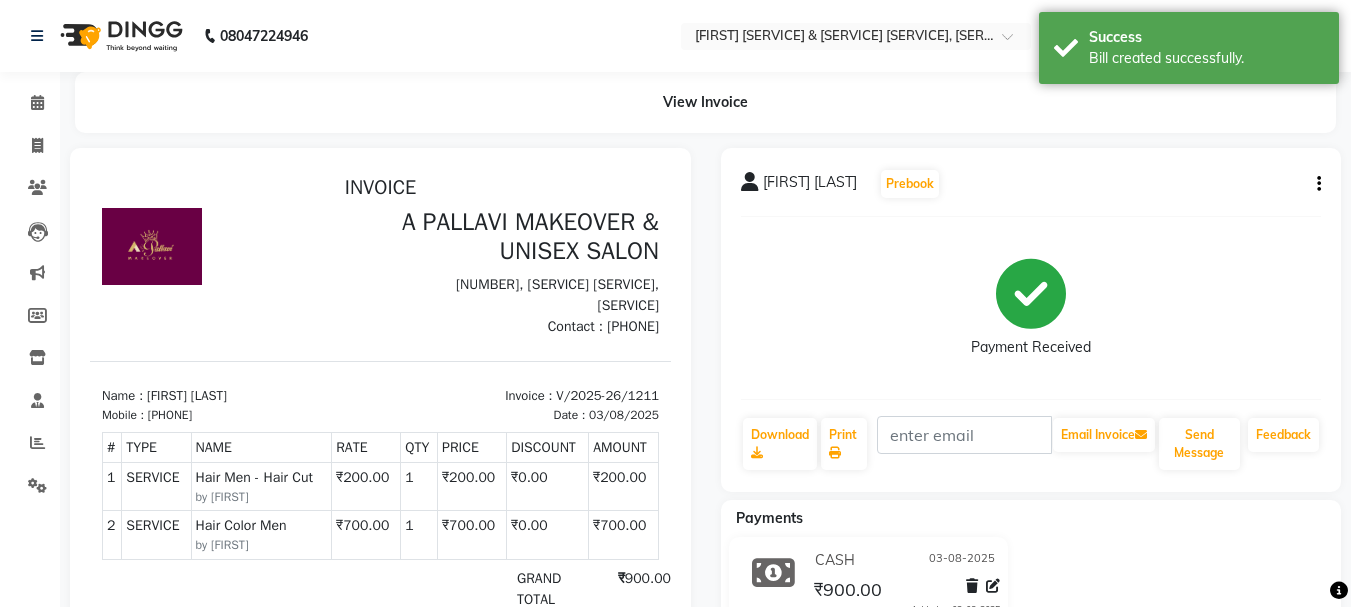 scroll, scrollTop: 0, scrollLeft: 0, axis: both 